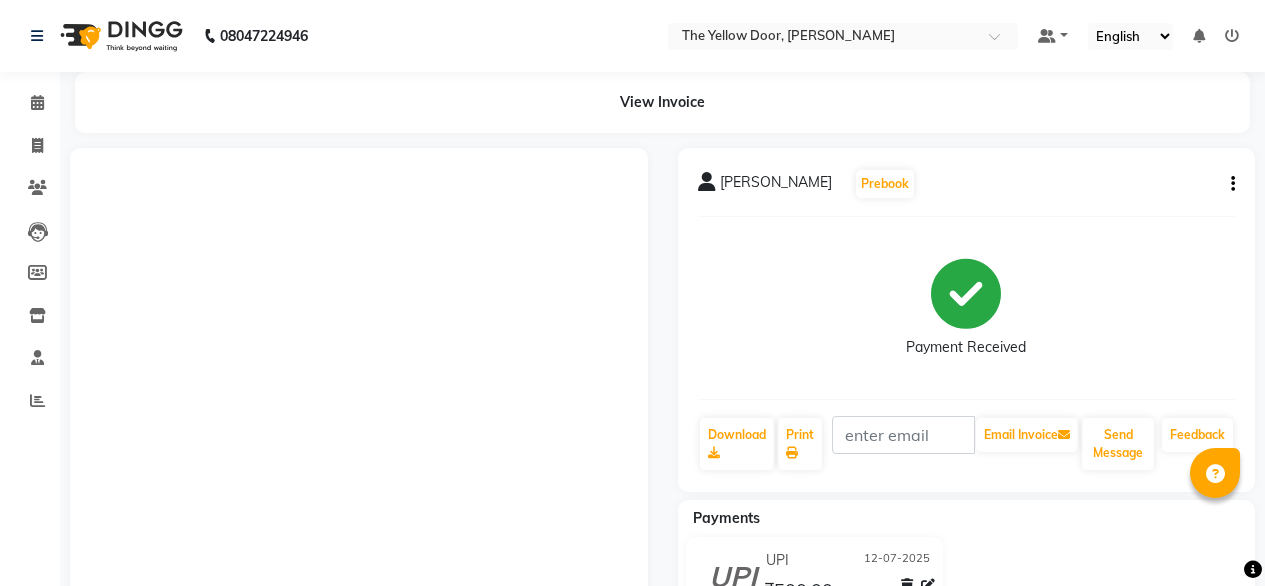 scroll, scrollTop: 0, scrollLeft: 0, axis: both 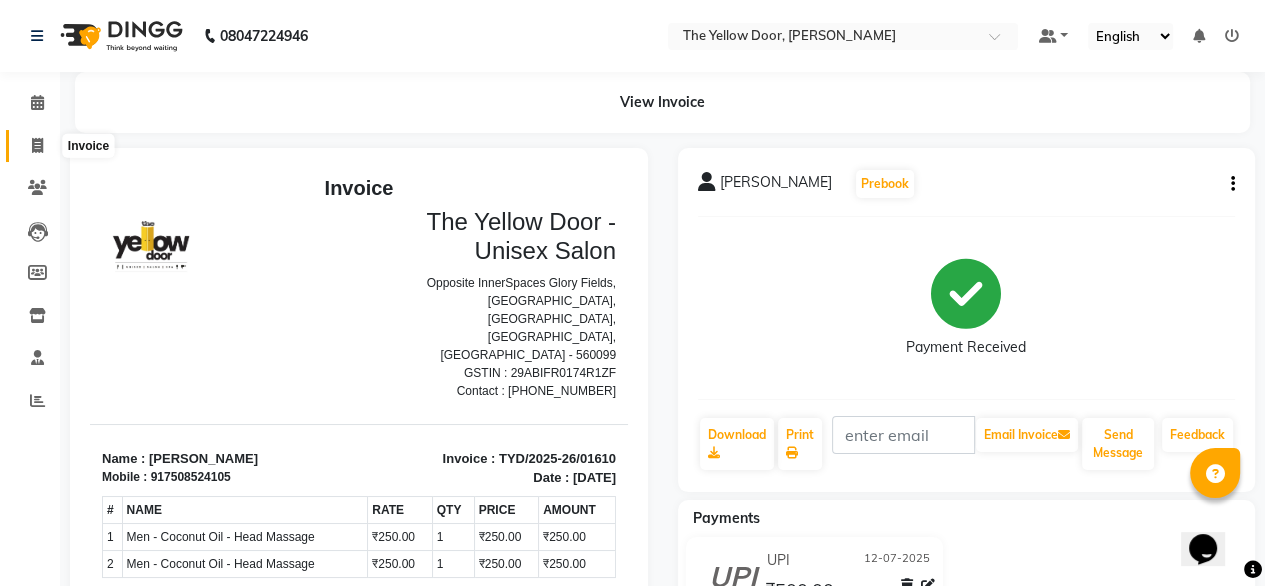 click 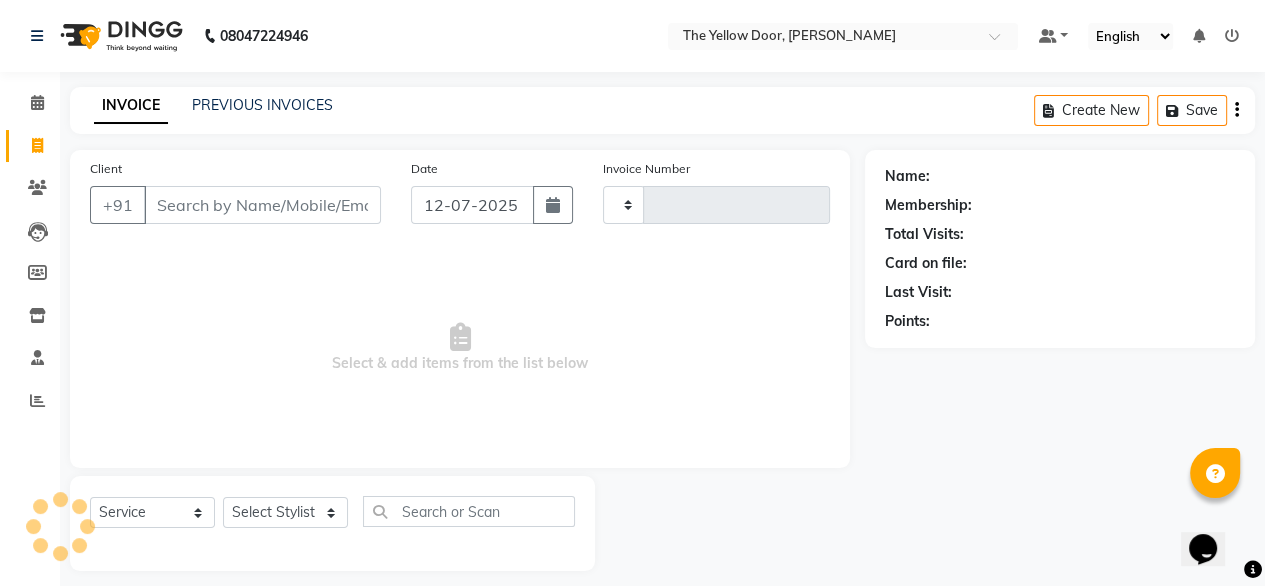 scroll, scrollTop: 16, scrollLeft: 0, axis: vertical 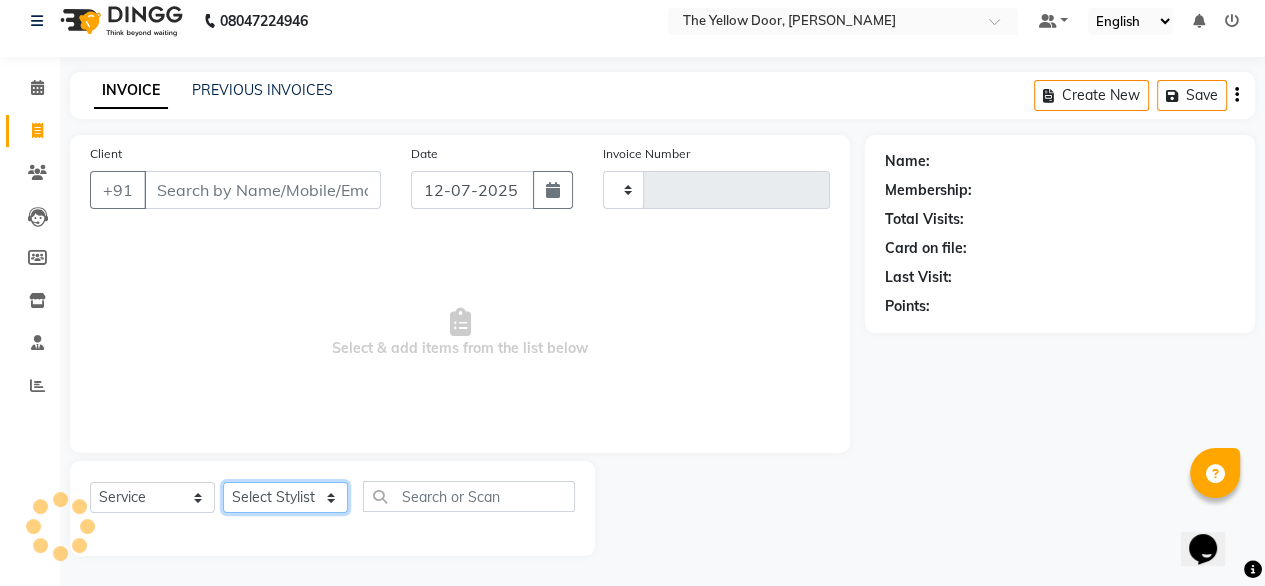 click on "Select Stylist" 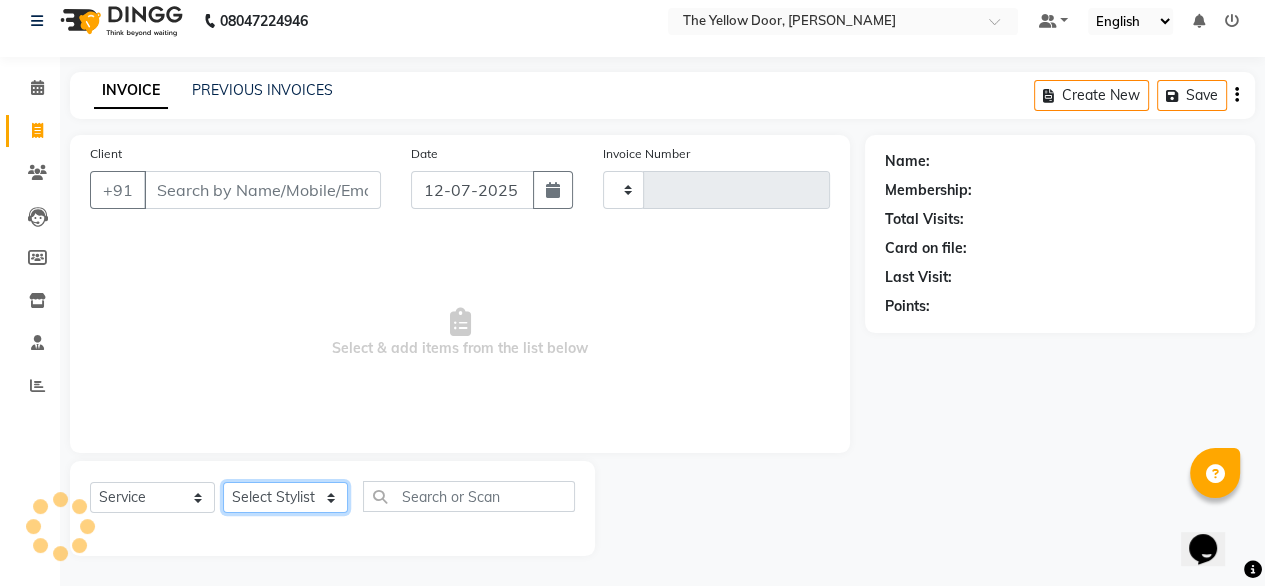 type on "01611" 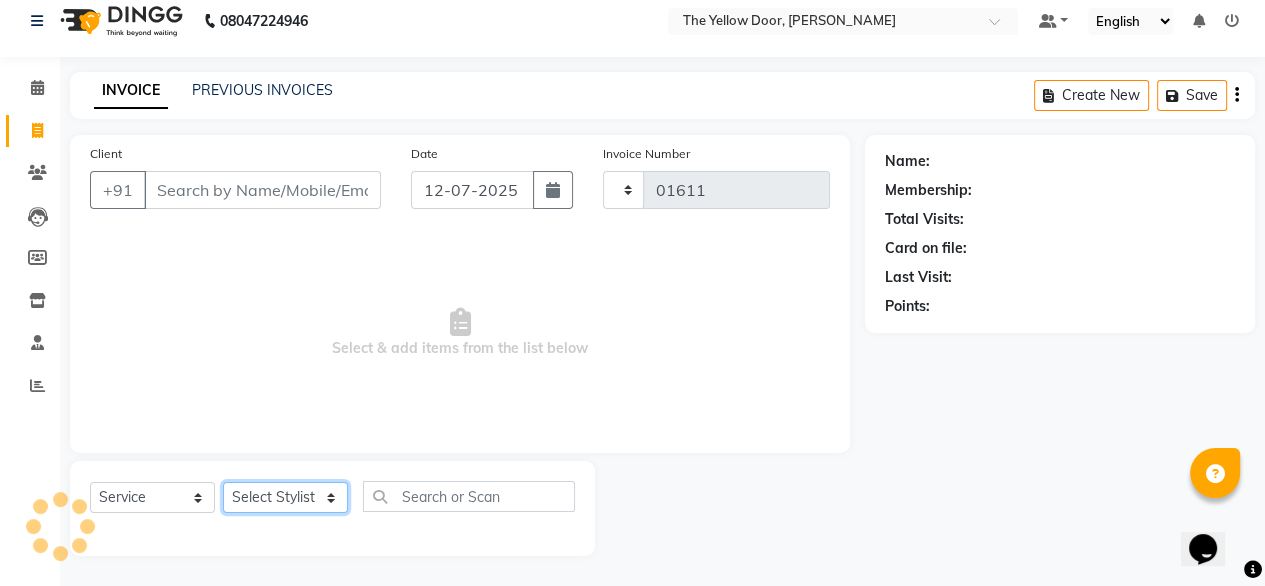select on "5650" 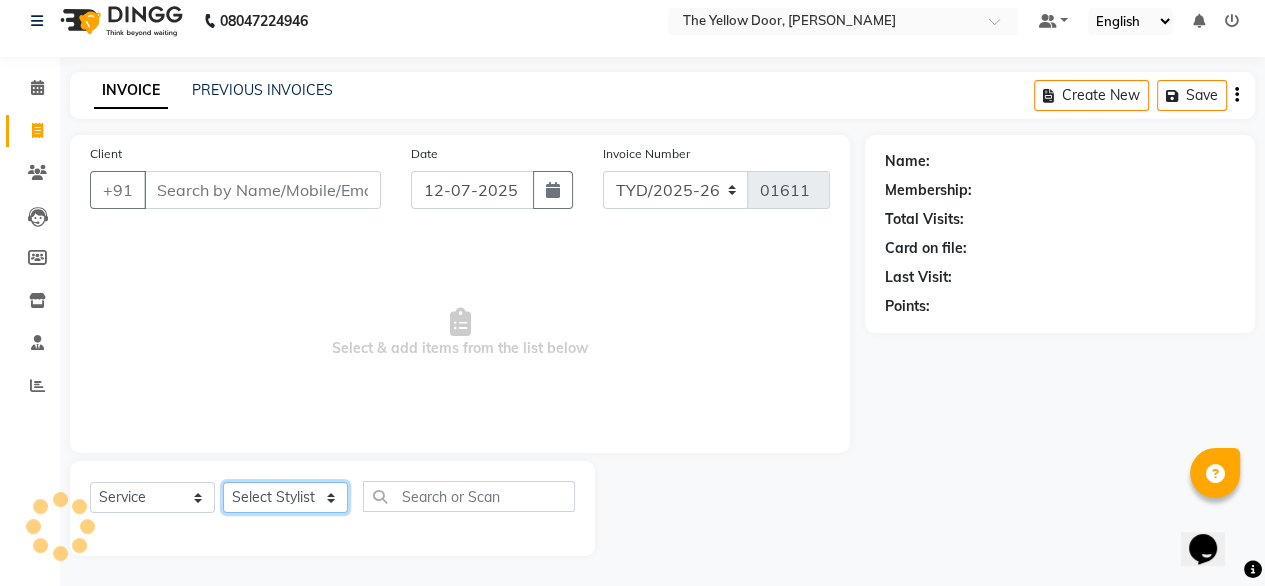 click on "Select Stylist [PERSON_NAME] [PERSON_NAME] [PERSON_NAME] Housekeeping Kaku Manager [PERSON_NAME]" 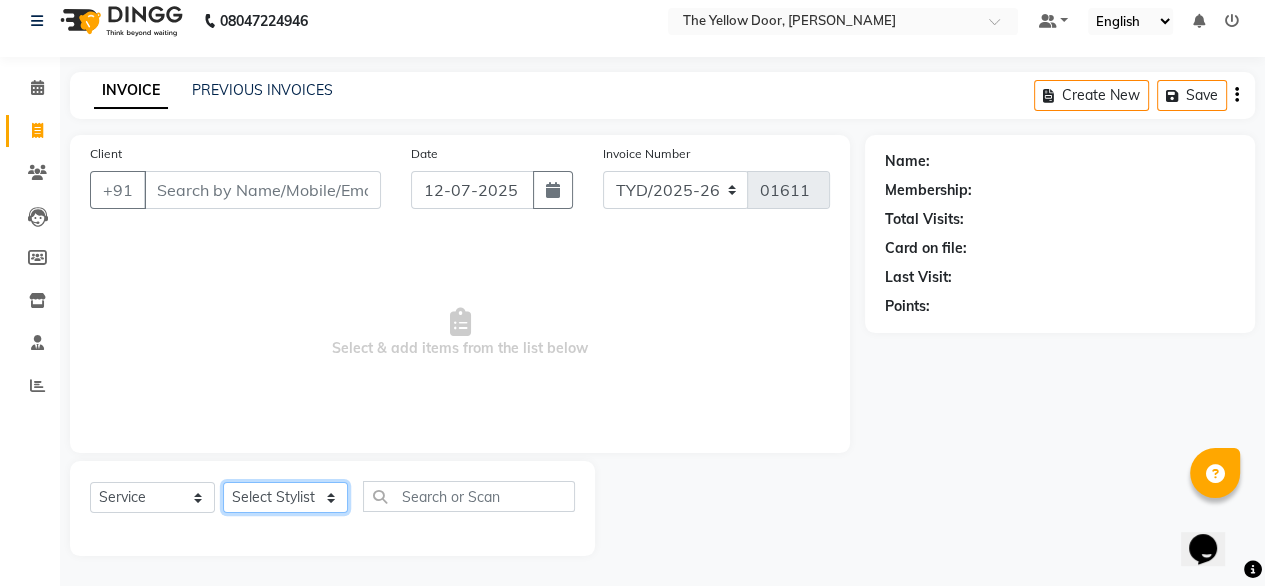 click on "Select Stylist [PERSON_NAME] [PERSON_NAME] [PERSON_NAME] Housekeeping Kaku Manager [PERSON_NAME]" 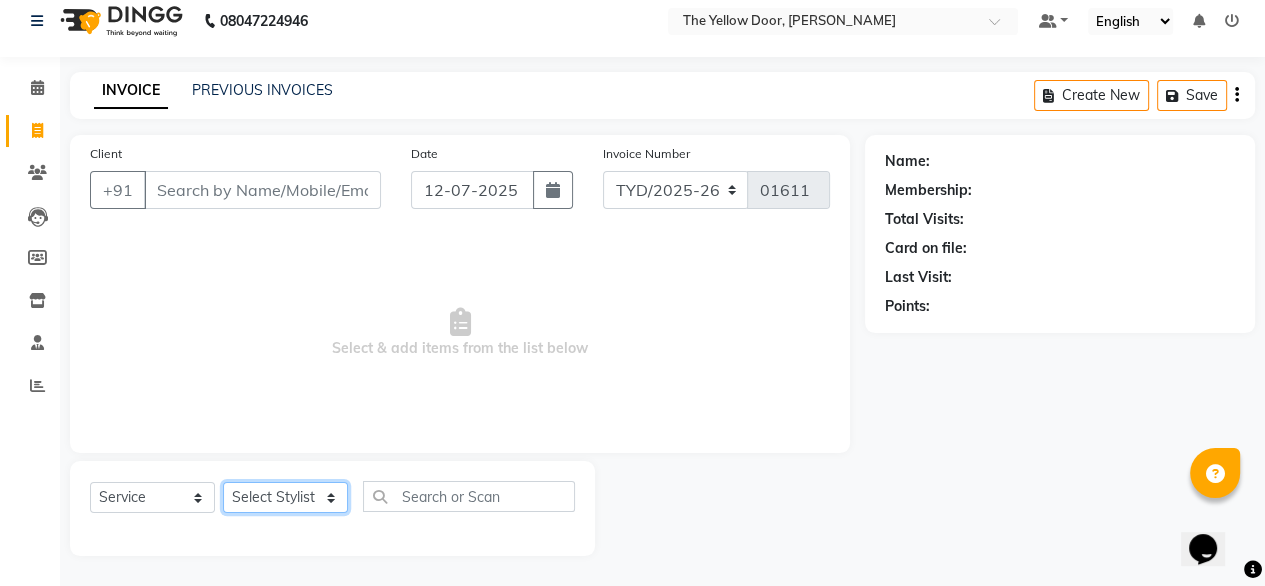 select on "71545" 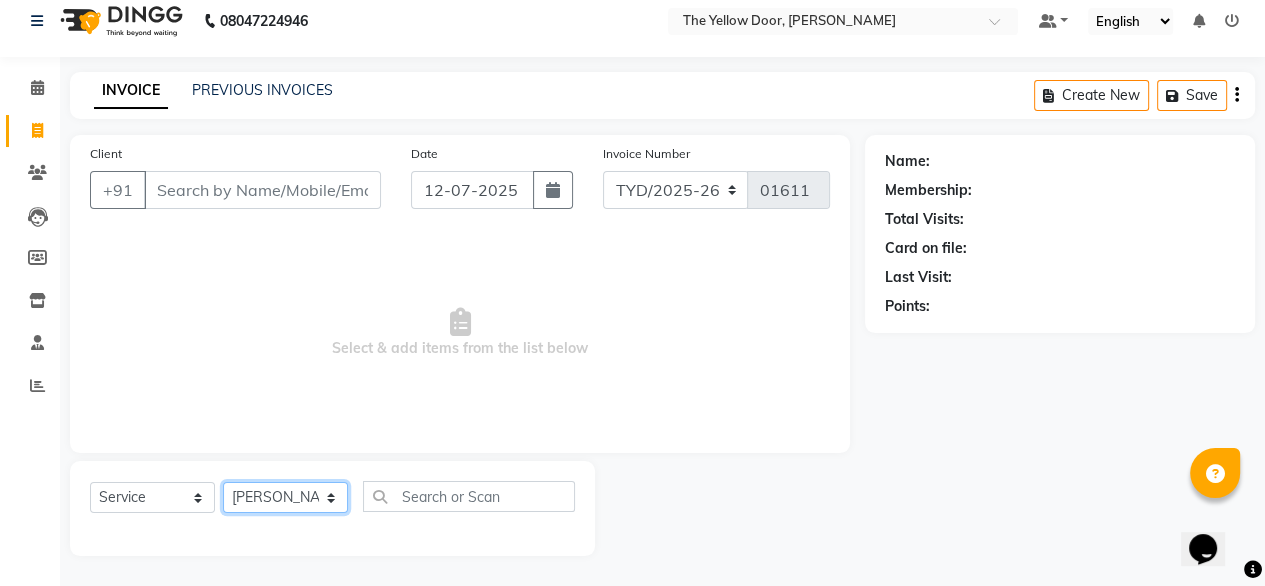 click on "Select Stylist [PERSON_NAME] [PERSON_NAME] [PERSON_NAME] Housekeeping Kaku Manager [PERSON_NAME]" 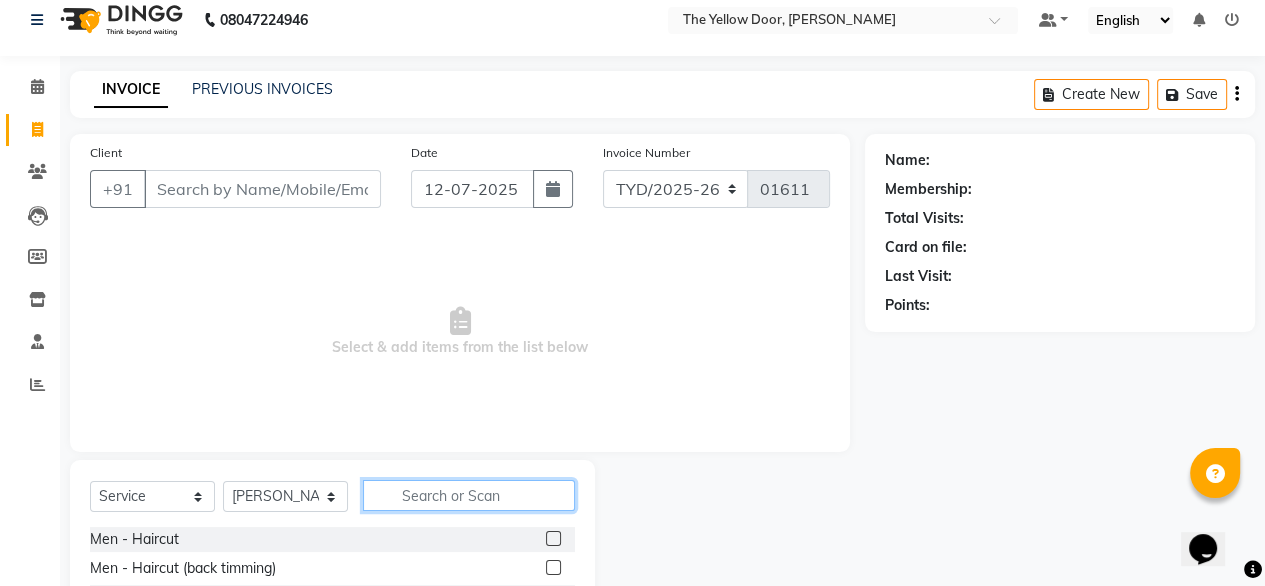 click 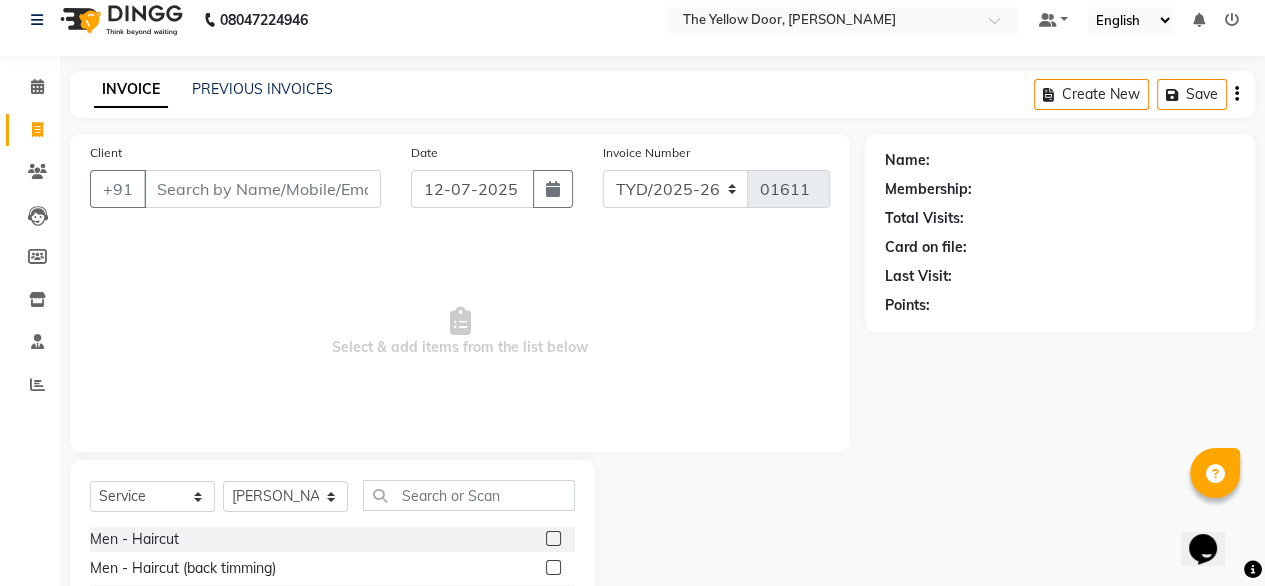 click 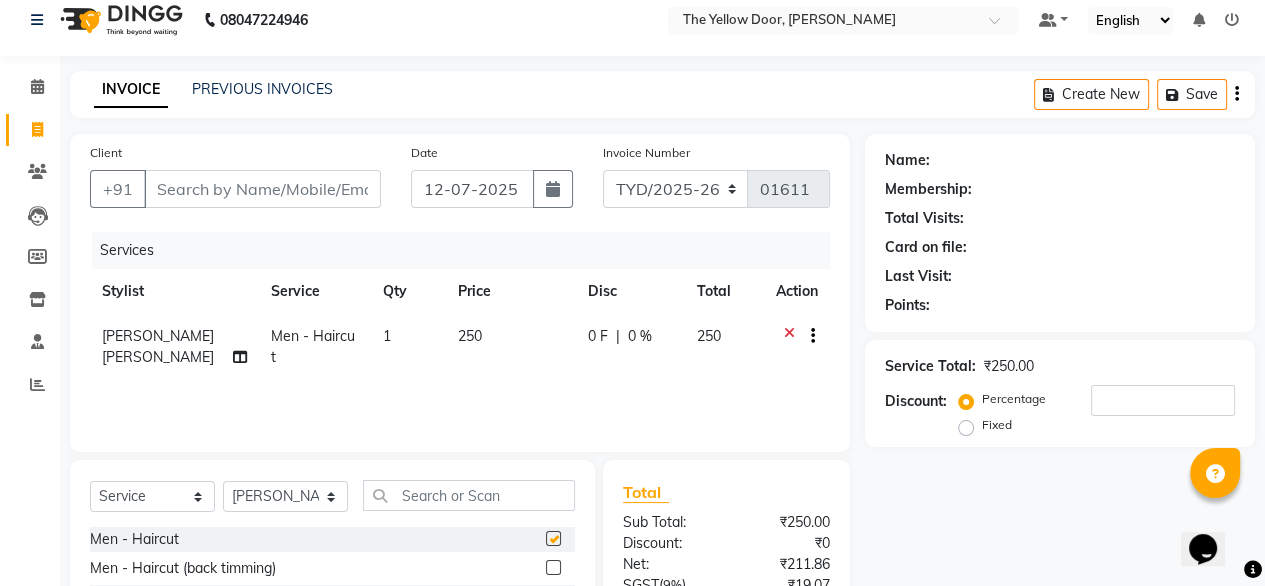 checkbox on "false" 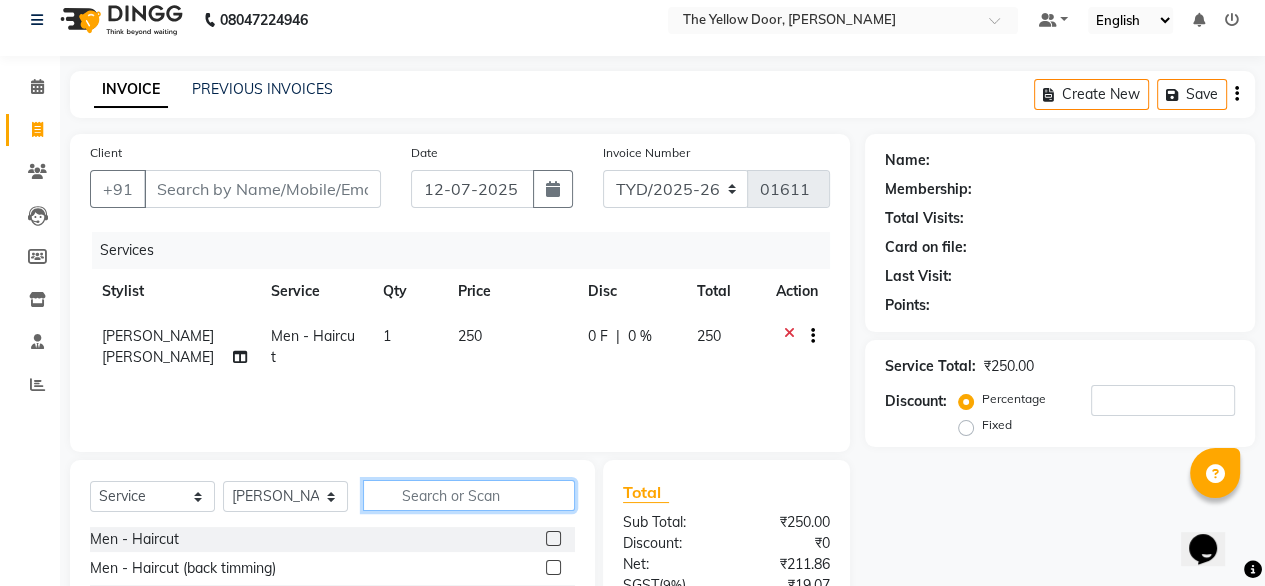 click 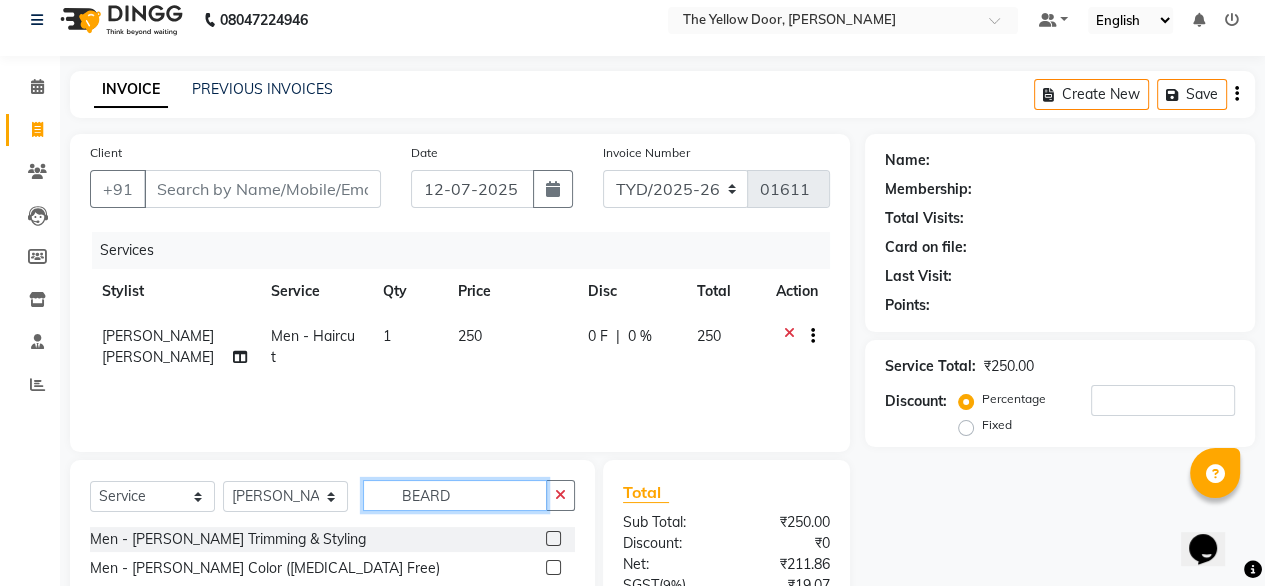 type on "BEARD" 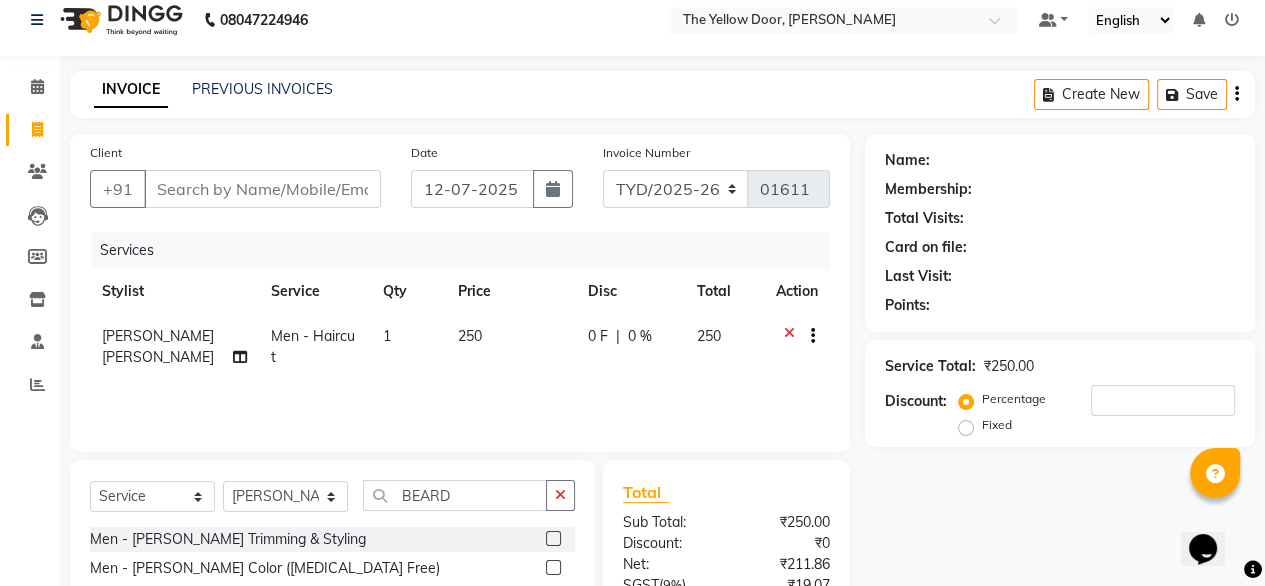 click 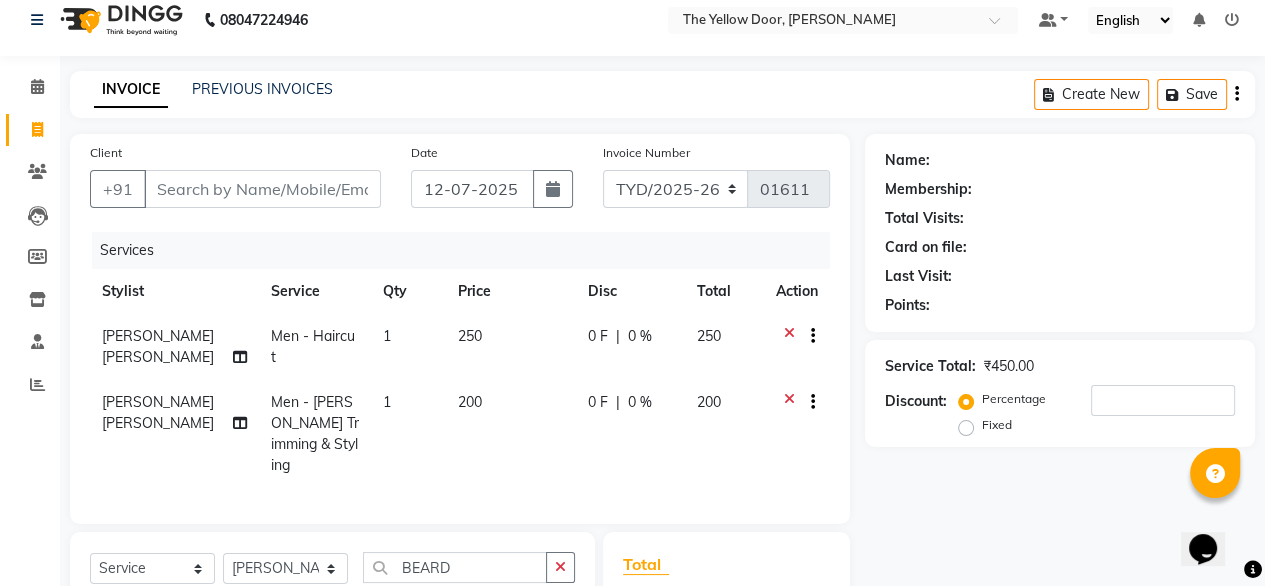 checkbox on "false" 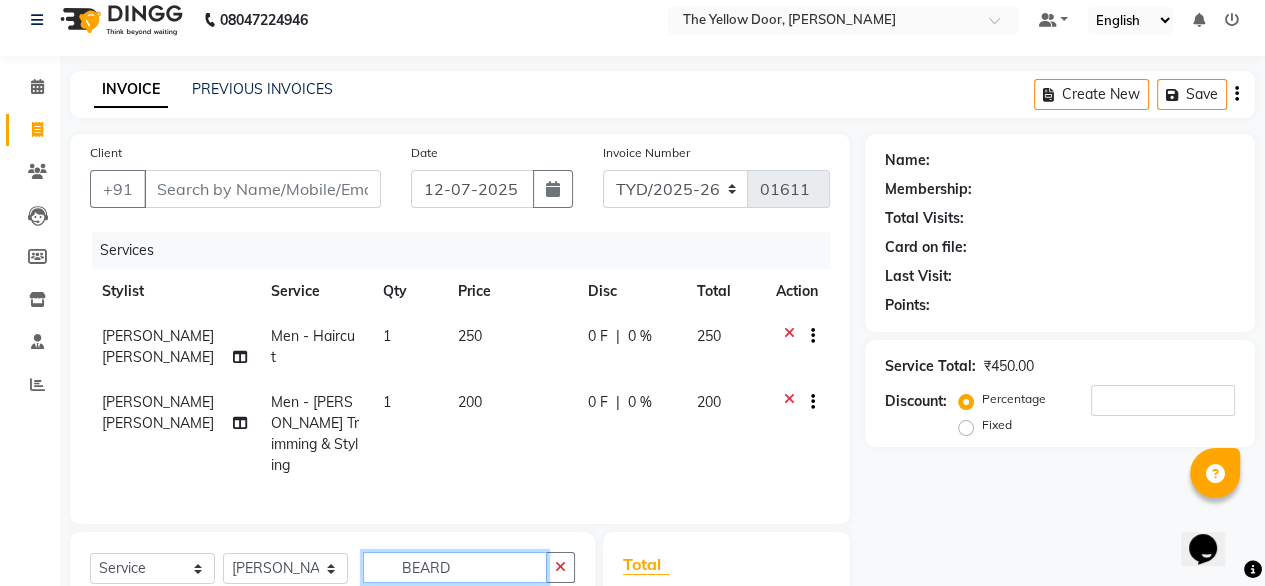 click on "BEARD" 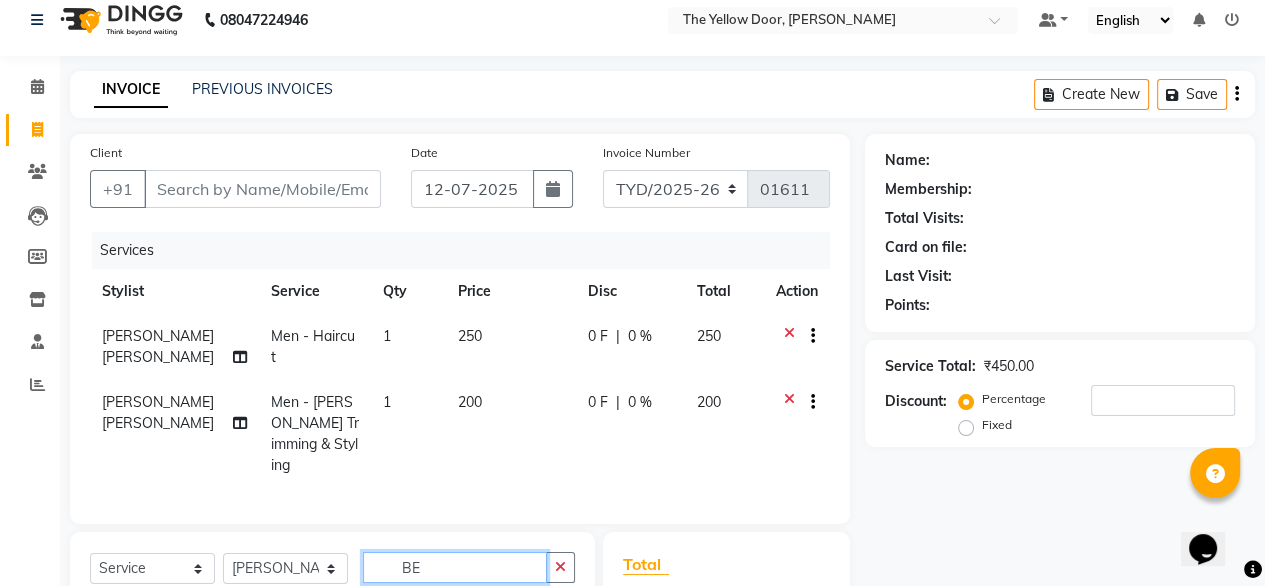 type on "B" 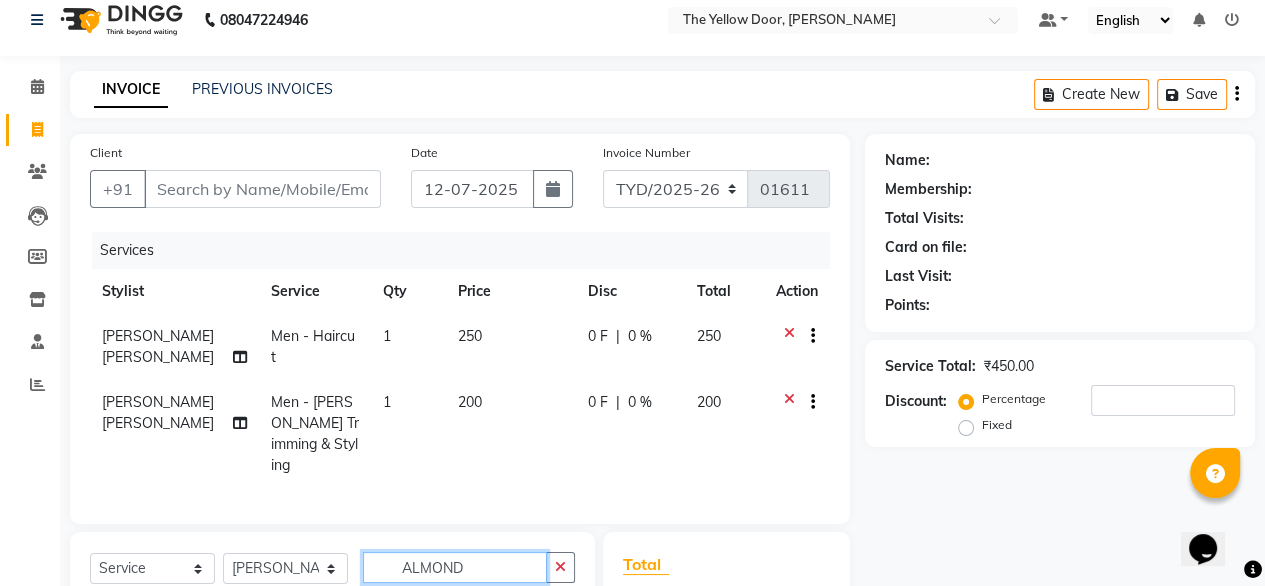 scroll, scrollTop: 264, scrollLeft: 0, axis: vertical 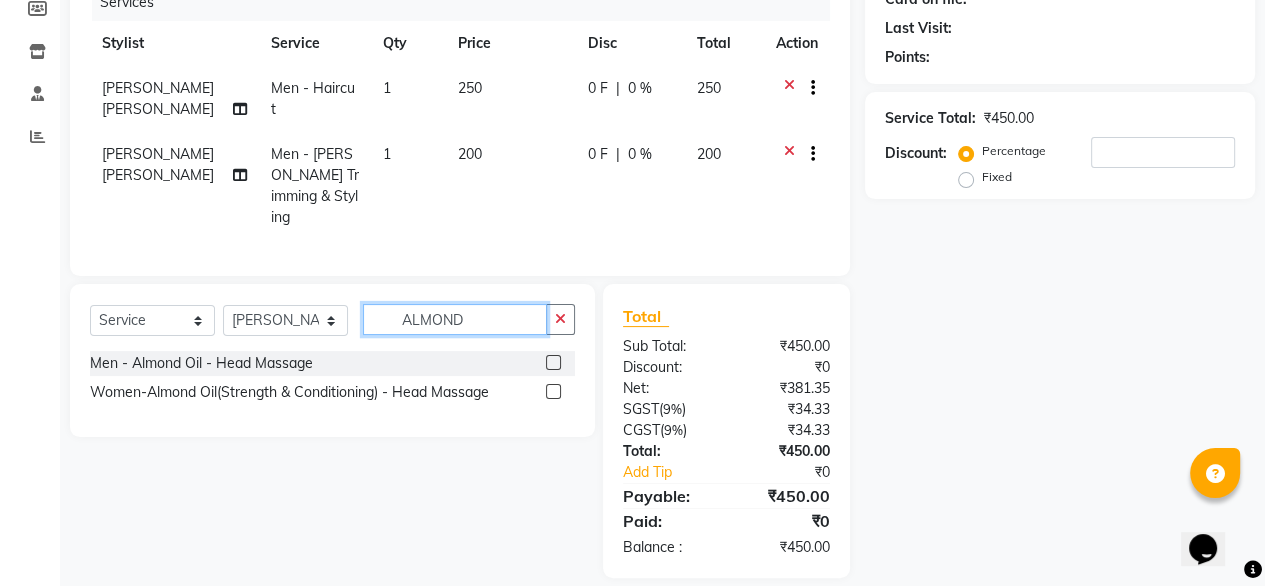 type on "ALMOND" 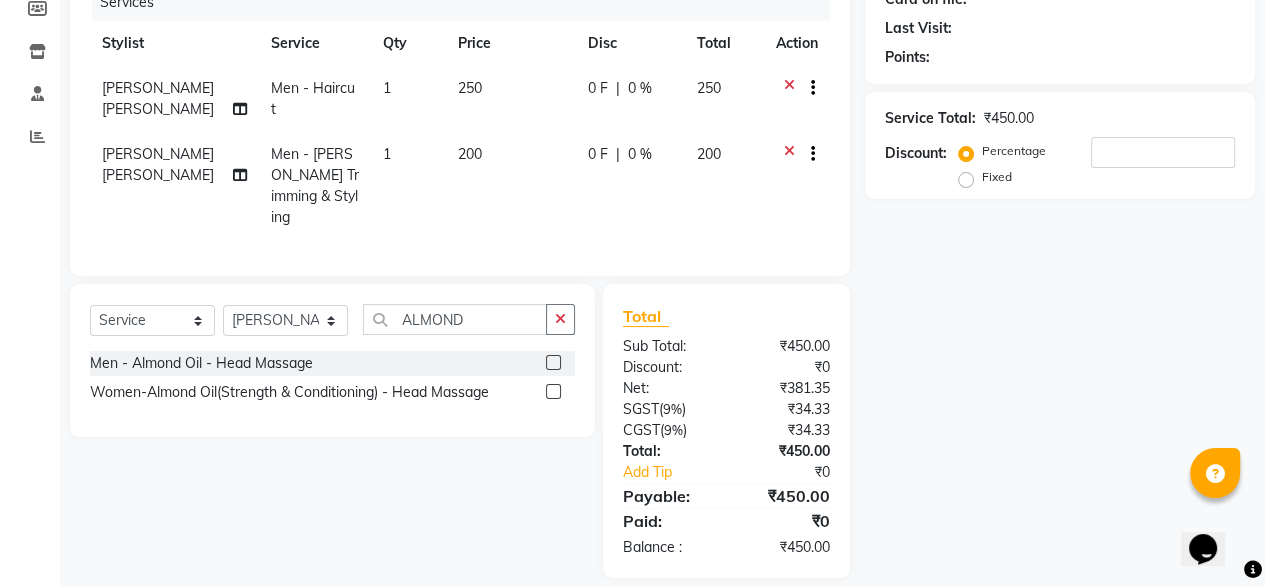 click 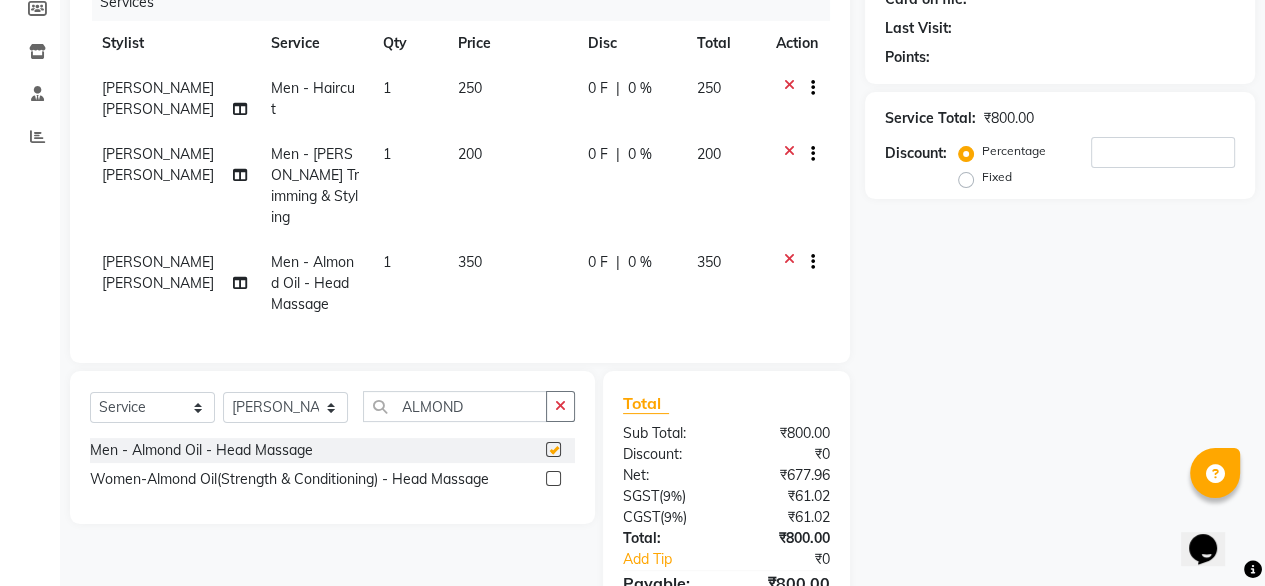 checkbox on "false" 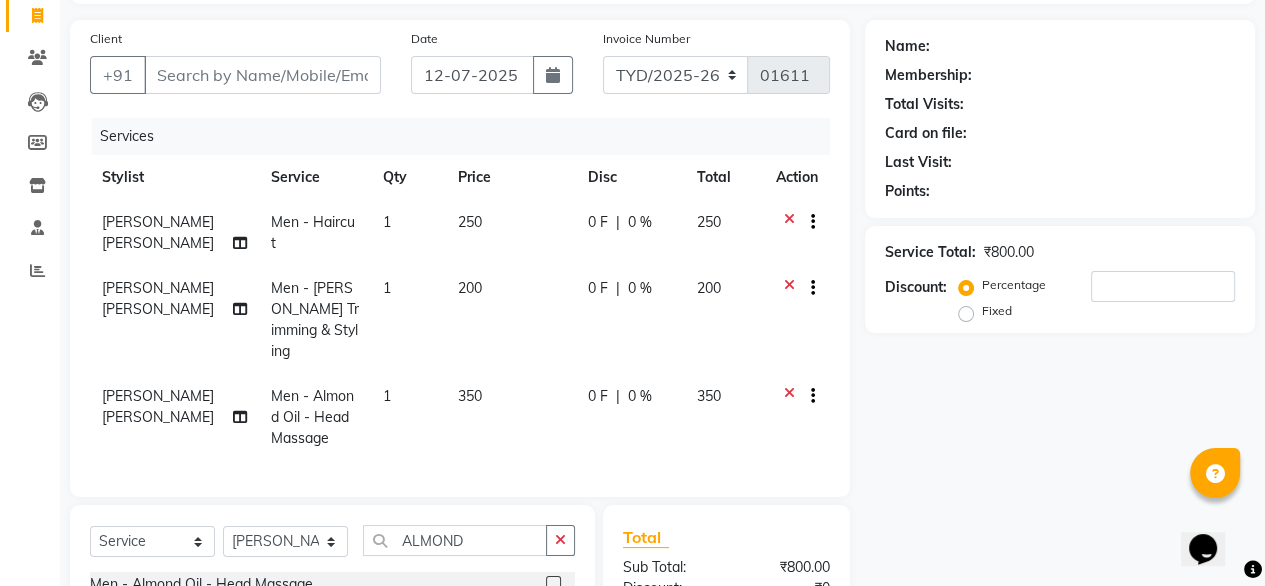 scroll, scrollTop: 0, scrollLeft: 0, axis: both 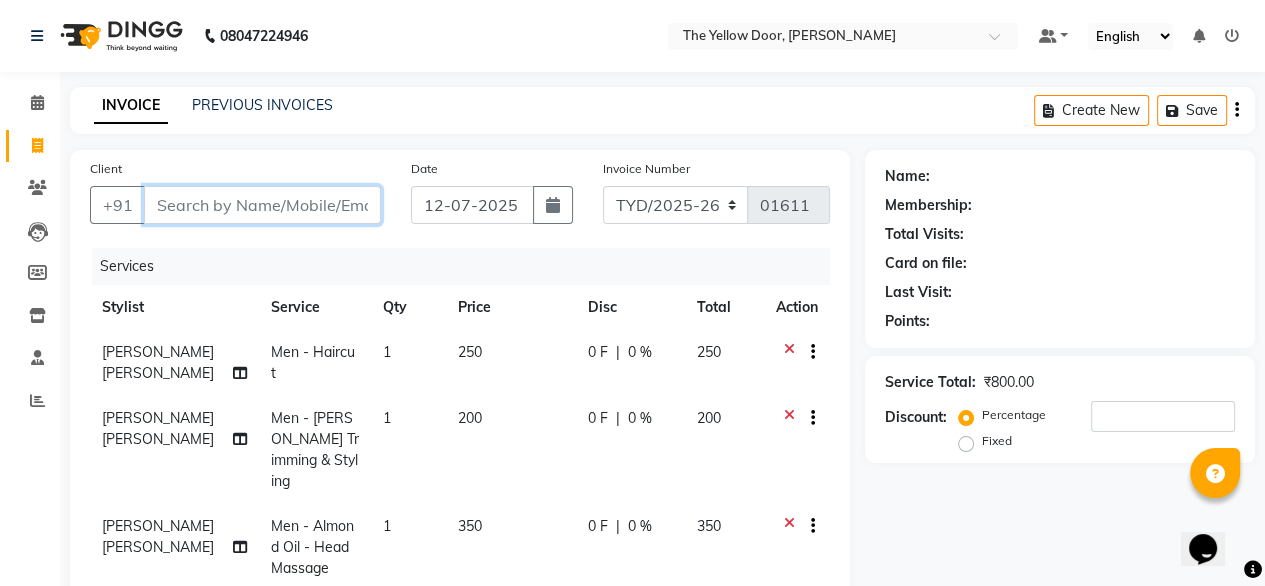 click on "Client" at bounding box center [262, 205] 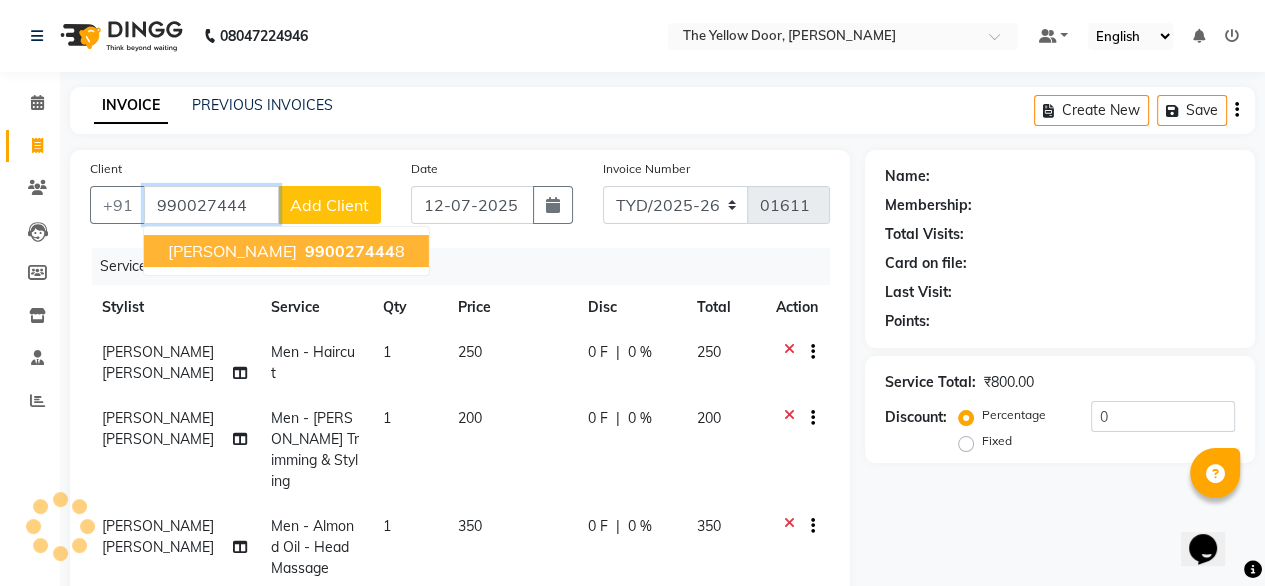 click on "990027444" at bounding box center [350, 251] 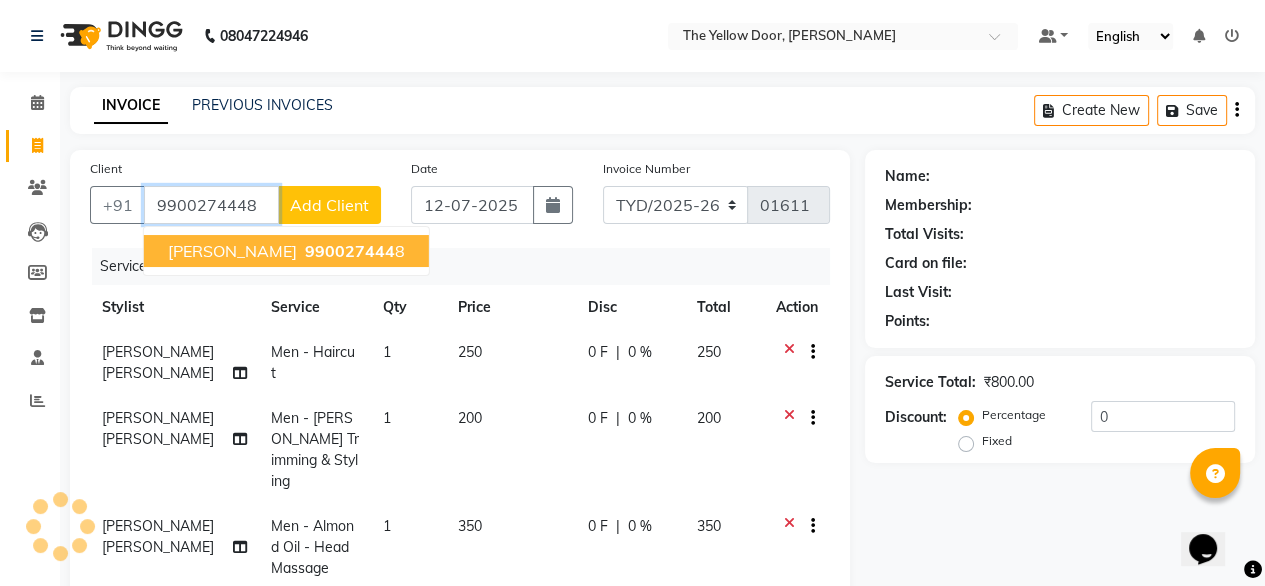 type on "9900274448" 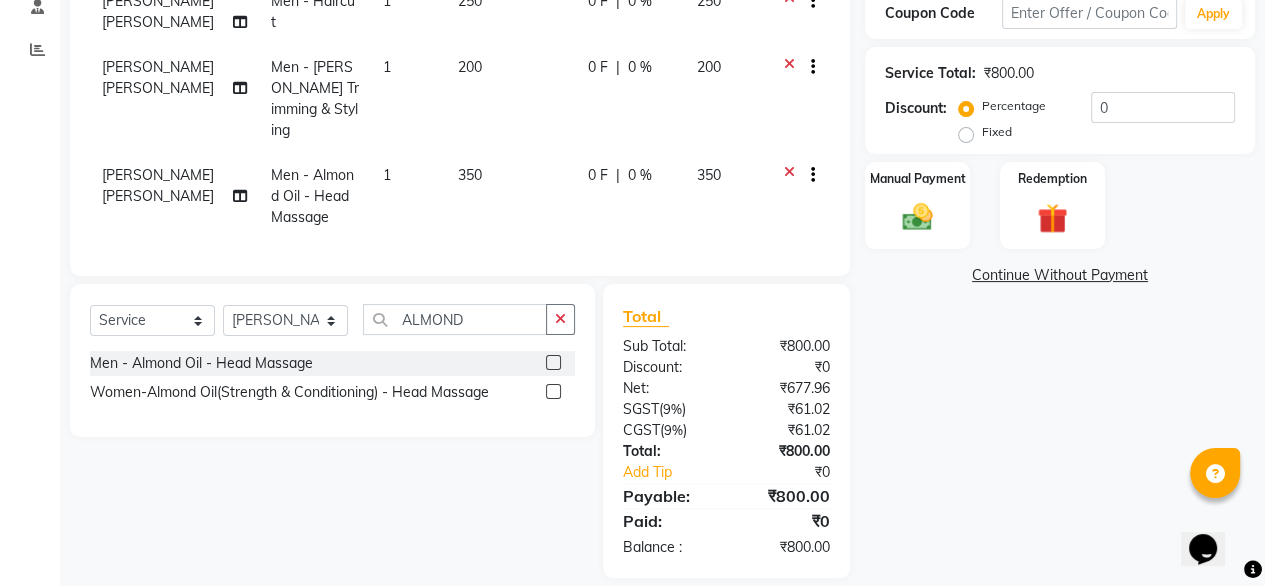 scroll, scrollTop: 337, scrollLeft: 0, axis: vertical 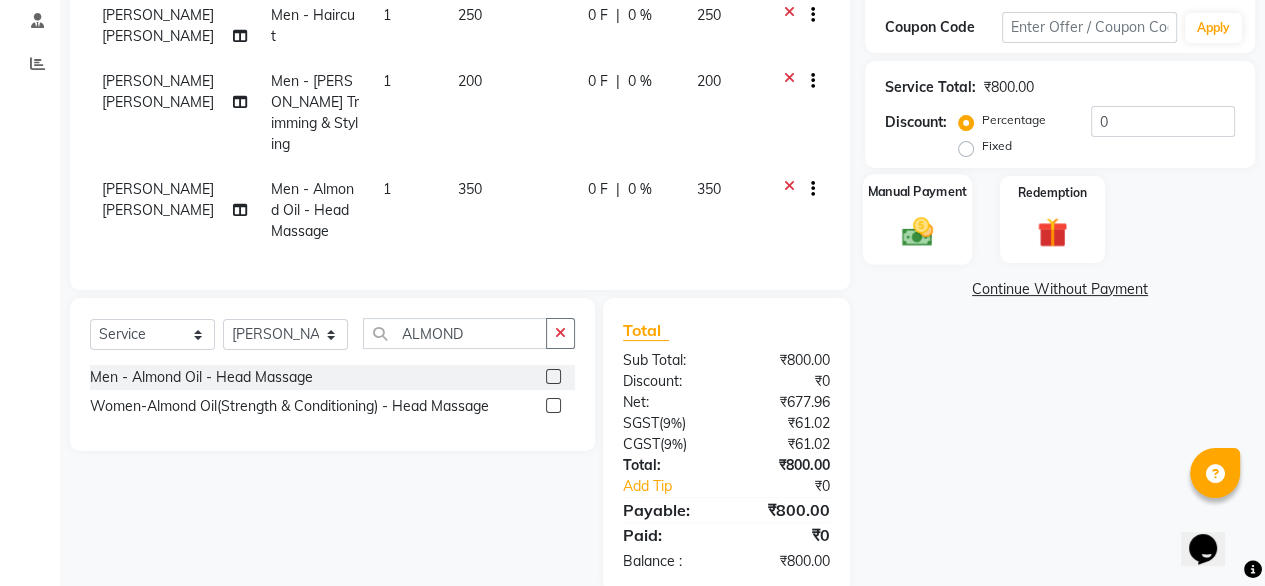 click on "Manual Payment" 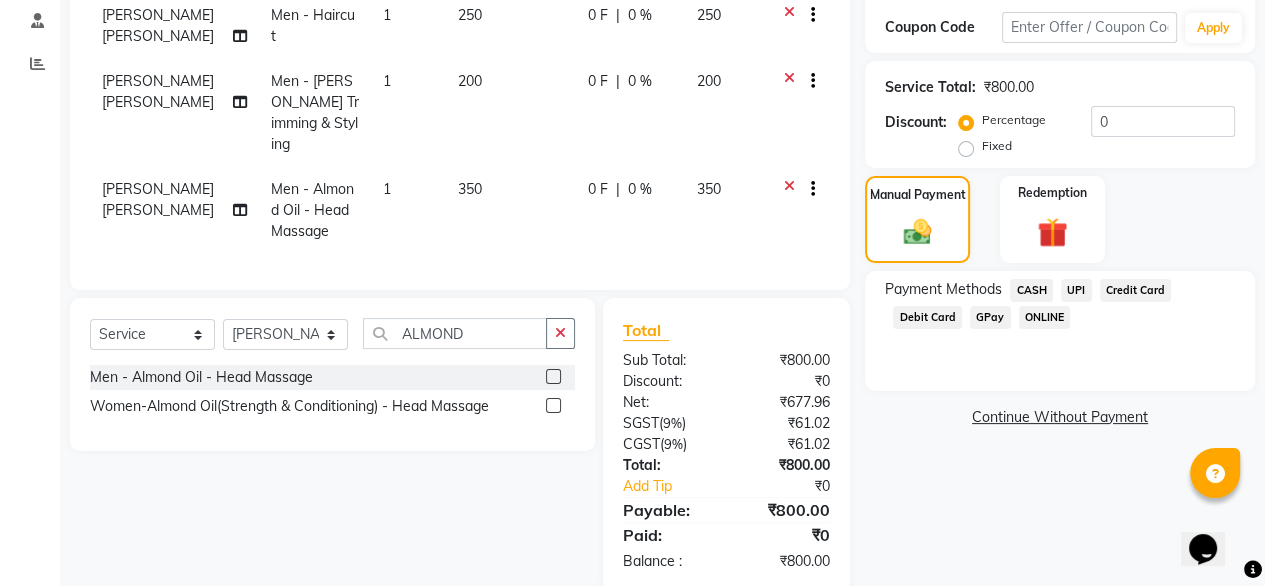 click on "UPI" 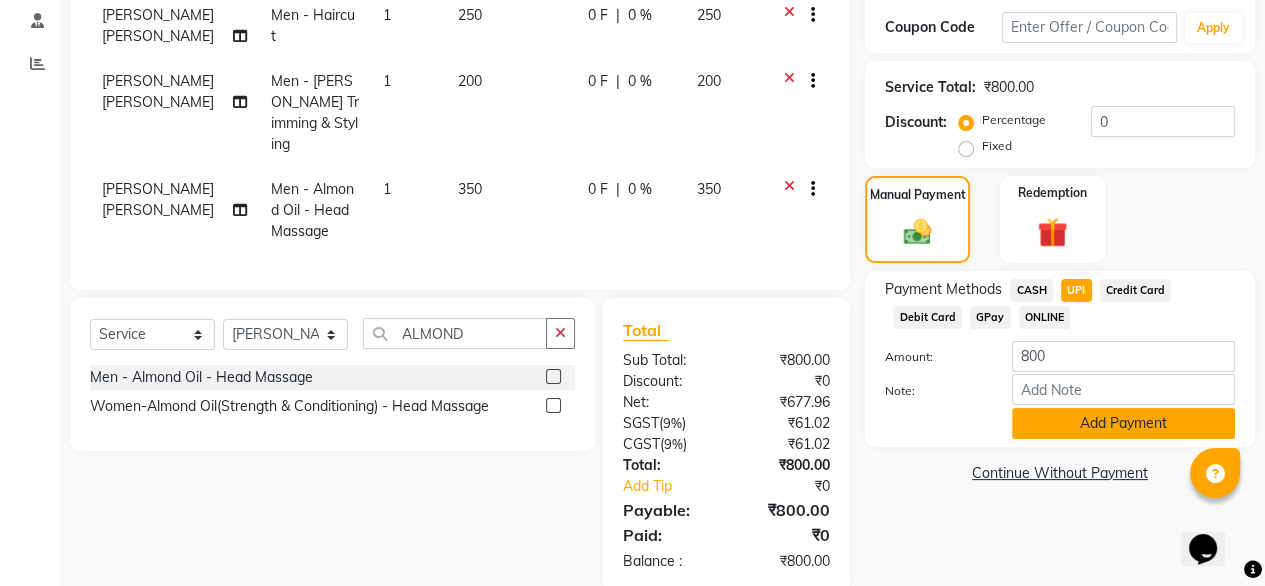 click on "Add Payment" 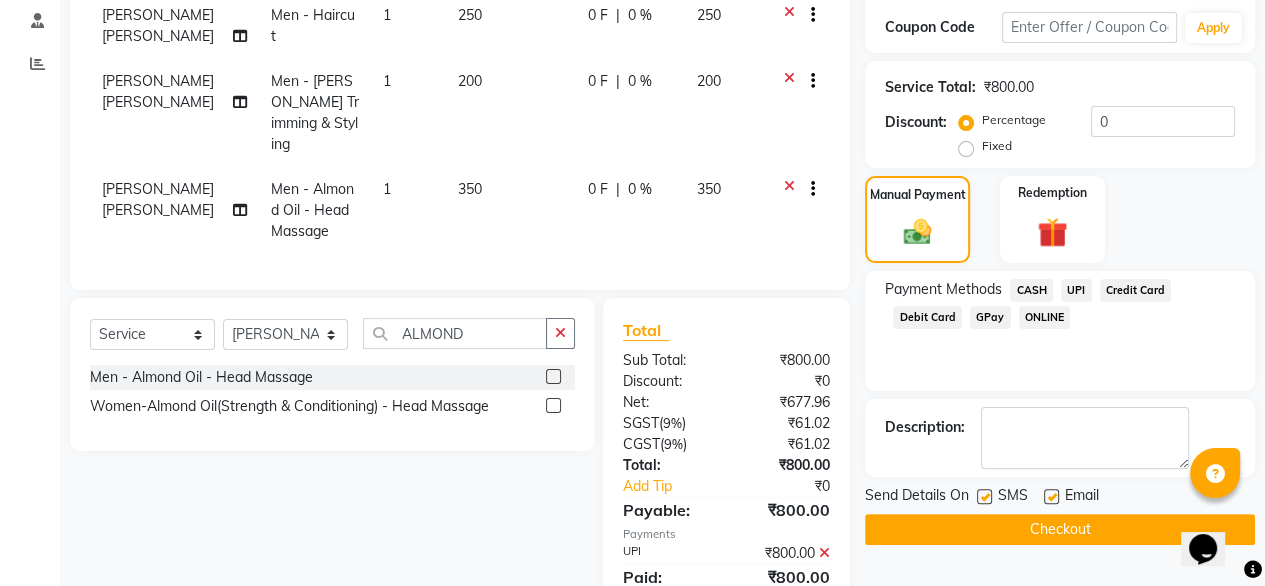 scroll, scrollTop: 392, scrollLeft: 0, axis: vertical 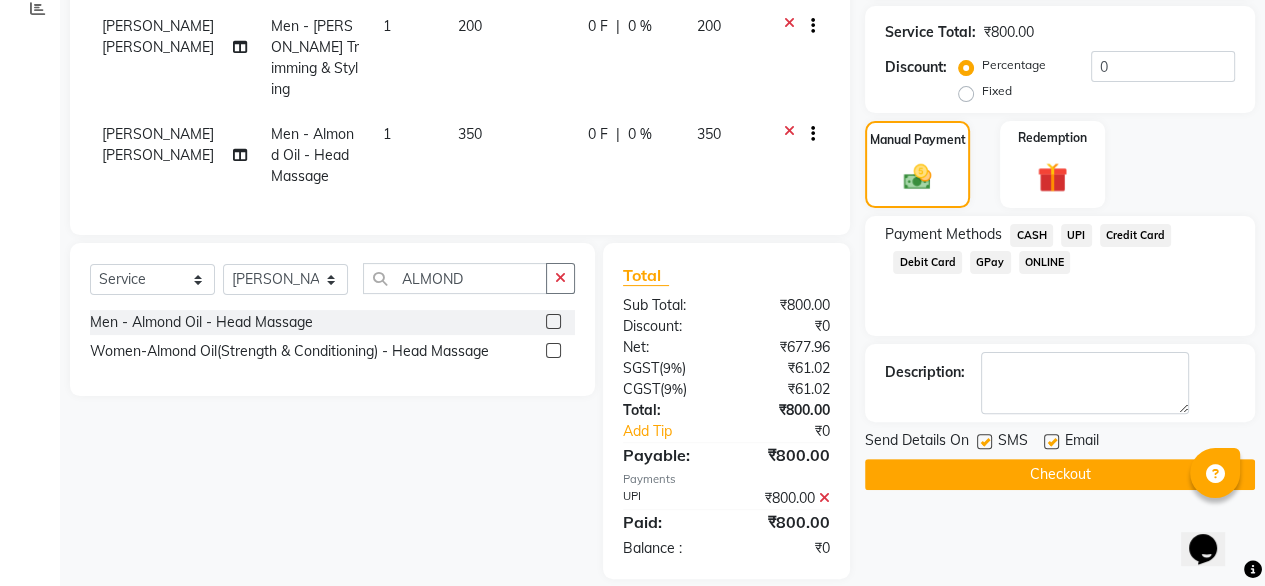 click on "Checkout" 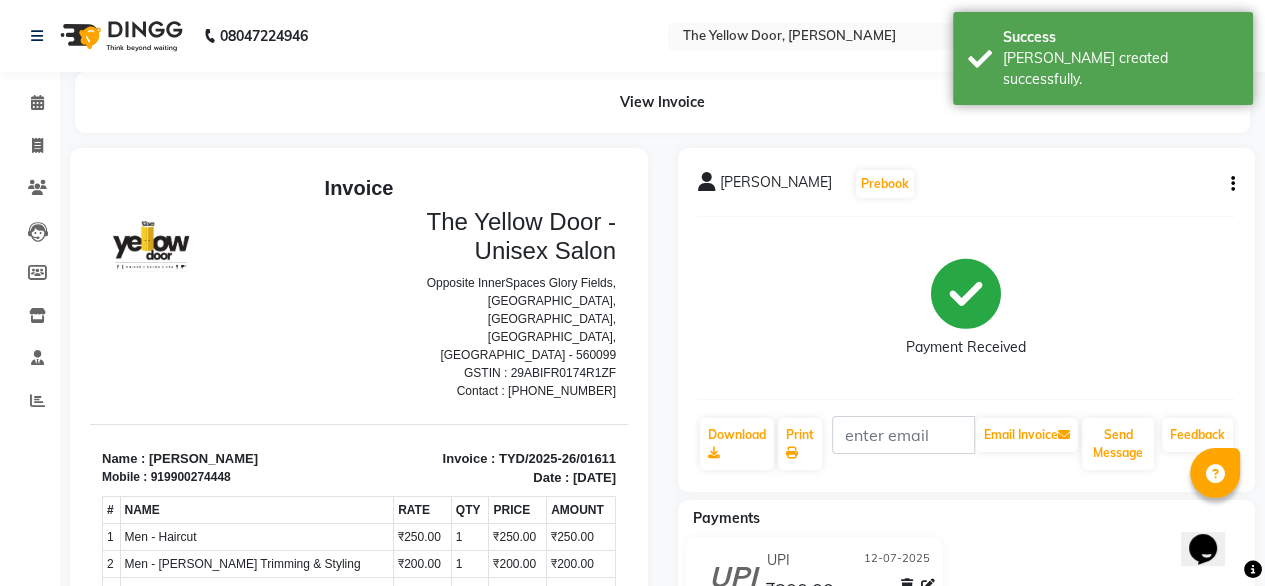scroll, scrollTop: 0, scrollLeft: 0, axis: both 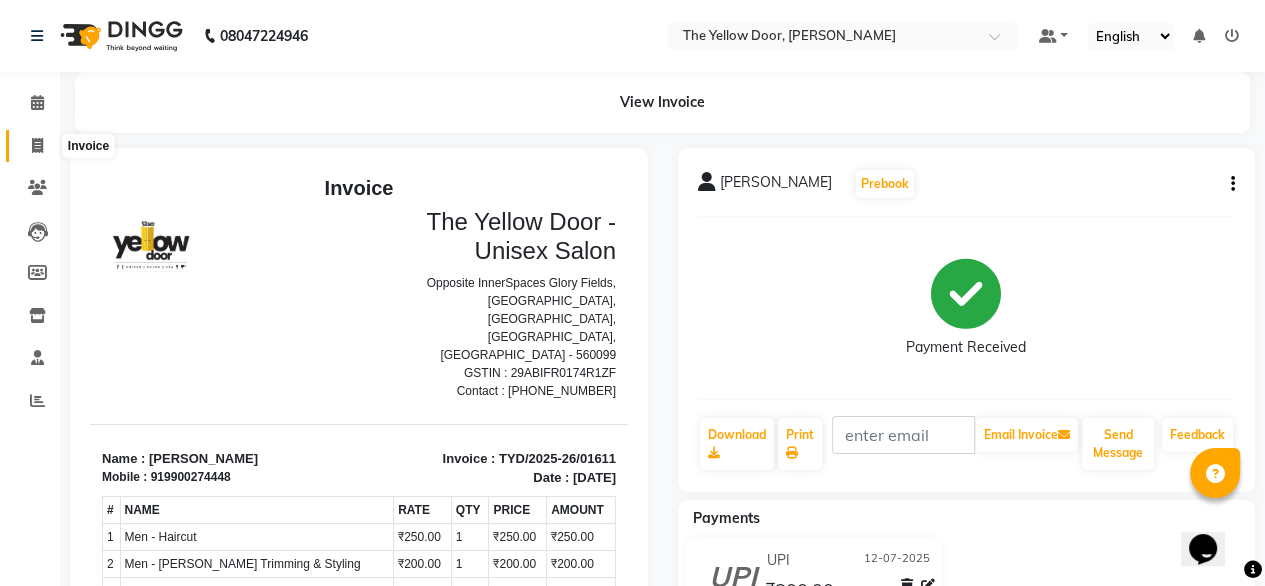 click 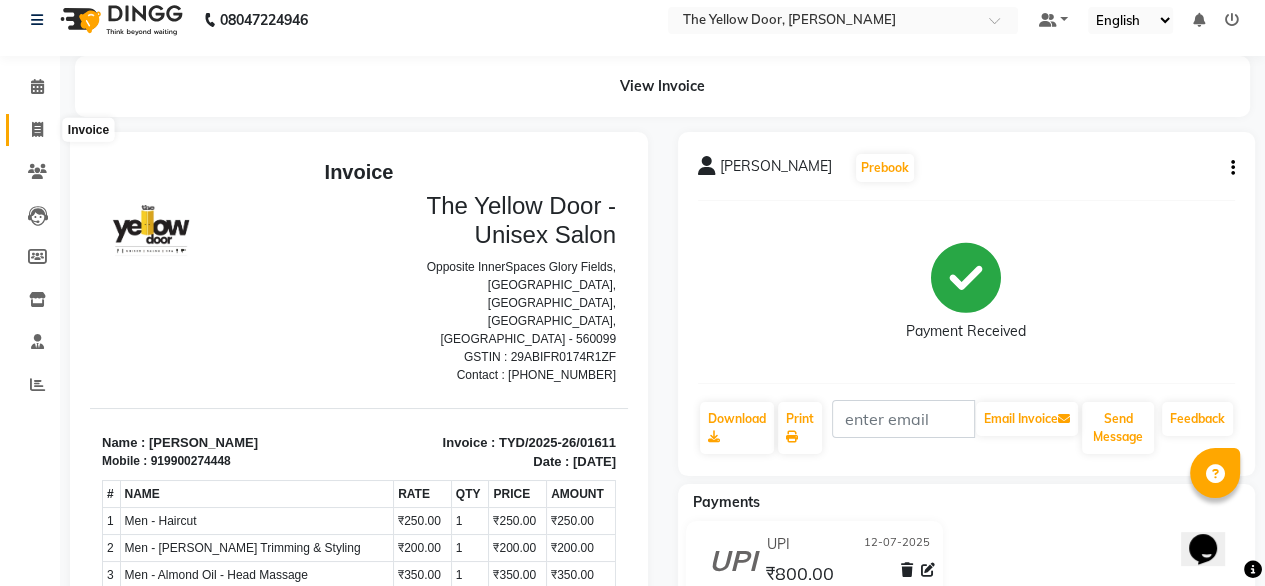 select on "service" 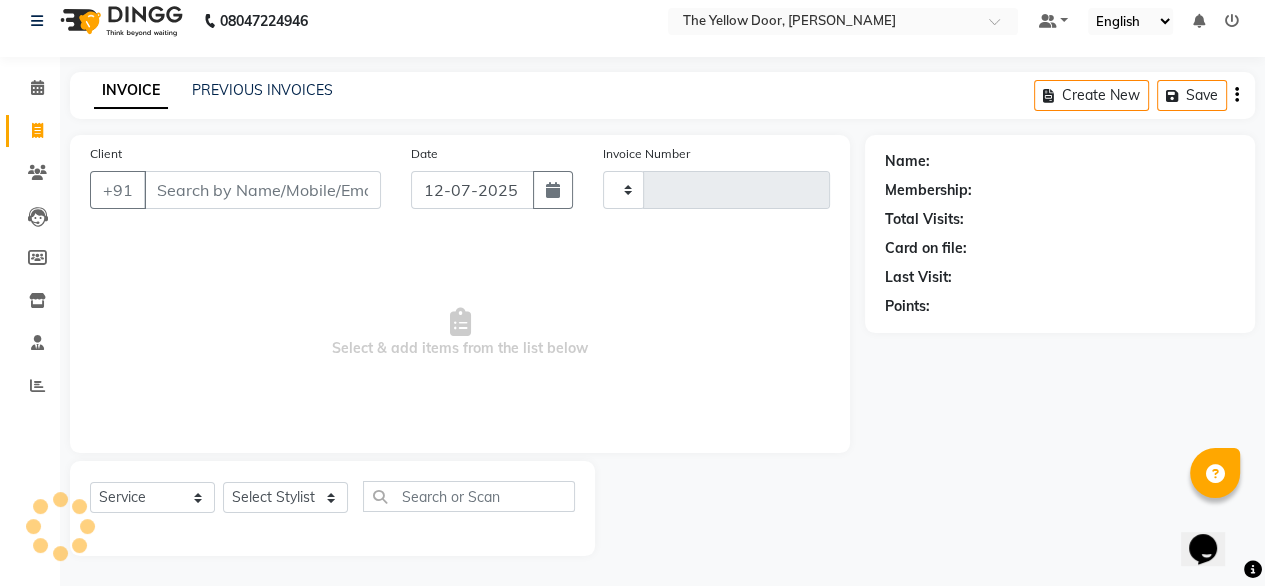 type on "01612" 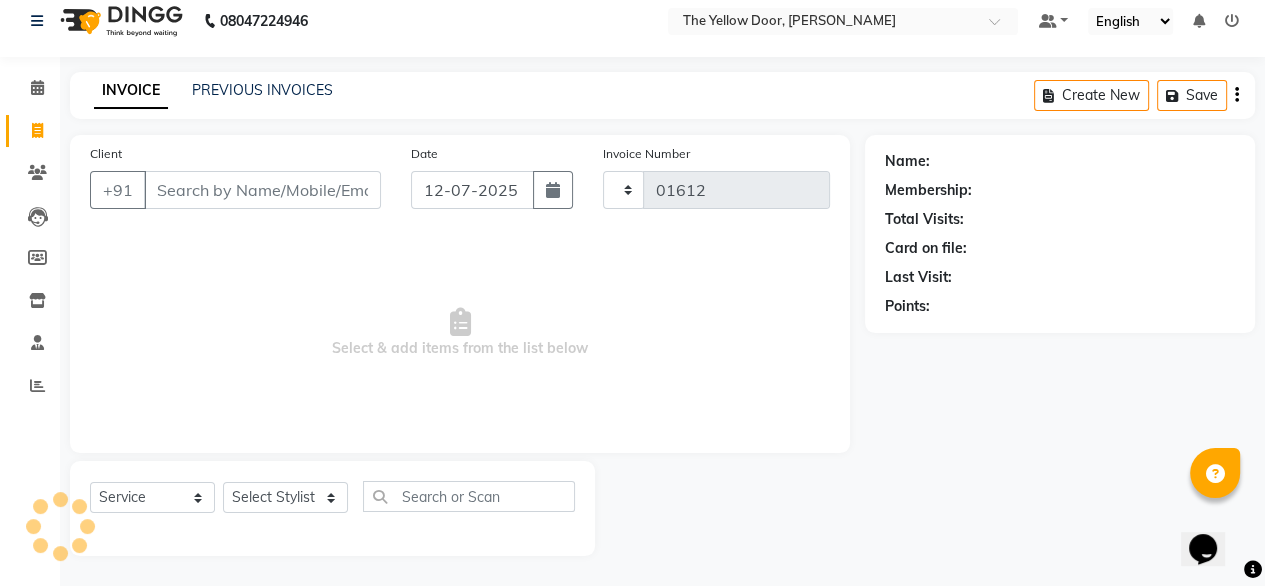 select on "5650" 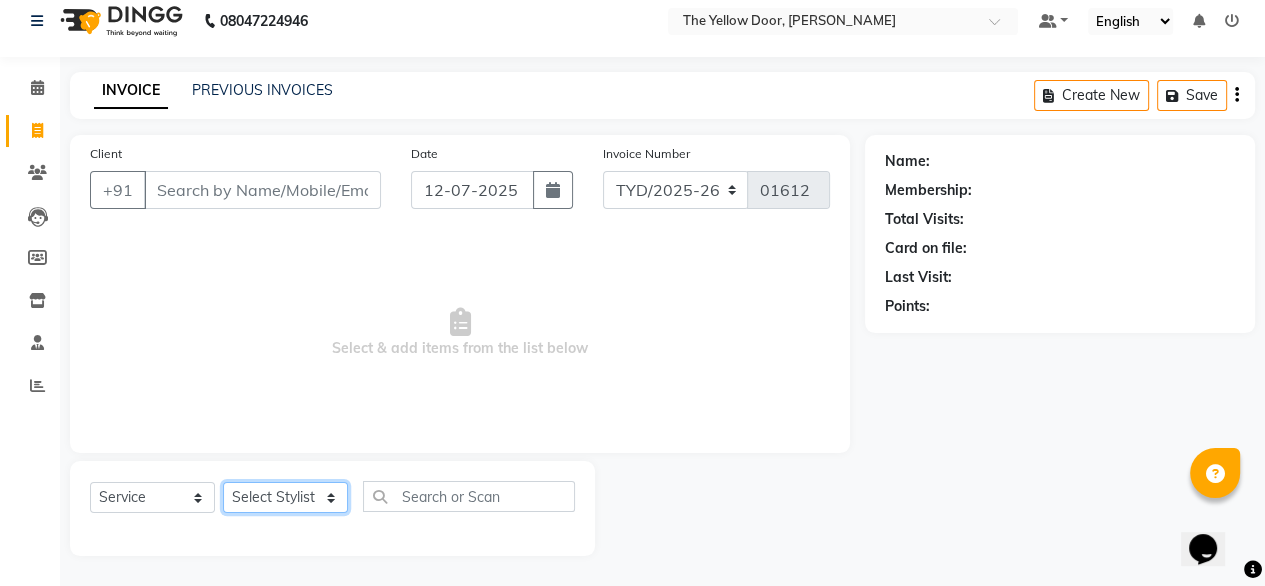 click on "Select Stylist [PERSON_NAME] [PERSON_NAME] [PERSON_NAME] Housekeeping Kaku Manager [PERSON_NAME]" 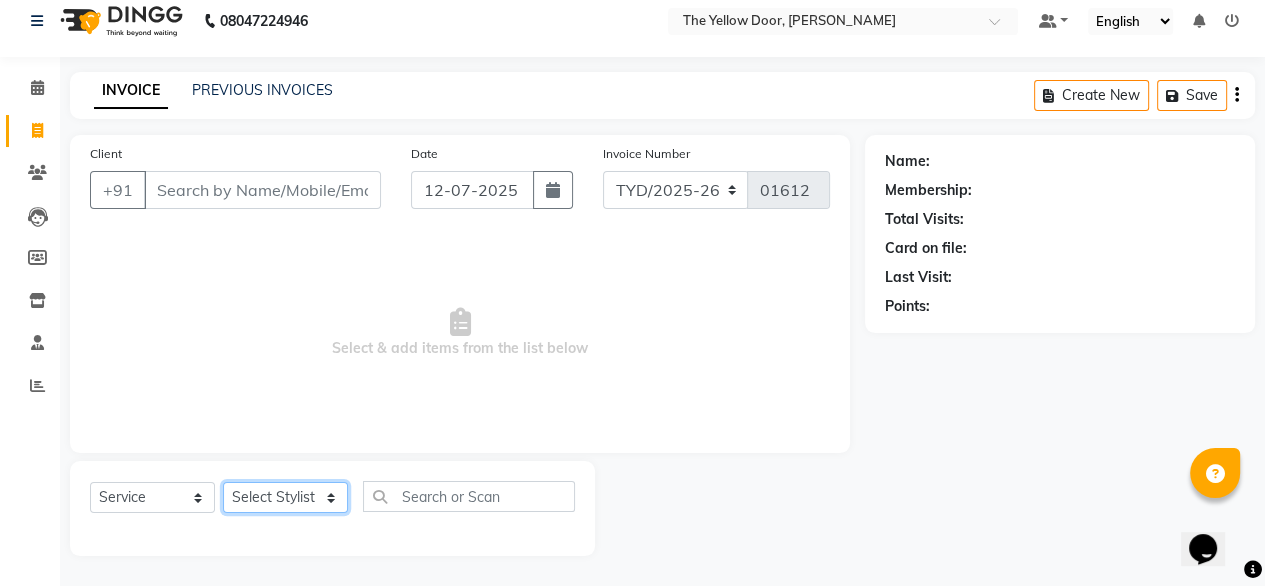 select on "67915" 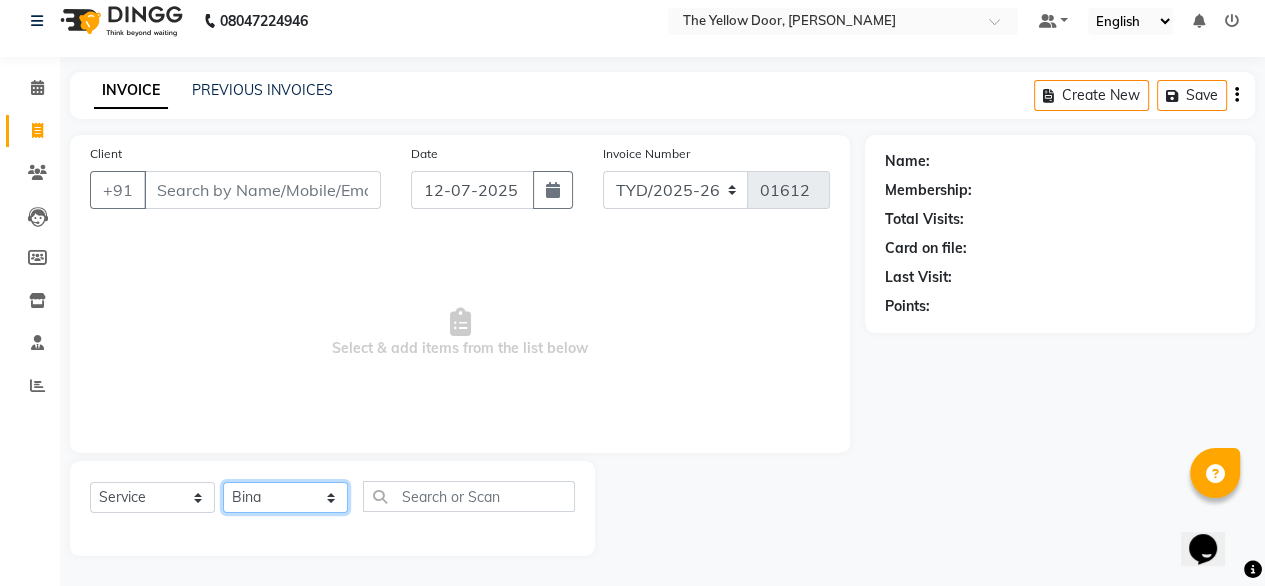 click on "Select Stylist [PERSON_NAME] [PERSON_NAME] [PERSON_NAME] Housekeeping Kaku Manager [PERSON_NAME]" 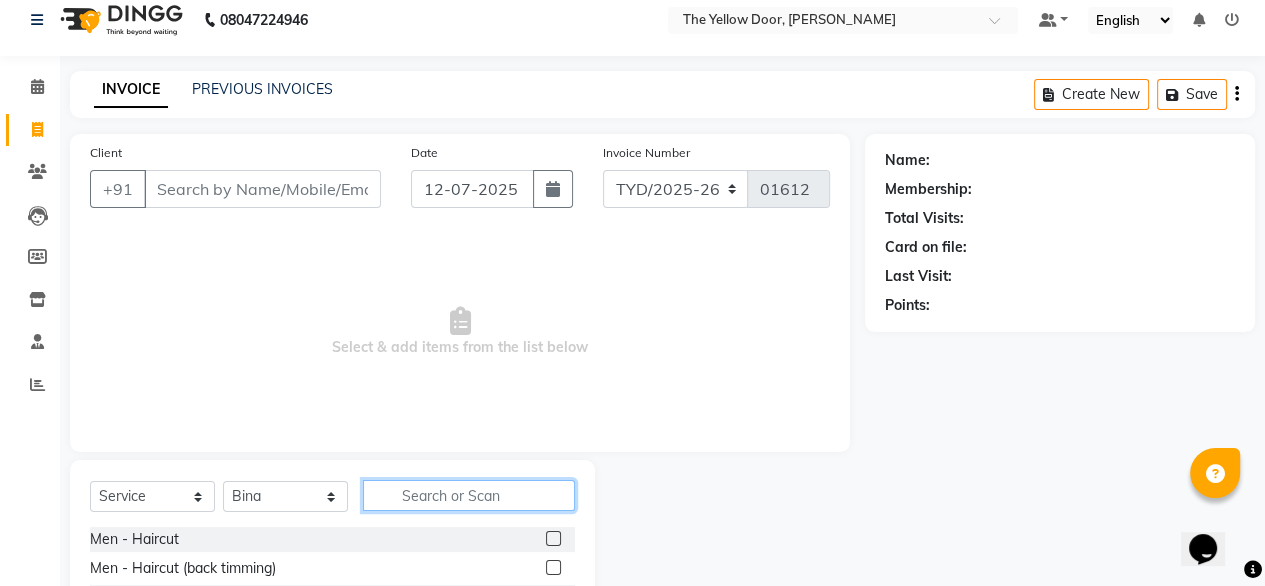 click 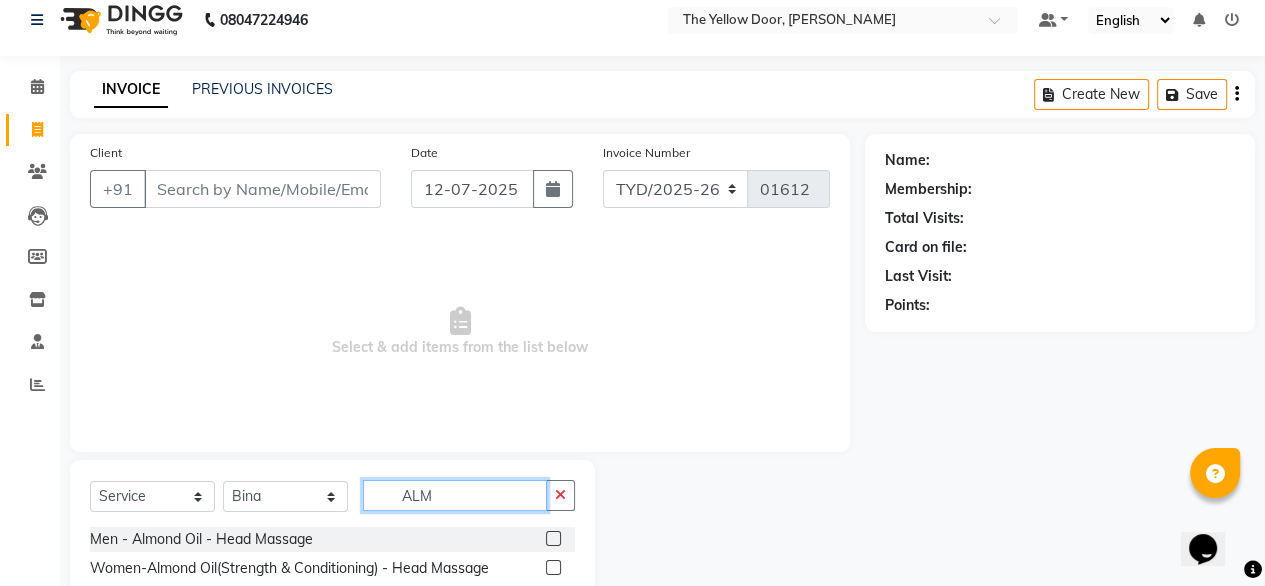 type on "ALM" 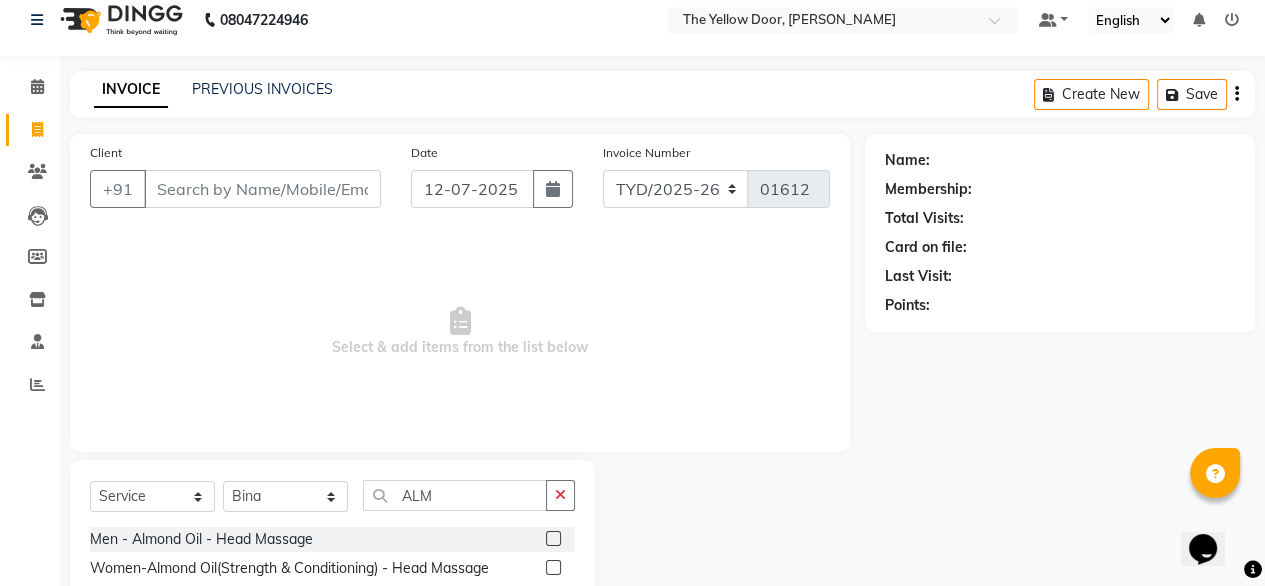 click 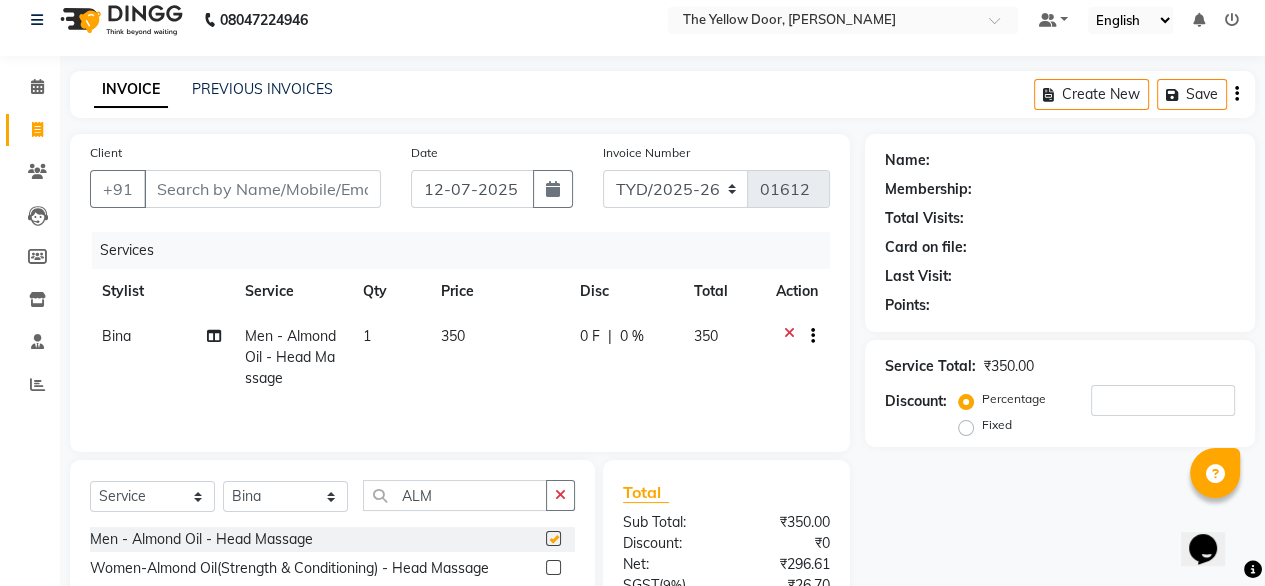 checkbox on "false" 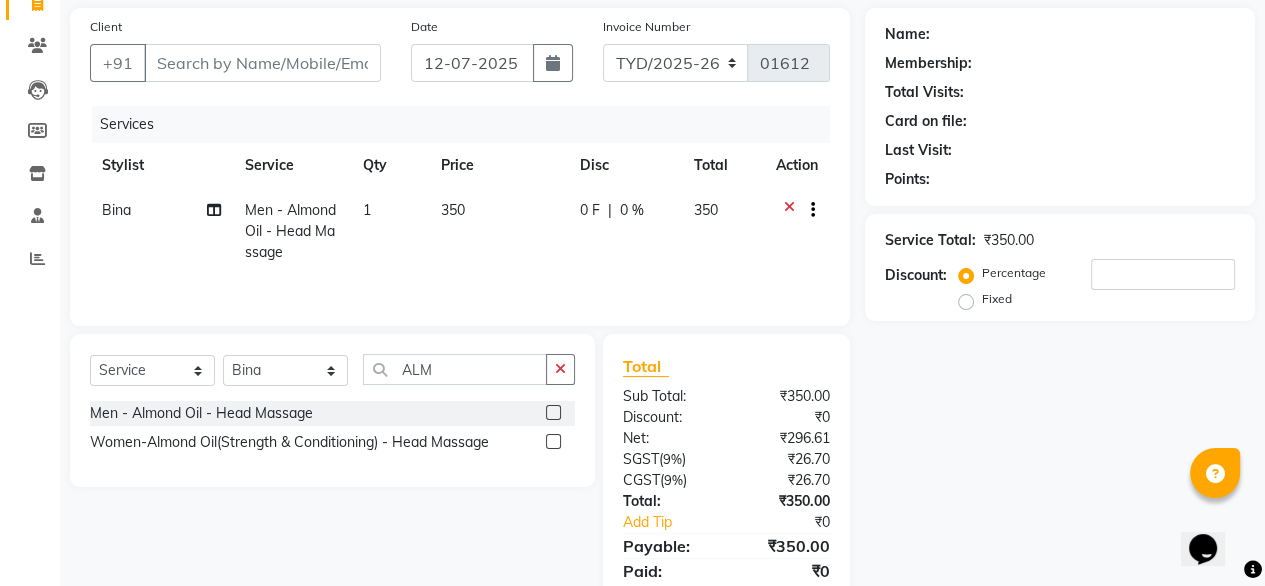 scroll, scrollTop: 144, scrollLeft: 0, axis: vertical 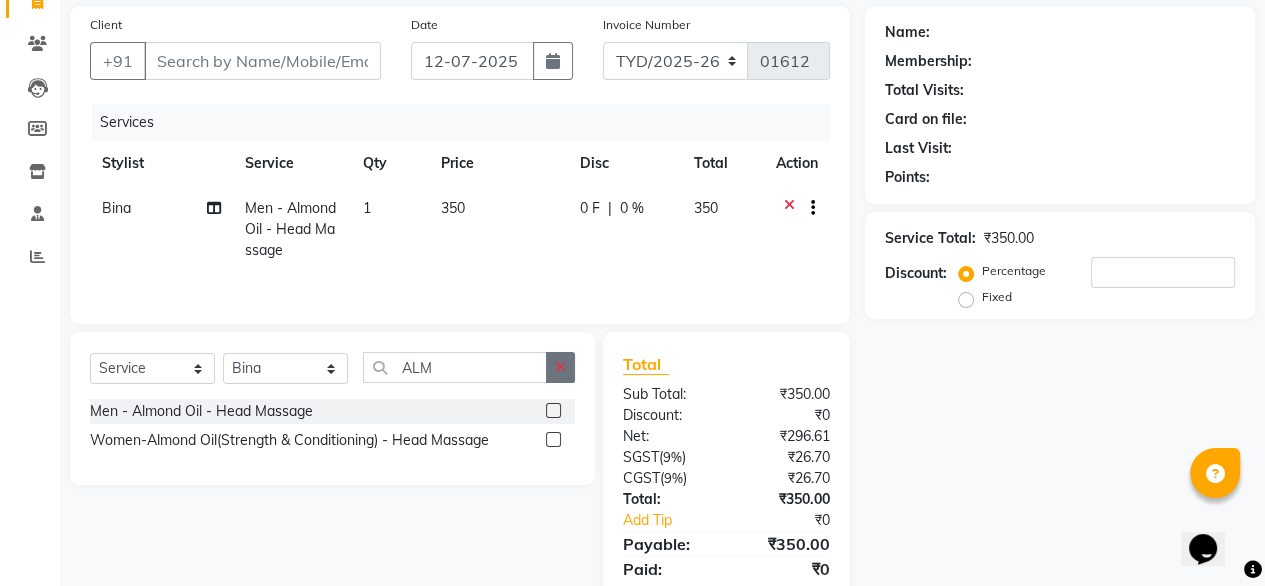 click 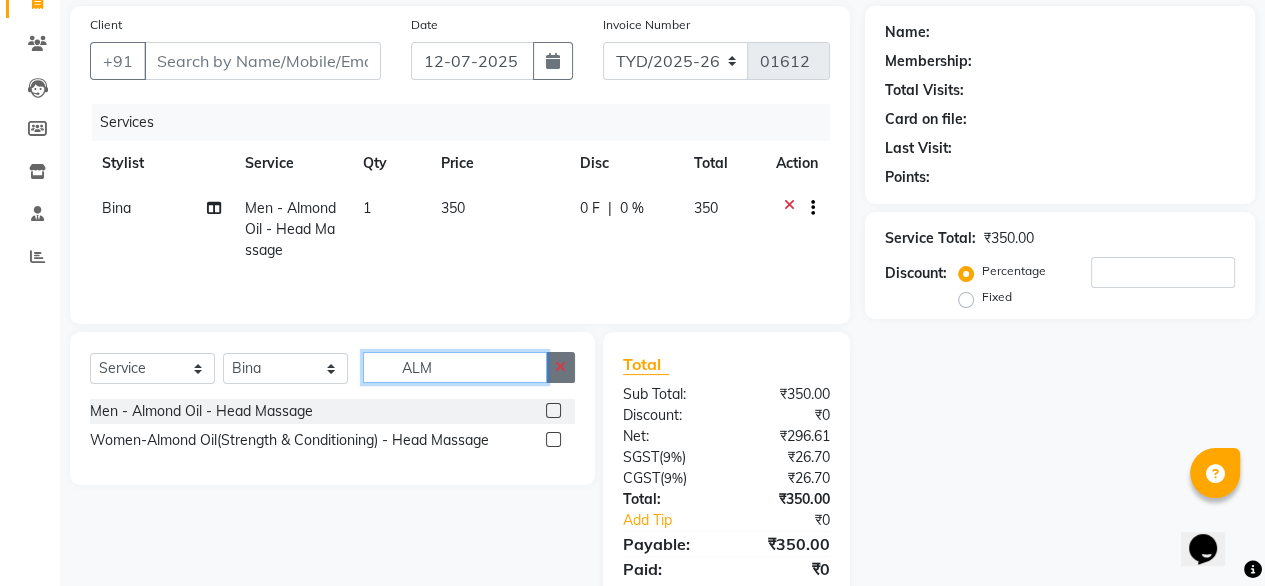 type 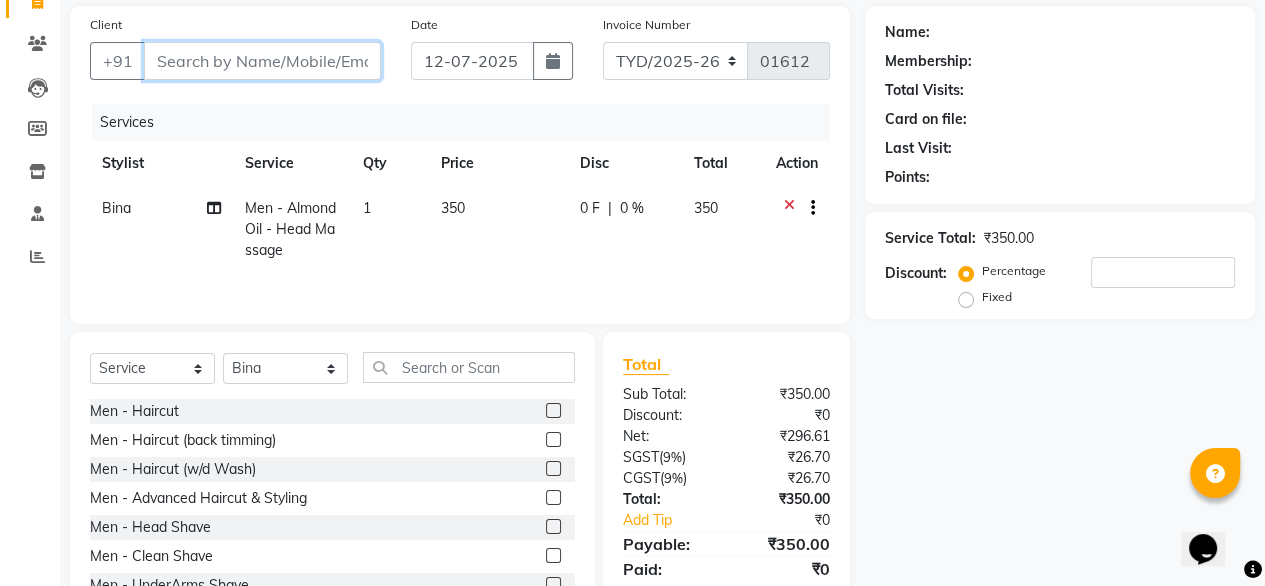 click on "Client" at bounding box center (262, 61) 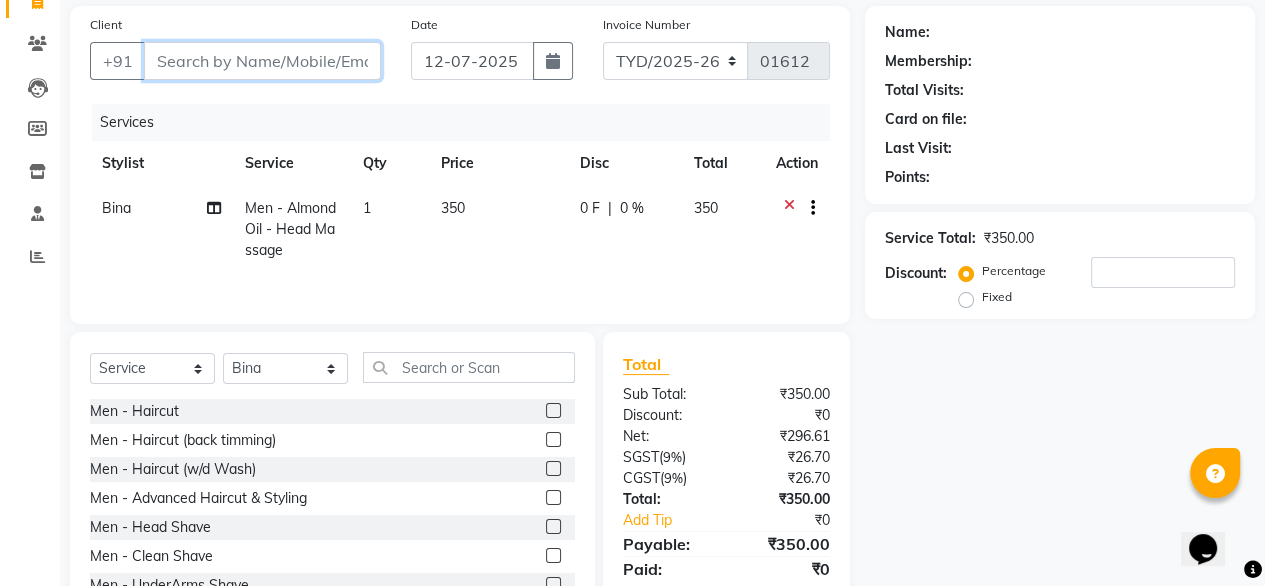 type on "9" 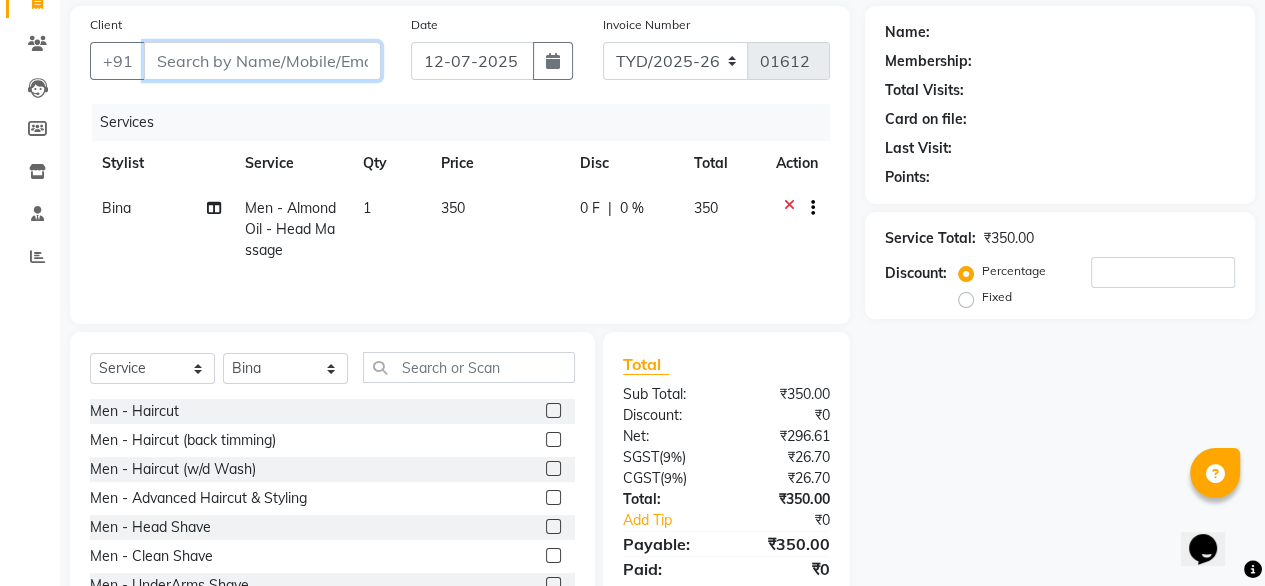 type on "0" 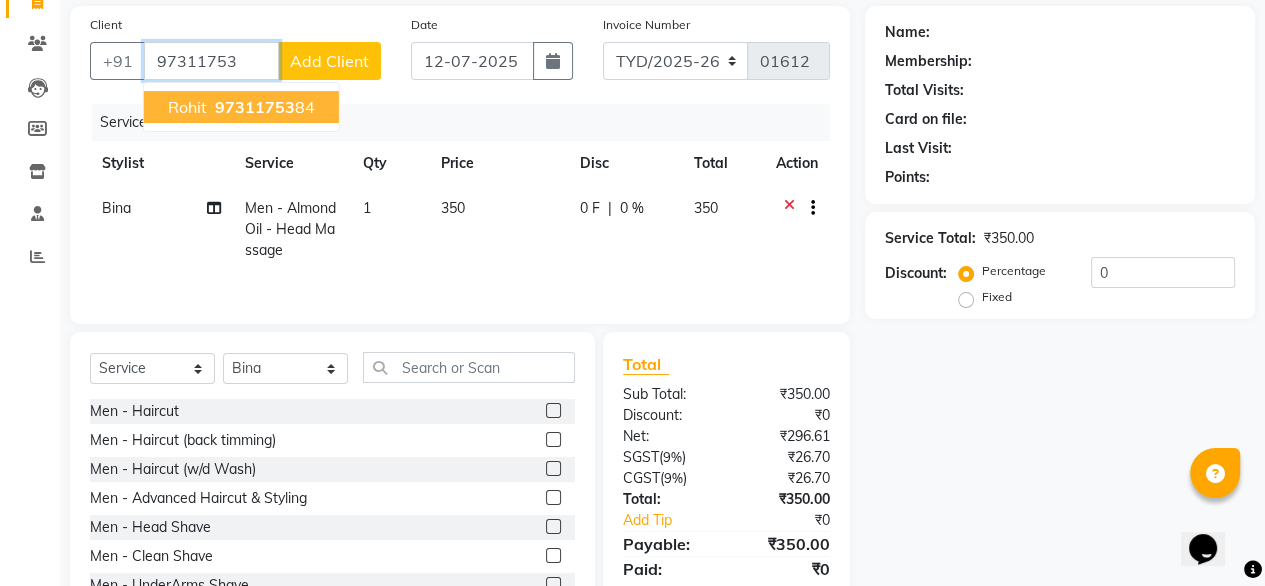 click on "97311753" at bounding box center [255, 107] 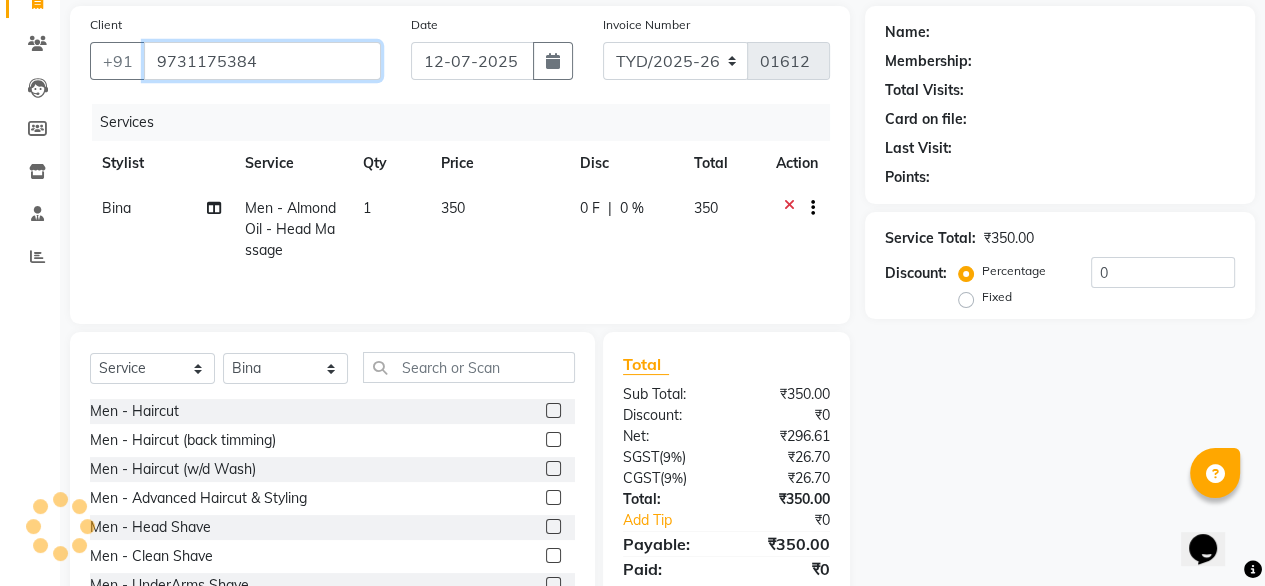 type on "9731175384" 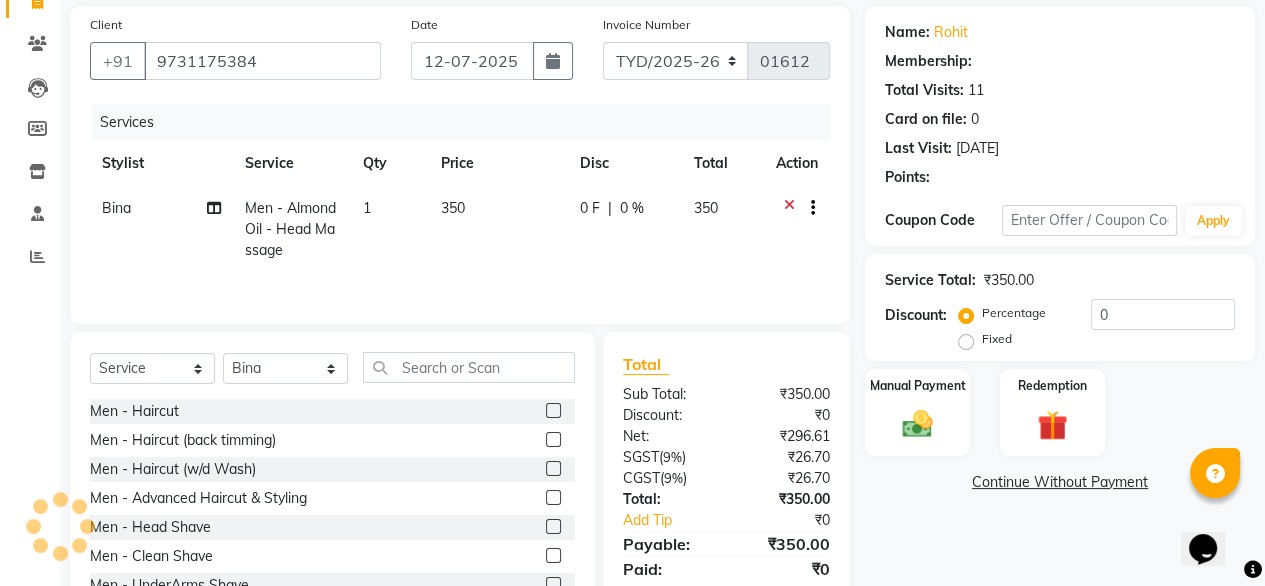 select on "1: Object" 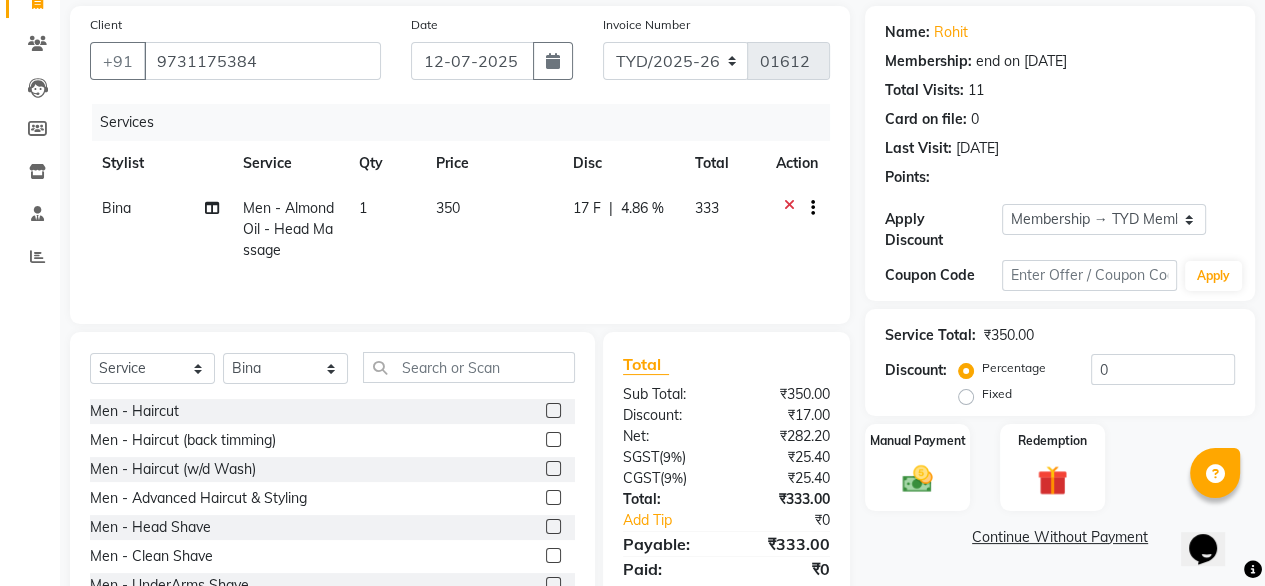 radio on "false" 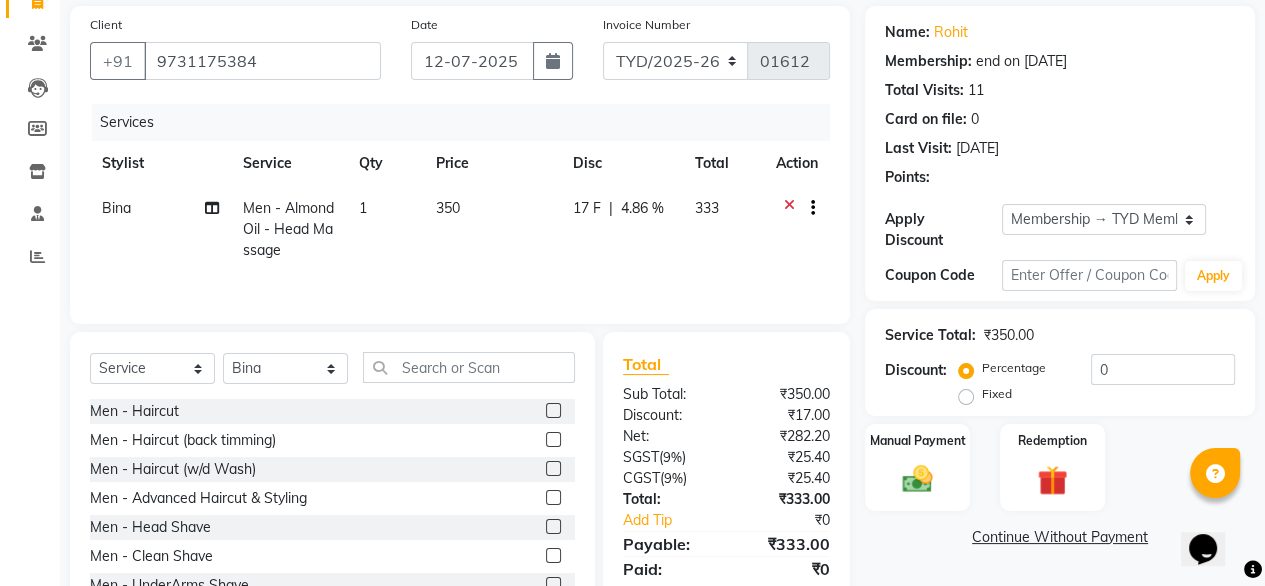 radio on "true" 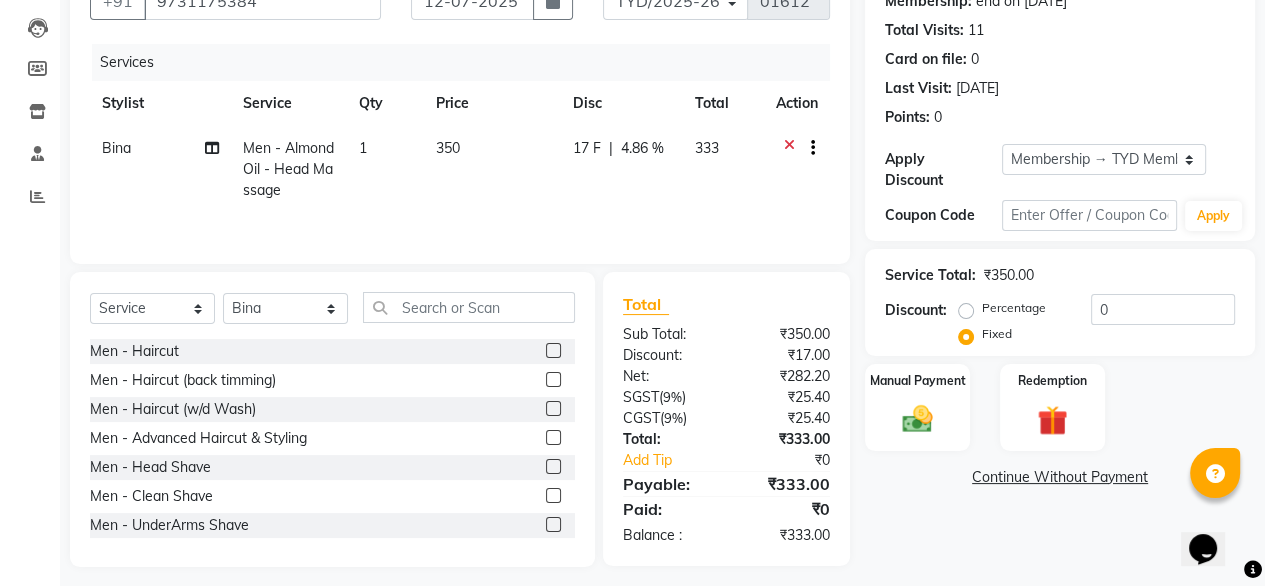 scroll, scrollTop: 216, scrollLeft: 0, axis: vertical 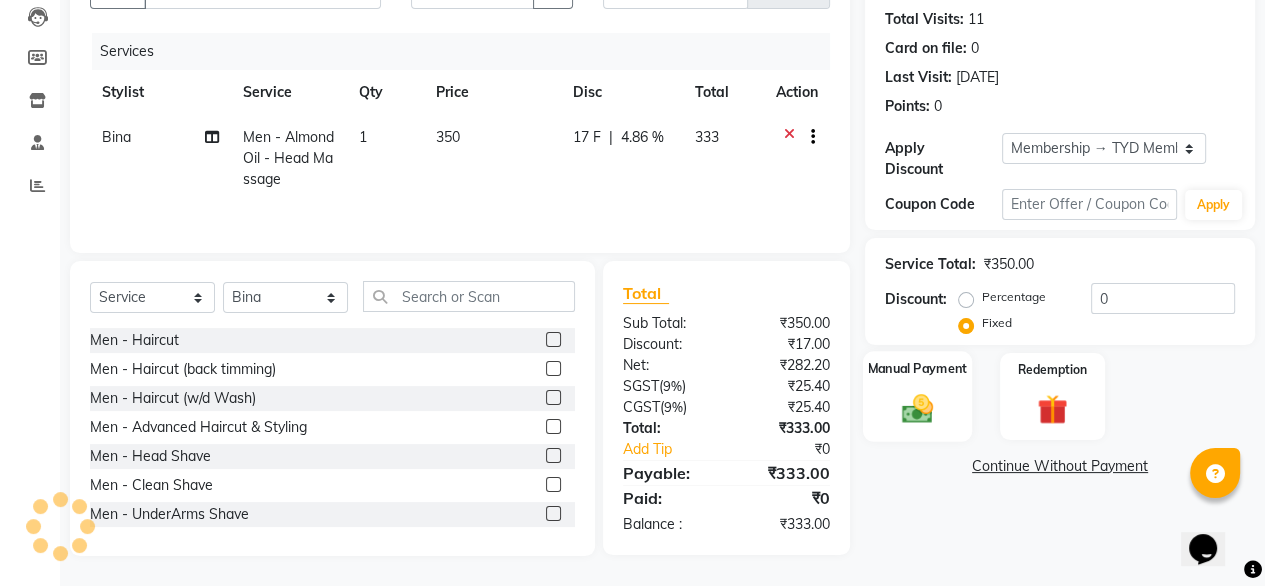 click 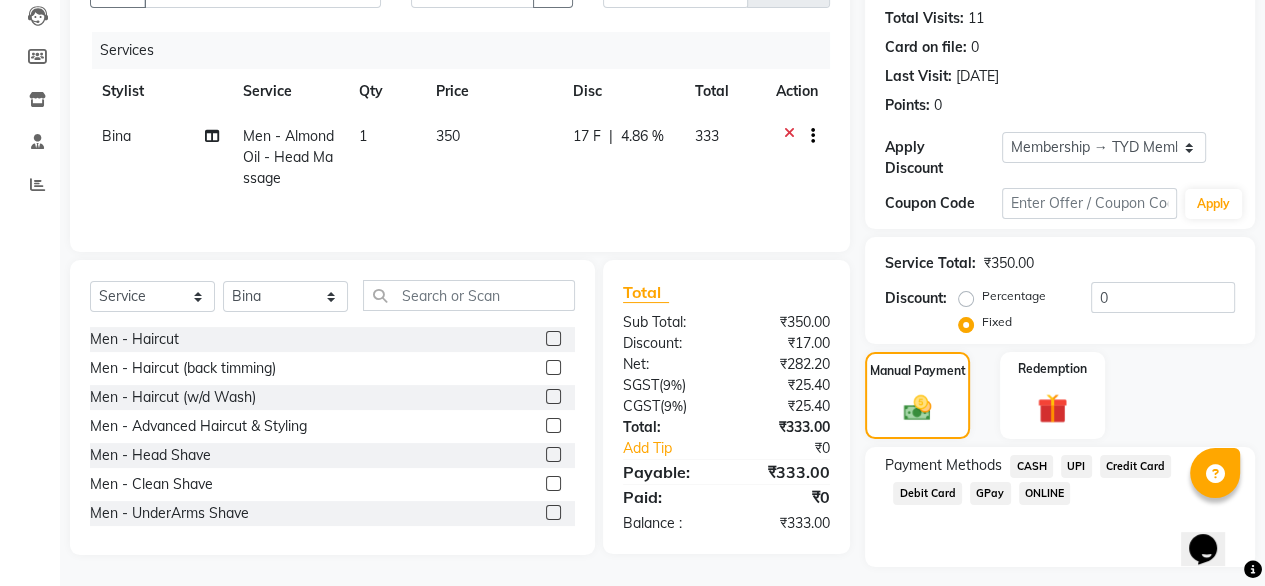click on "UPI" 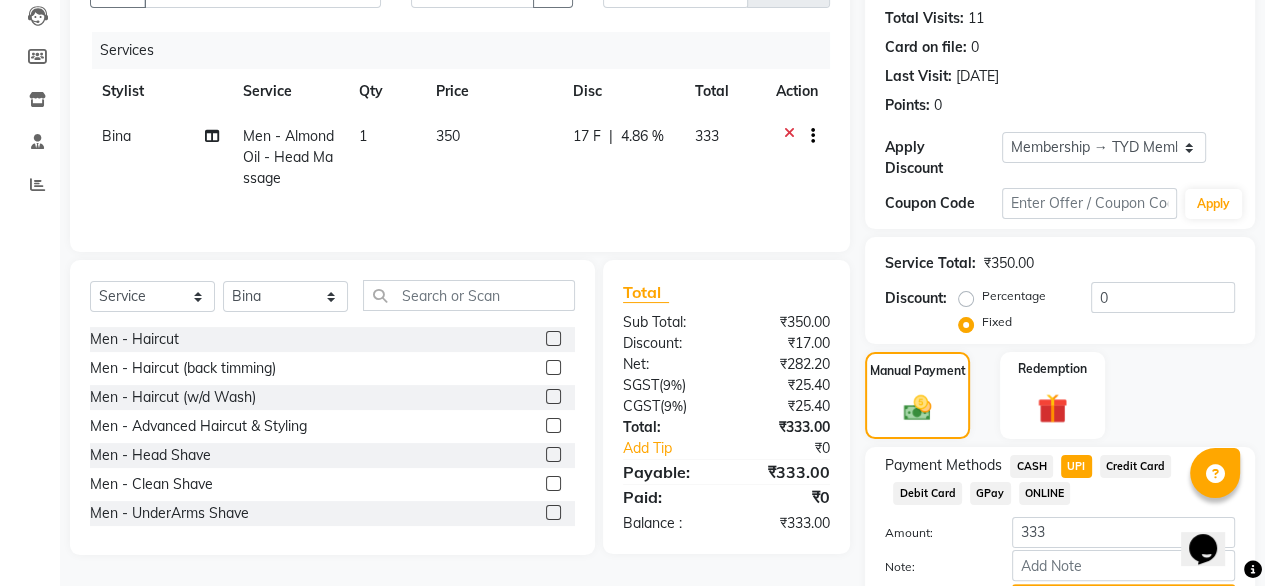 scroll, scrollTop: 311, scrollLeft: 0, axis: vertical 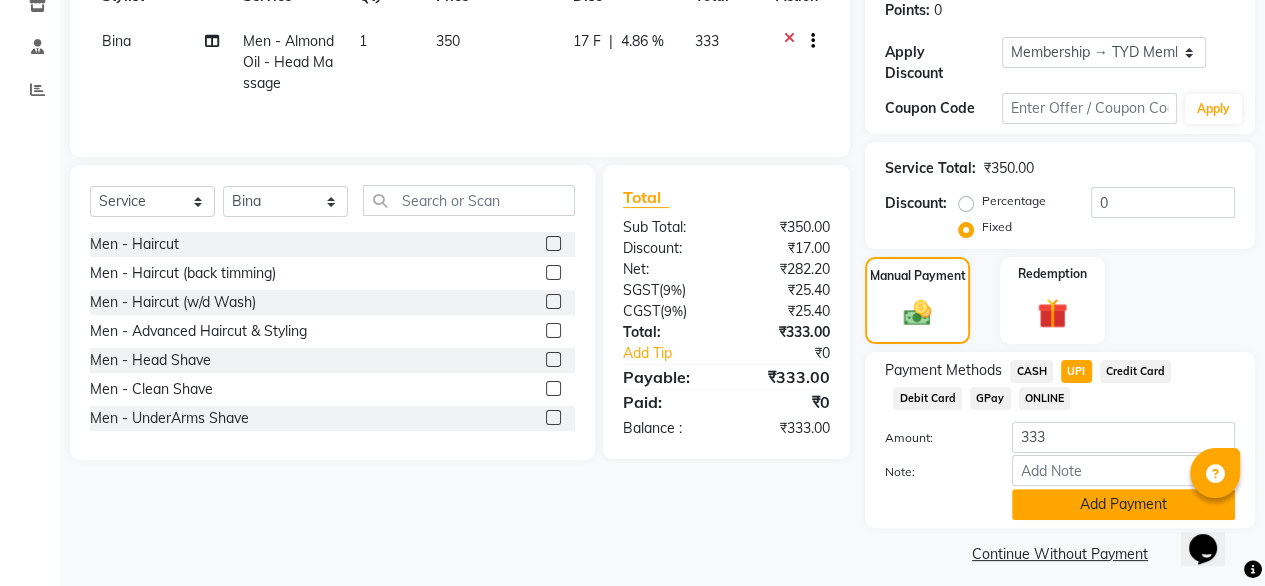 click on "Add Payment" 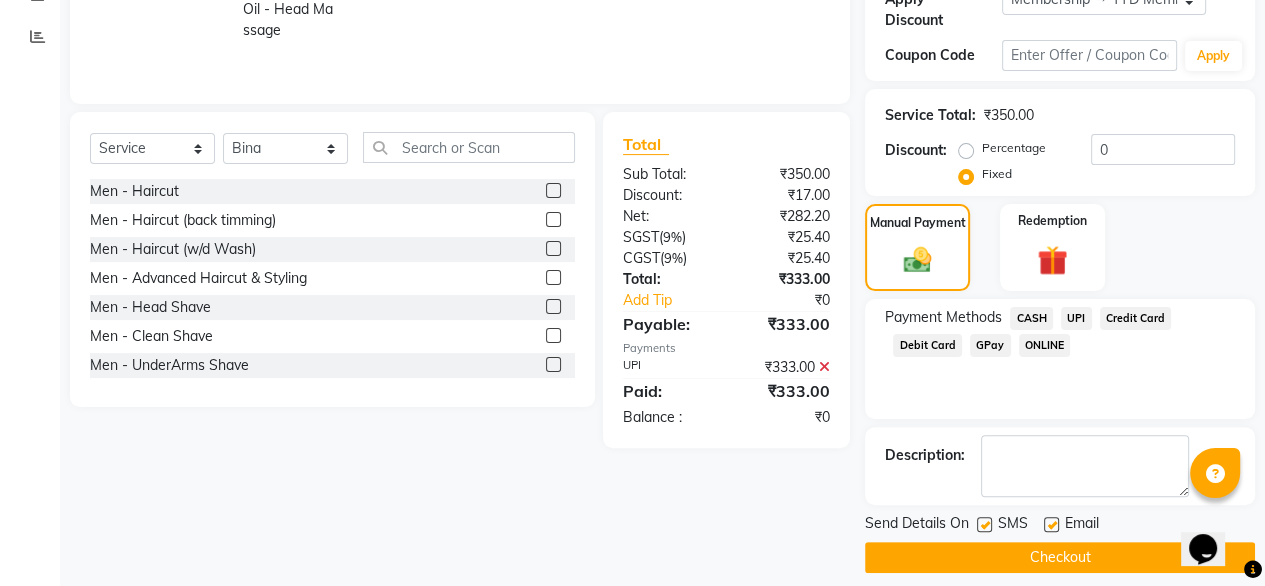 scroll, scrollTop: 364, scrollLeft: 0, axis: vertical 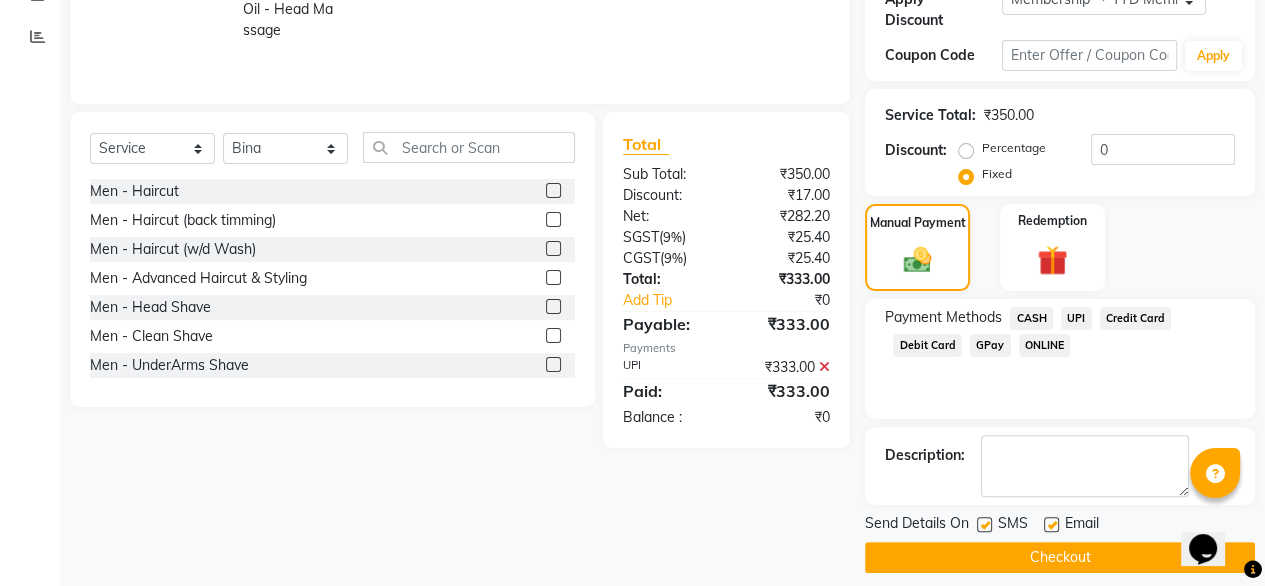 click on "Email" 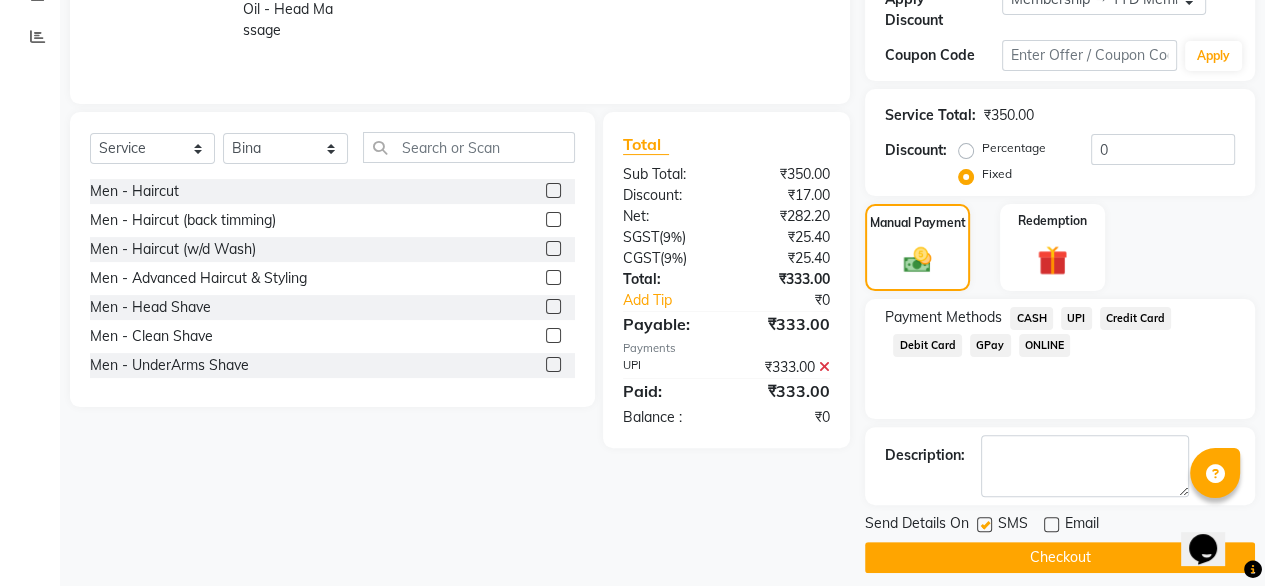 click on "Checkout" 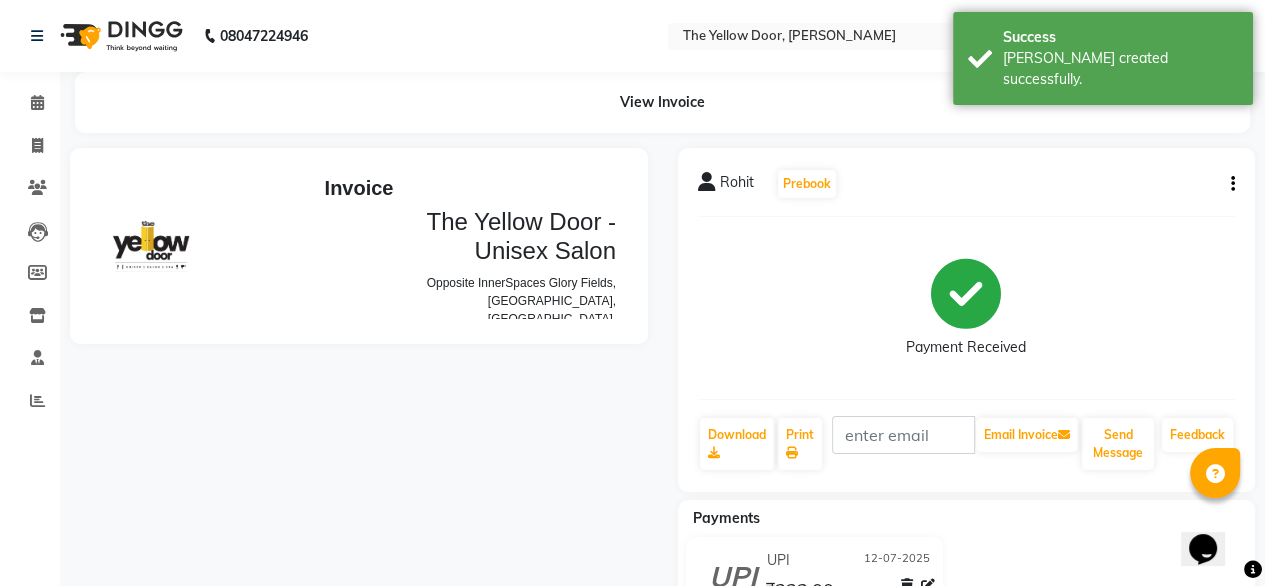 scroll, scrollTop: 0, scrollLeft: 0, axis: both 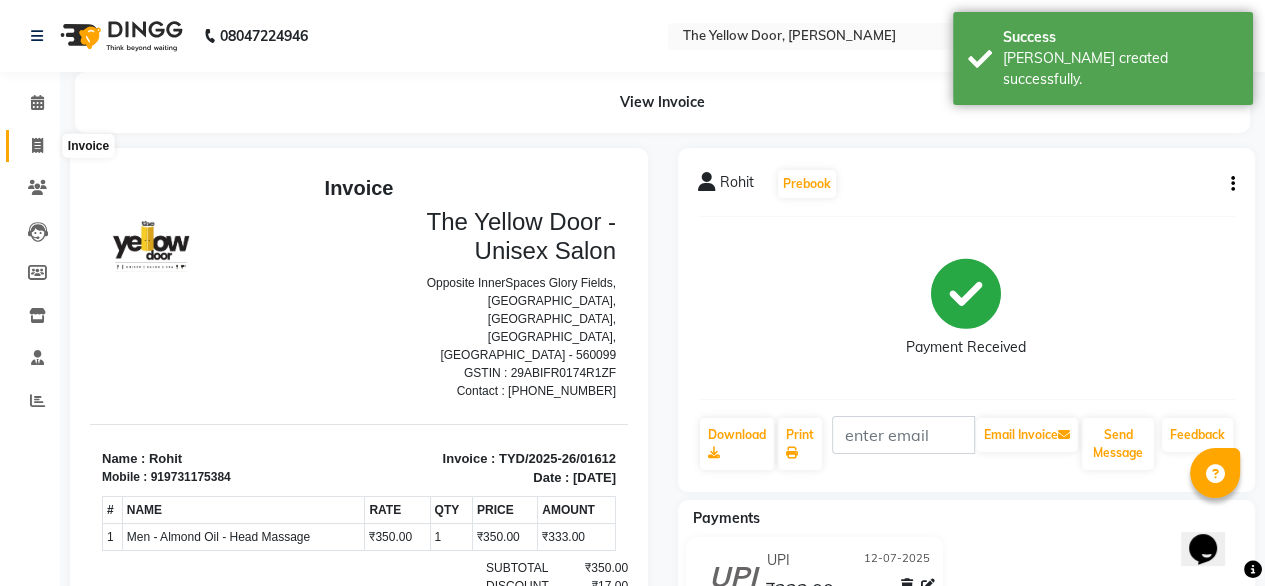 click 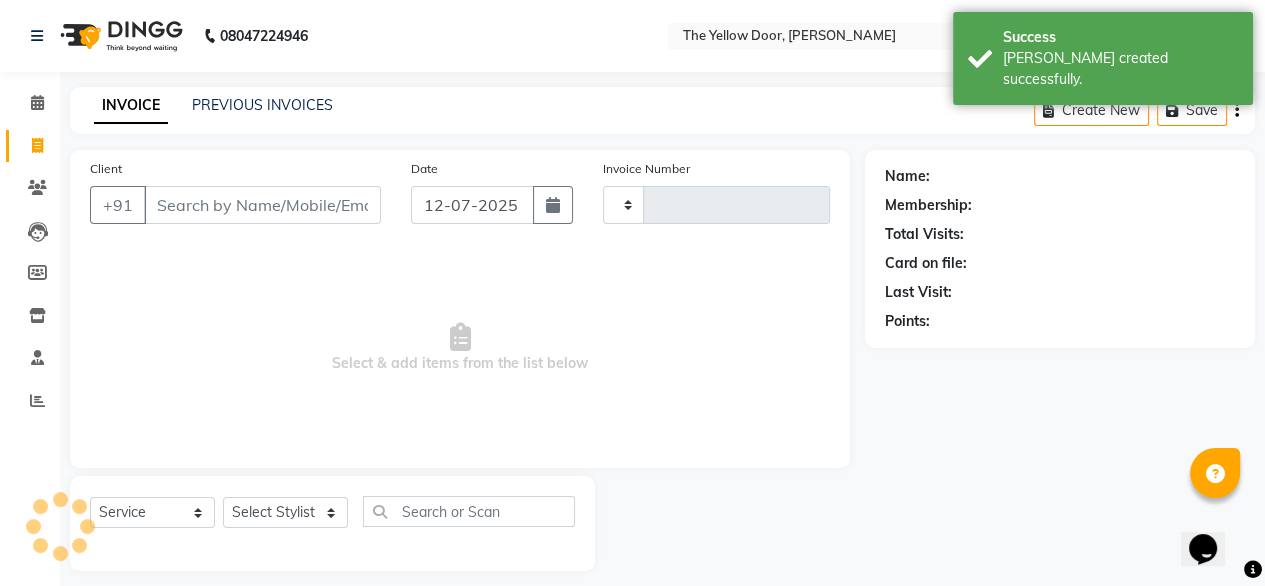 scroll, scrollTop: 16, scrollLeft: 0, axis: vertical 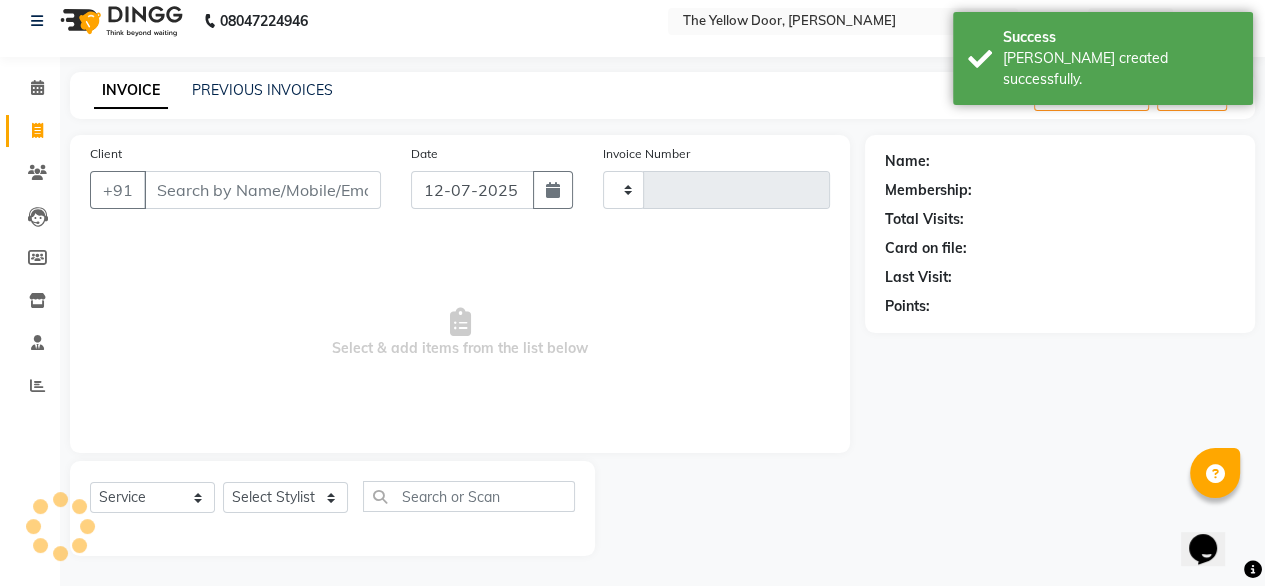 type on "01613" 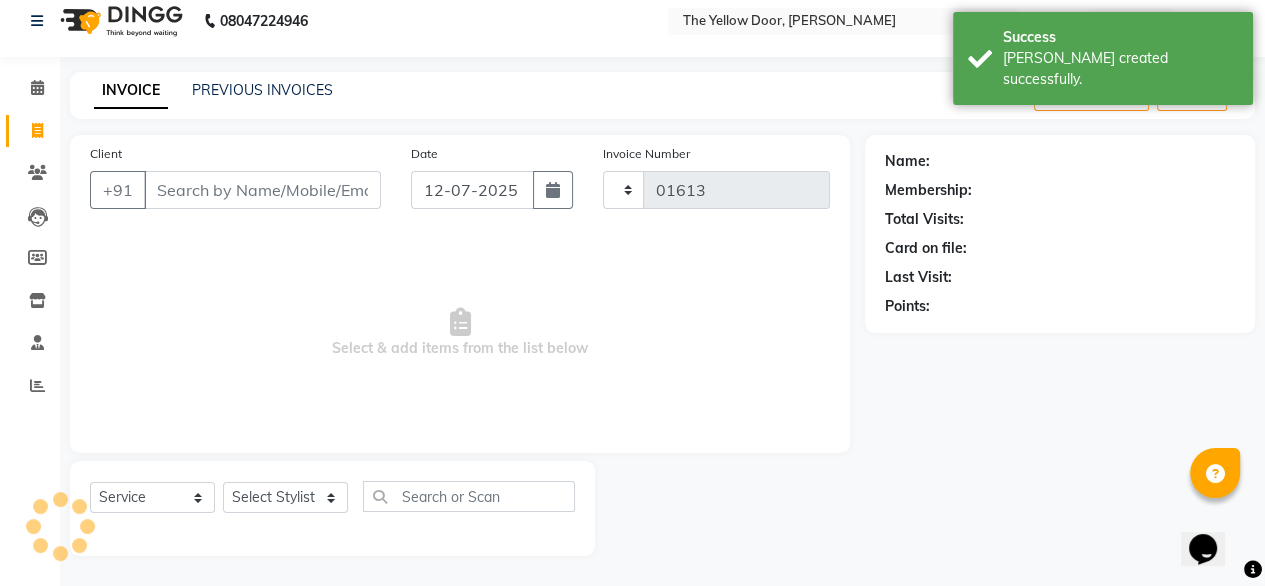 select on "5650" 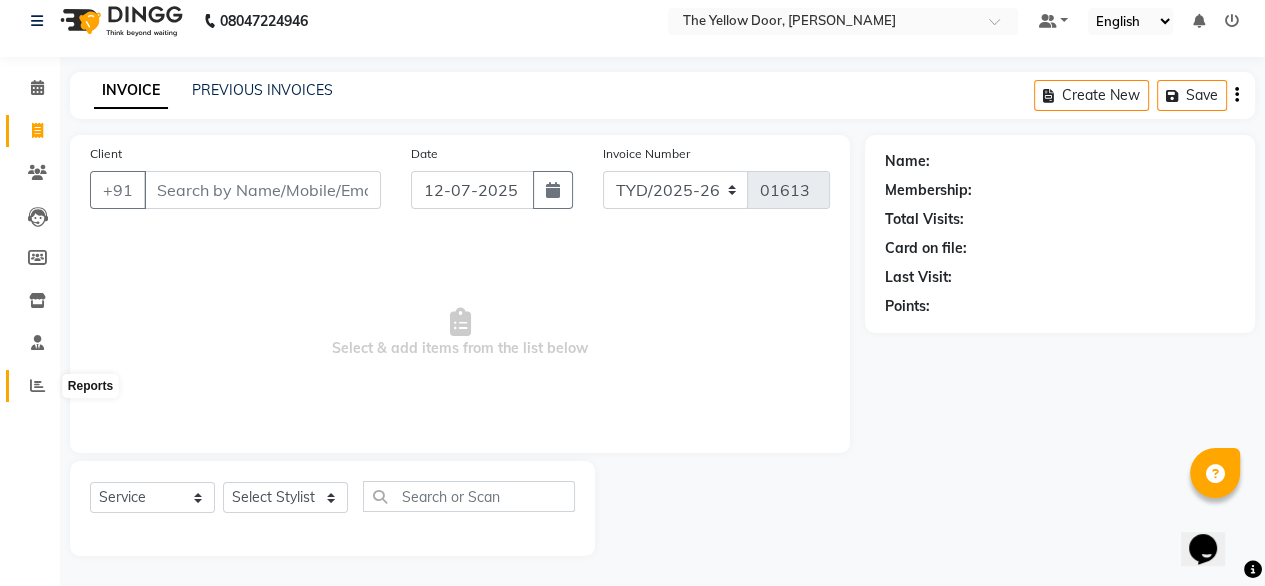 click 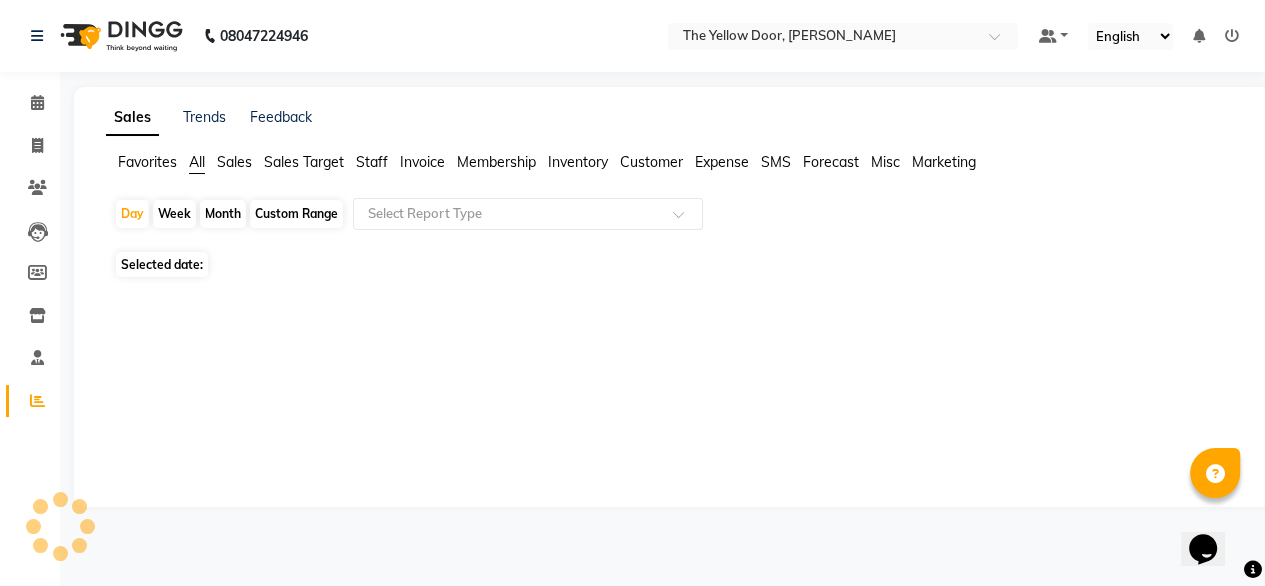 scroll, scrollTop: 0, scrollLeft: 0, axis: both 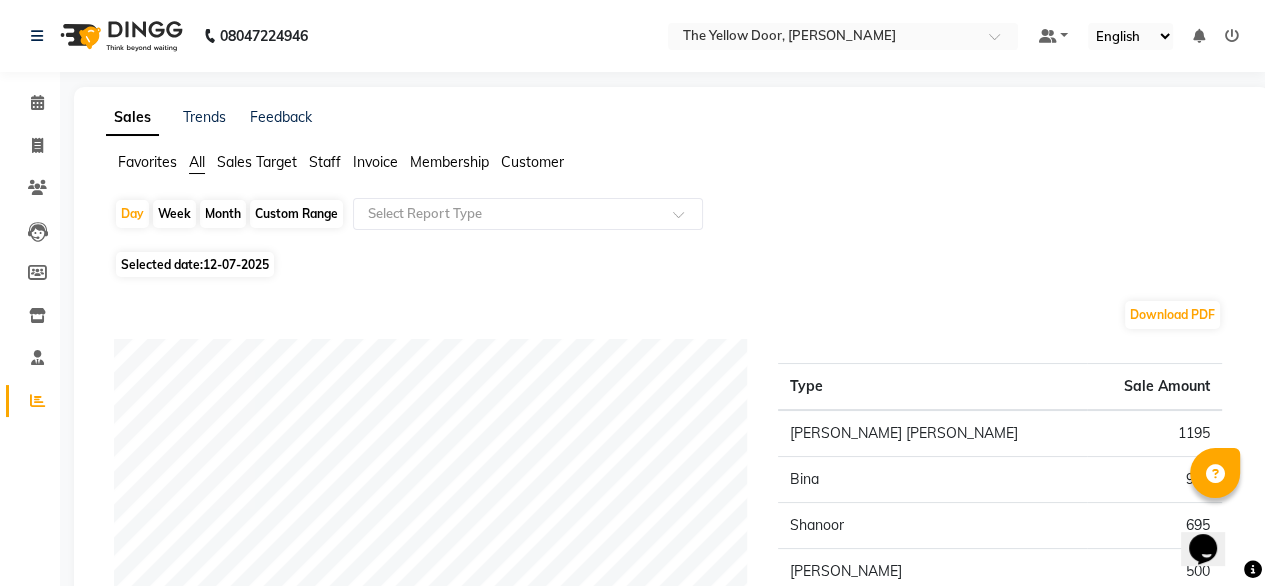 click on "Month" 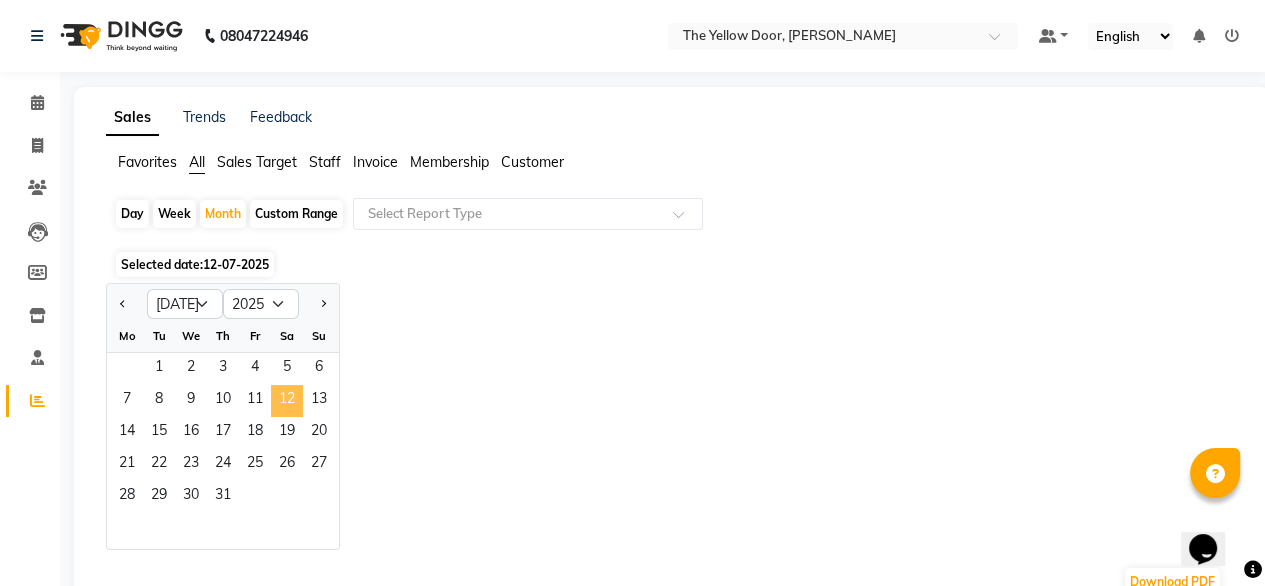 click on "12" 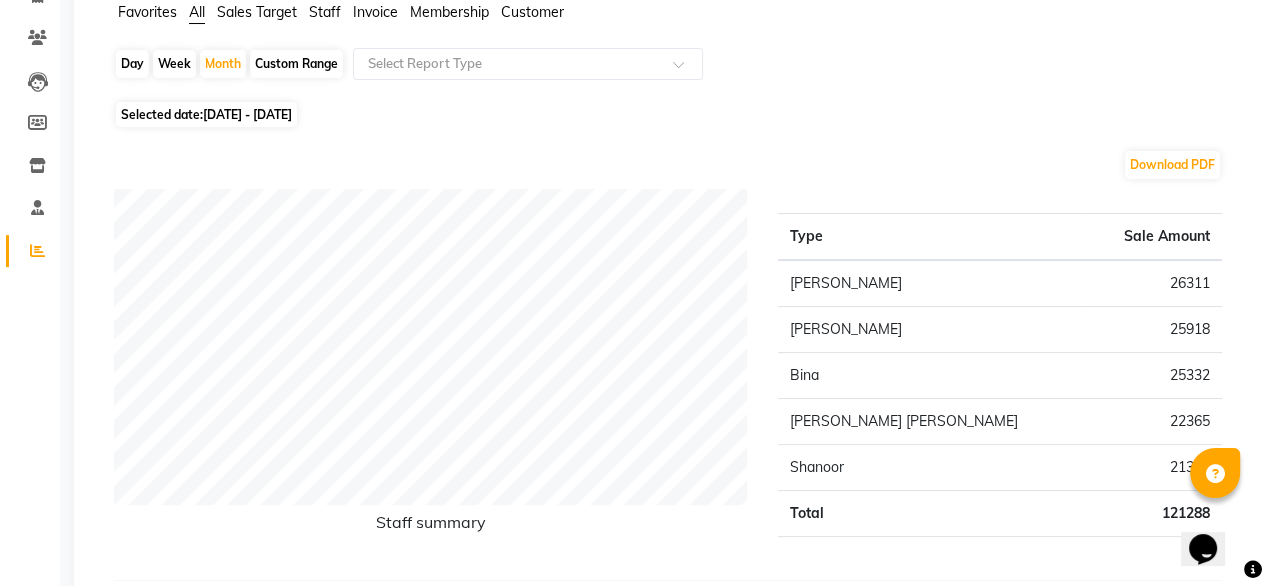 scroll, scrollTop: 0, scrollLeft: 0, axis: both 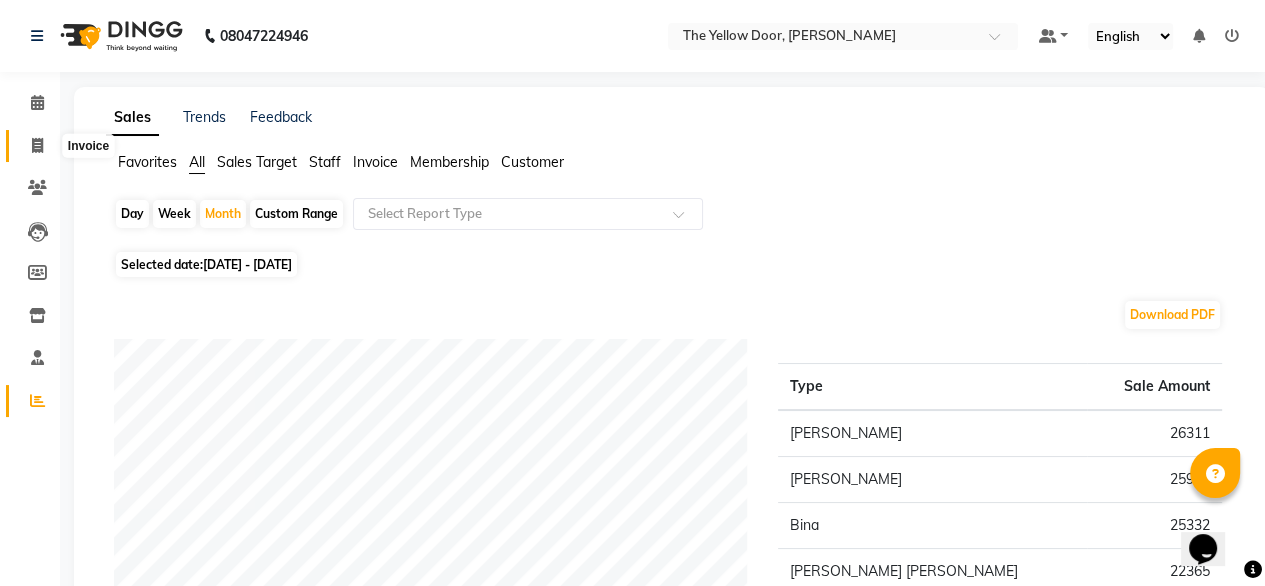 click 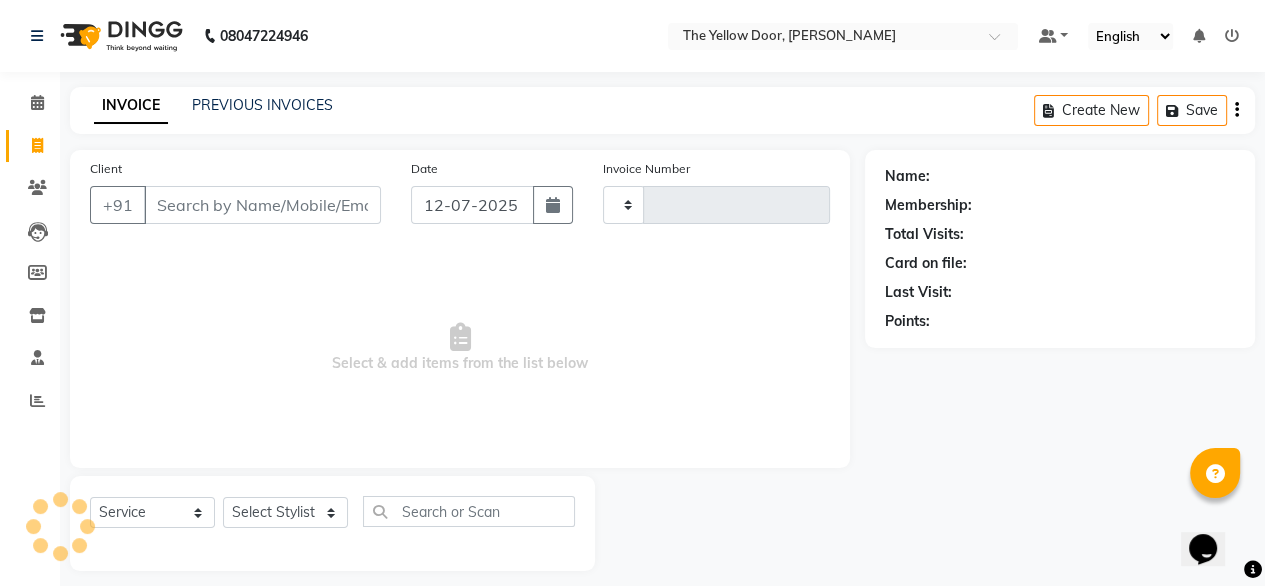 scroll, scrollTop: 16, scrollLeft: 0, axis: vertical 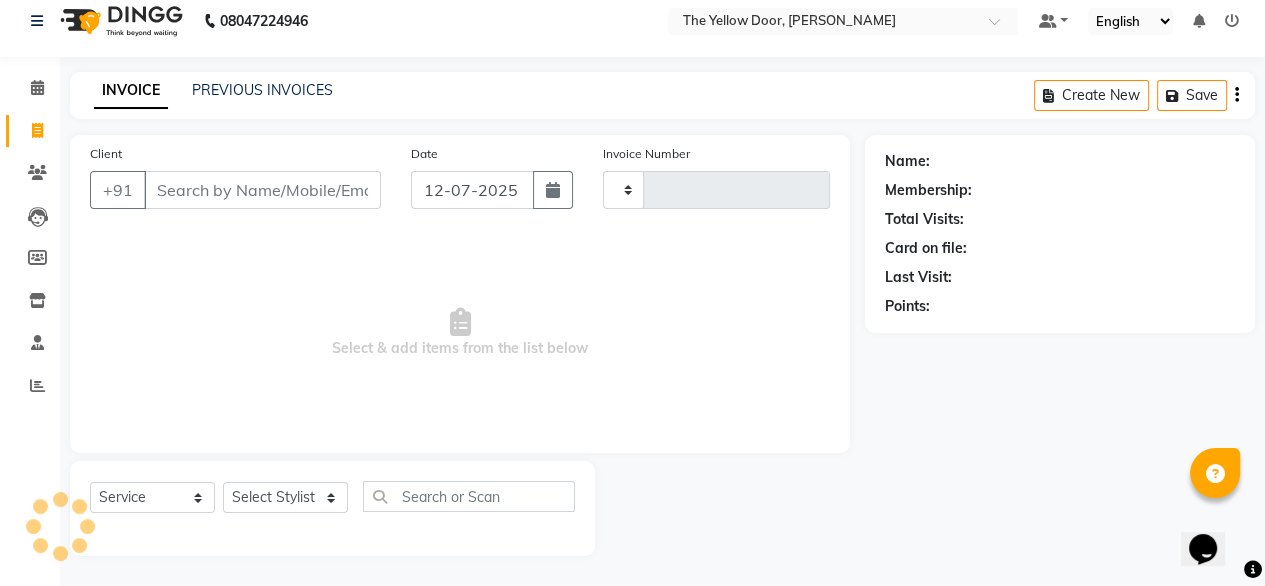 type on "01613" 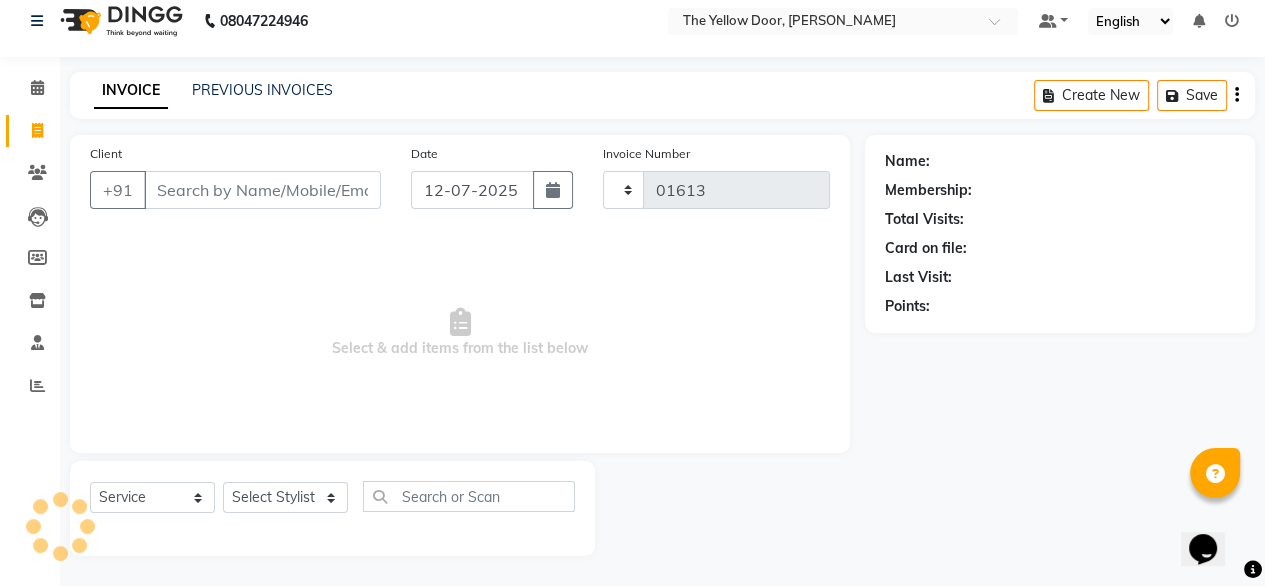 select on "5650" 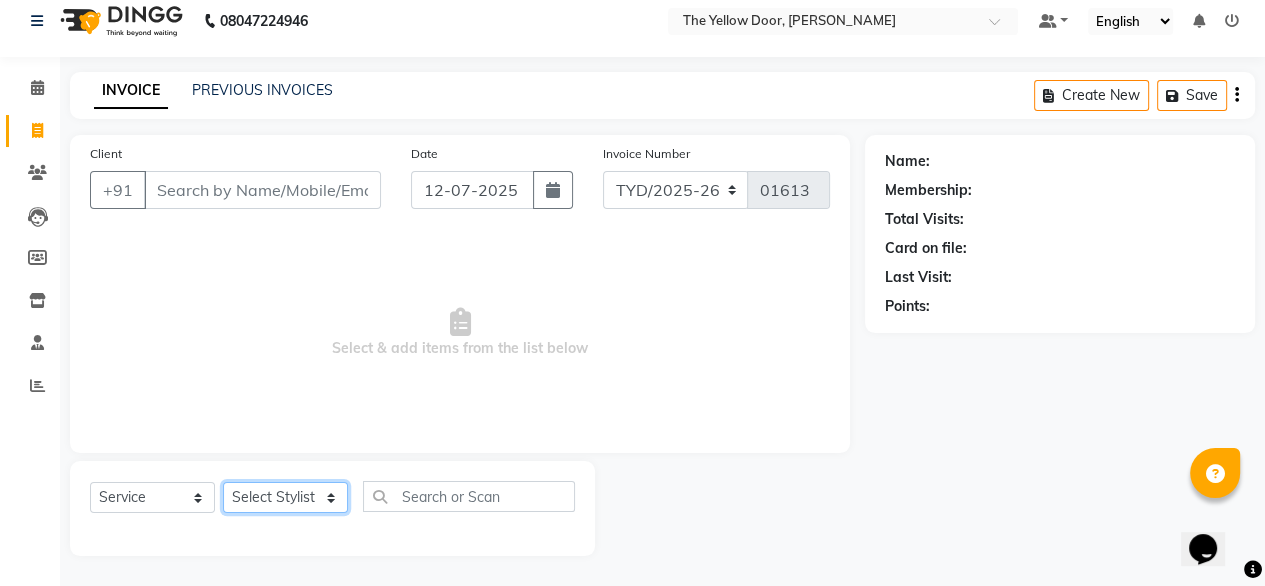 click on "Select Stylist [PERSON_NAME] [PERSON_NAME] [PERSON_NAME] Housekeeping Kaku Manager [PERSON_NAME]" 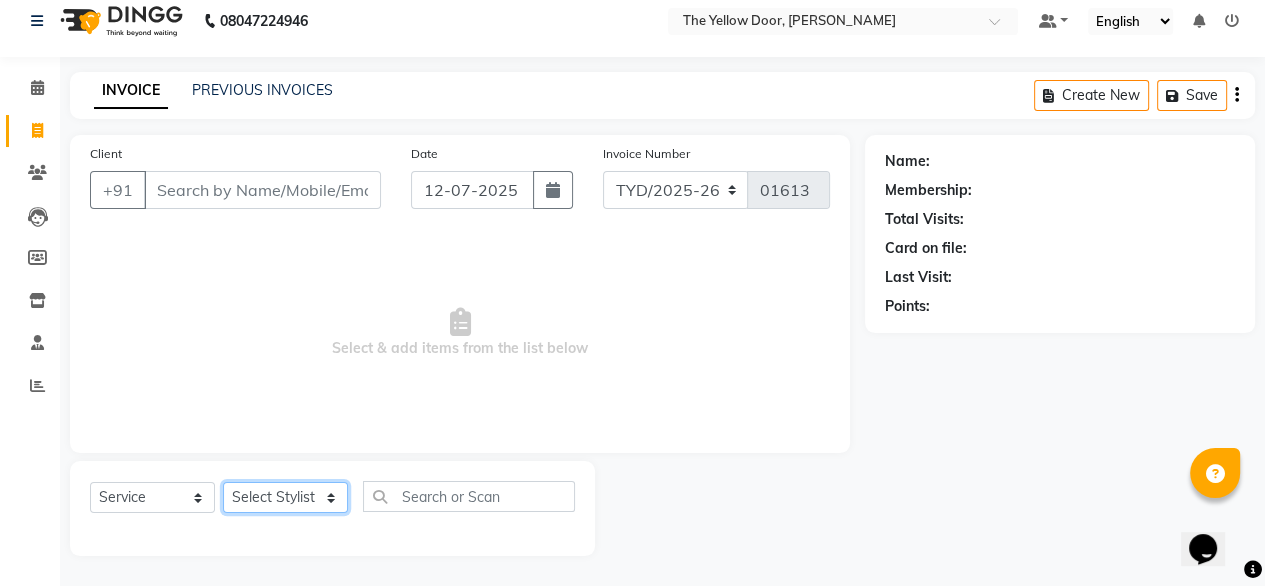 select on "51707" 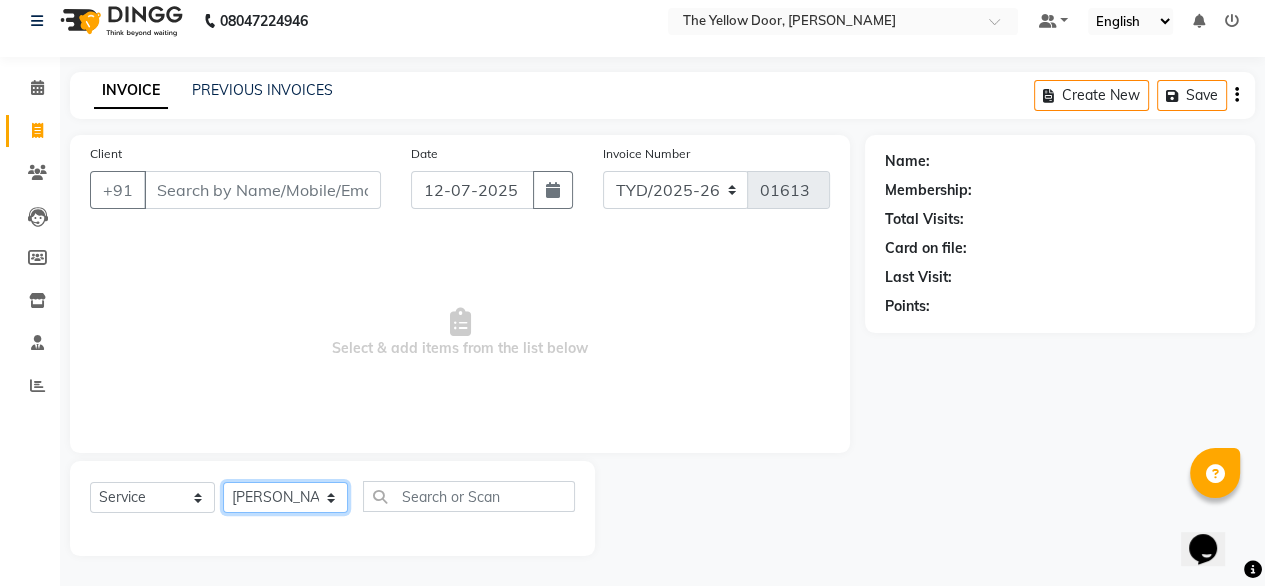 click on "Select Stylist [PERSON_NAME] [PERSON_NAME] [PERSON_NAME] Housekeeping Kaku Manager [PERSON_NAME]" 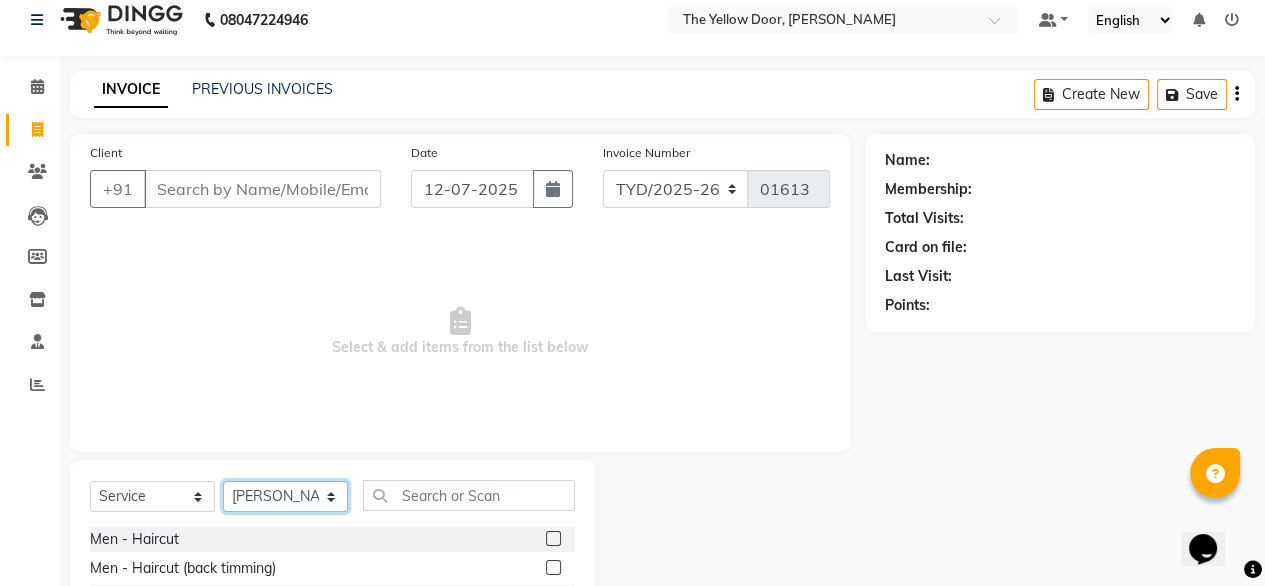 scroll, scrollTop: 216, scrollLeft: 0, axis: vertical 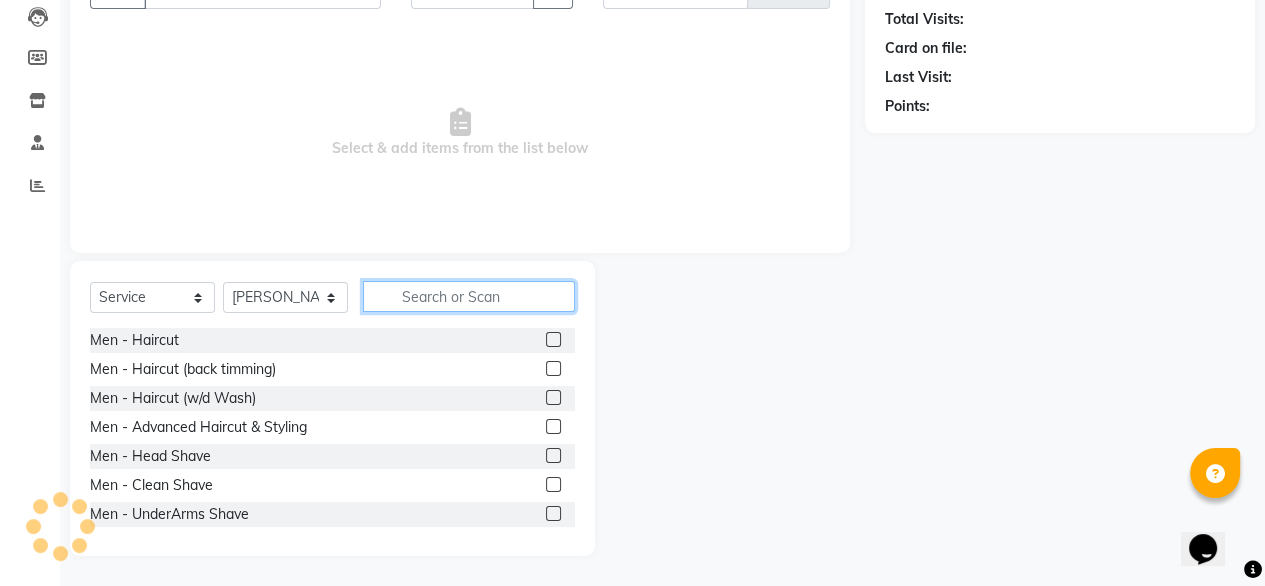 click 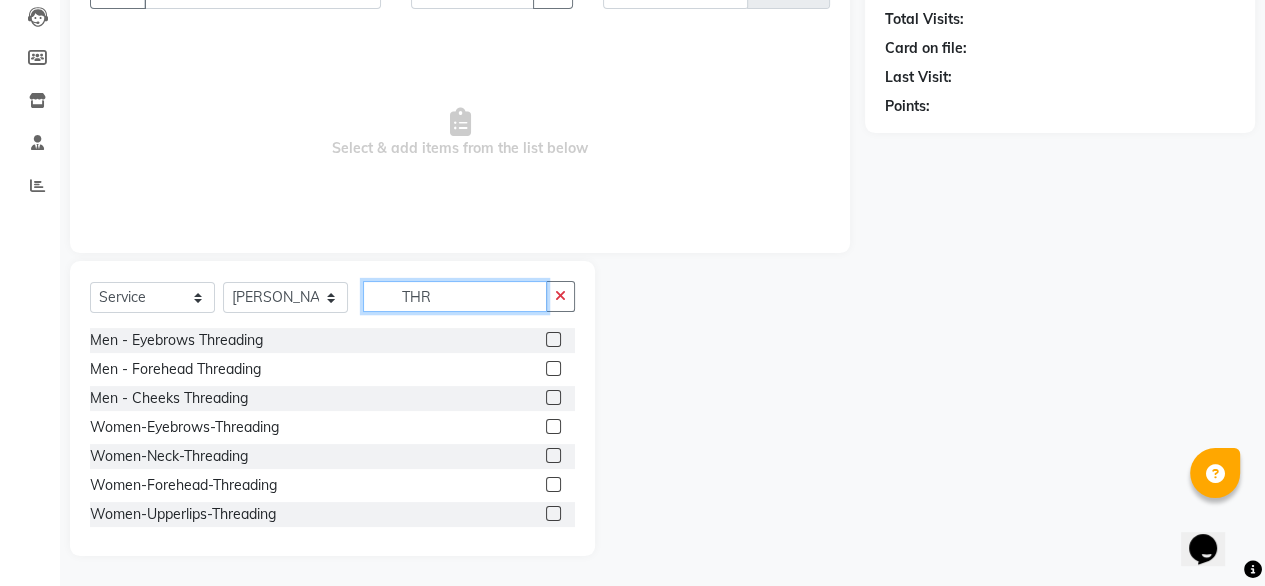 type on "THR" 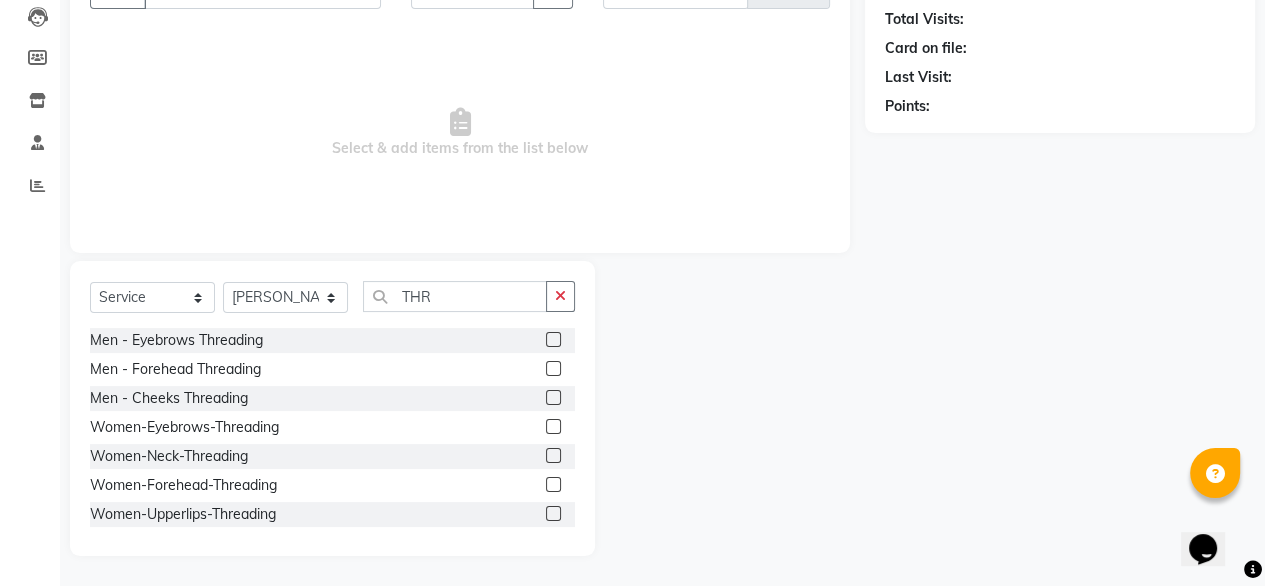 click 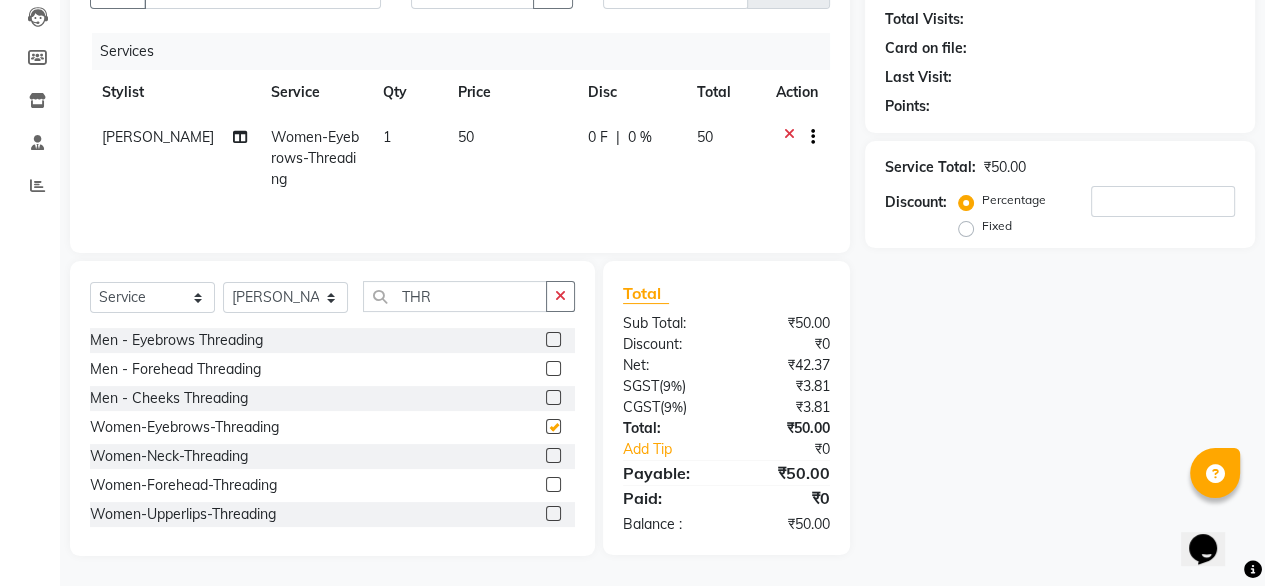 checkbox on "false" 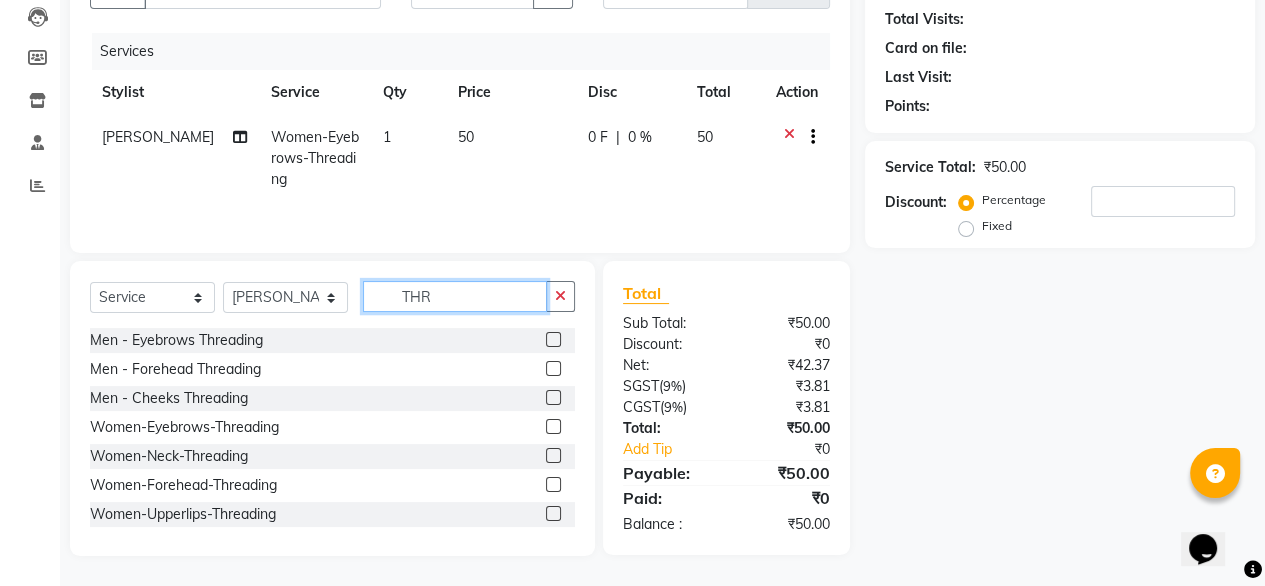 click on "THR" 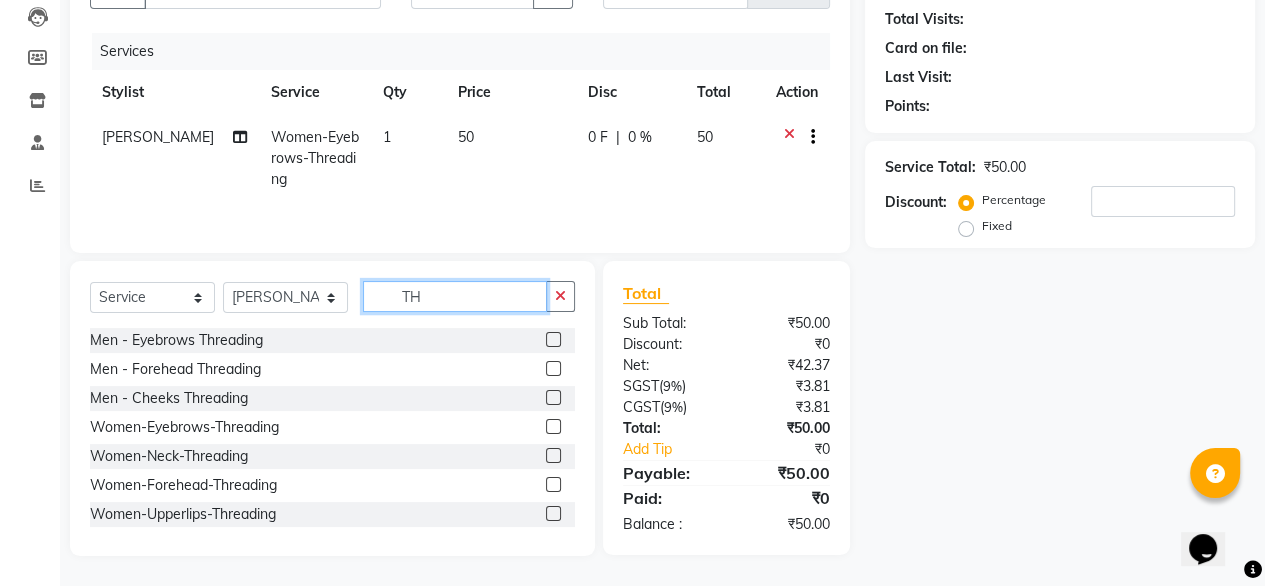 type on "T" 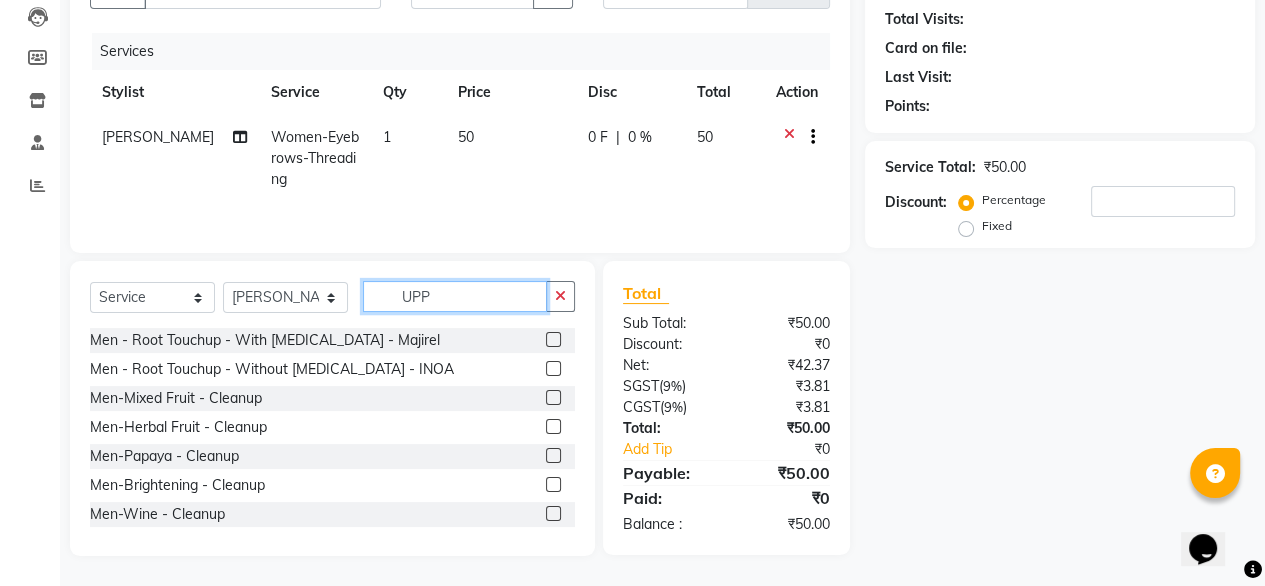 scroll, scrollTop: 215, scrollLeft: 0, axis: vertical 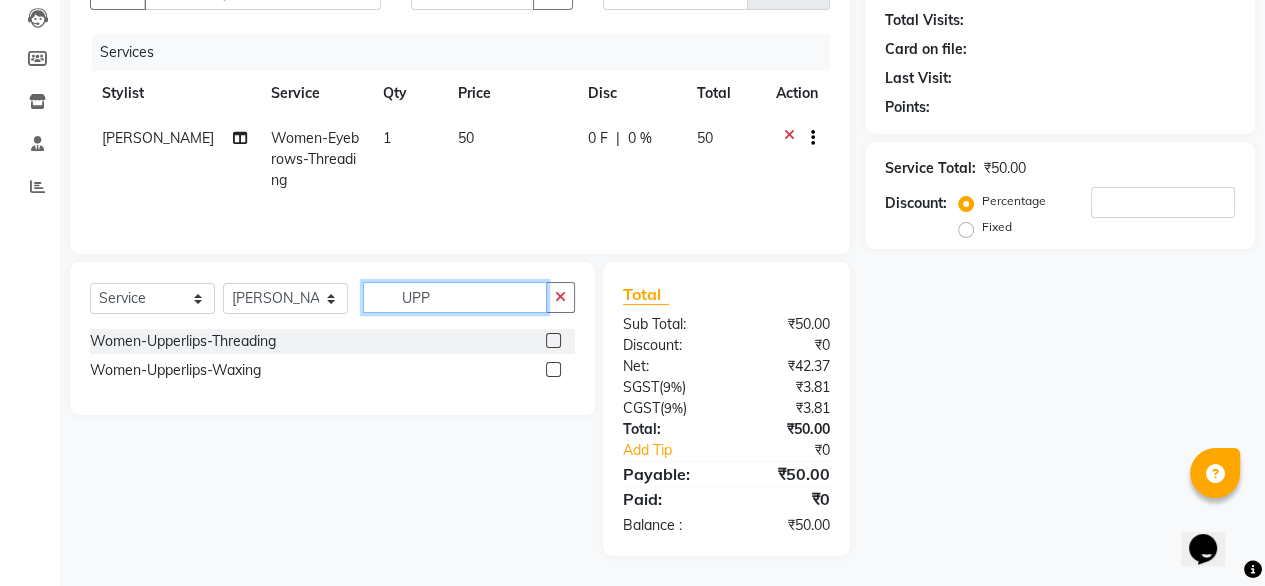 type on "UPP" 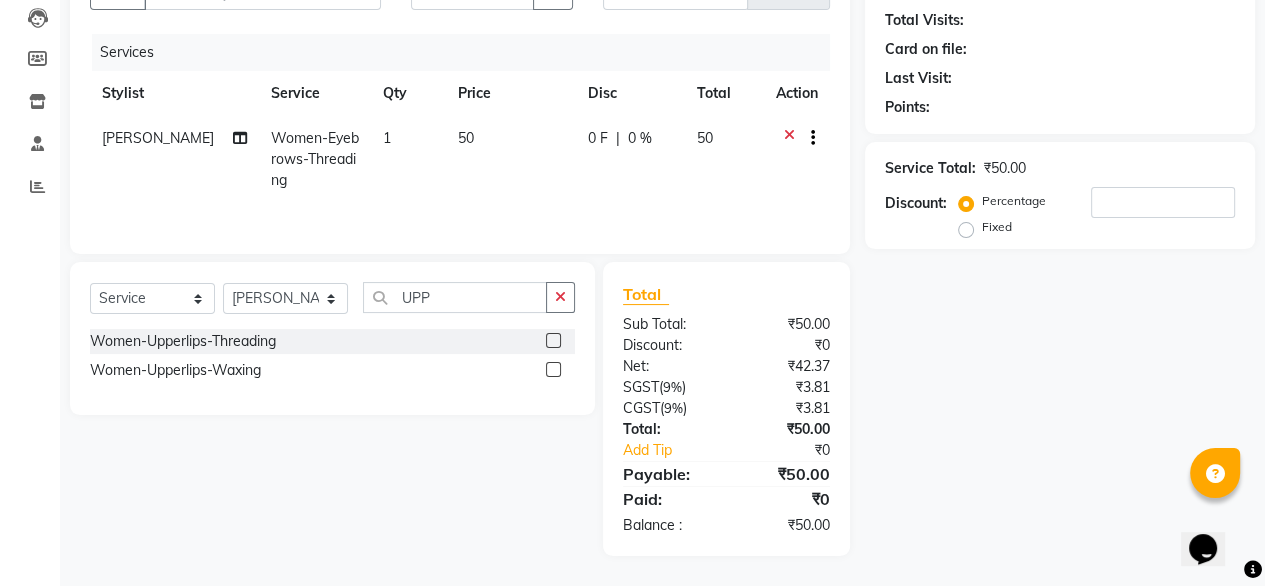click 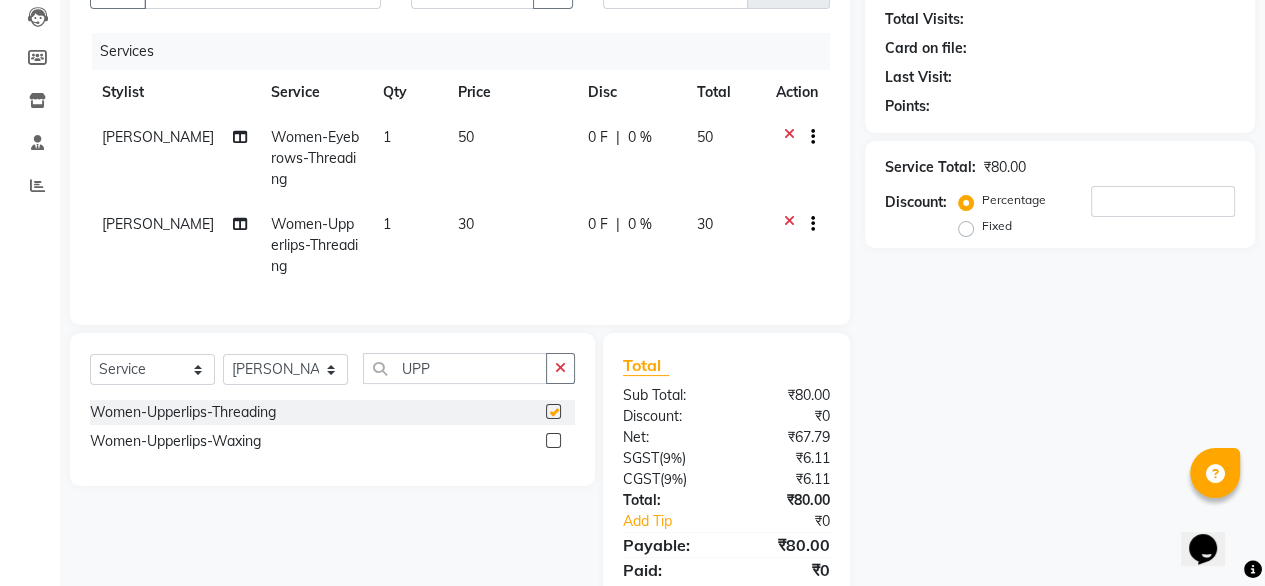 scroll, scrollTop: 0, scrollLeft: 0, axis: both 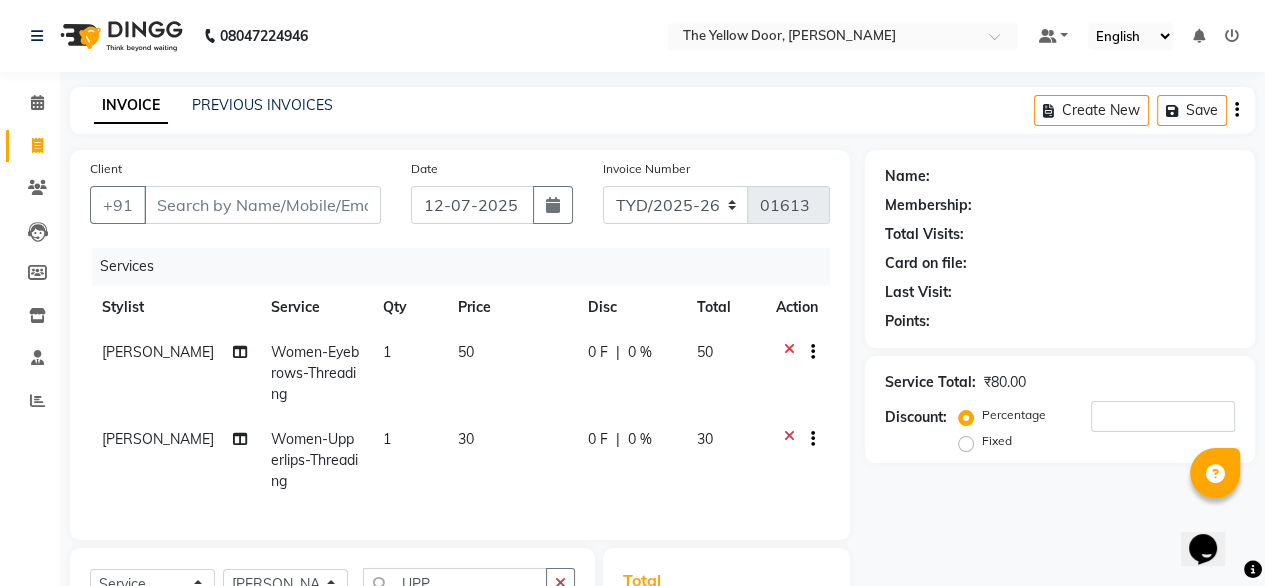 checkbox on "false" 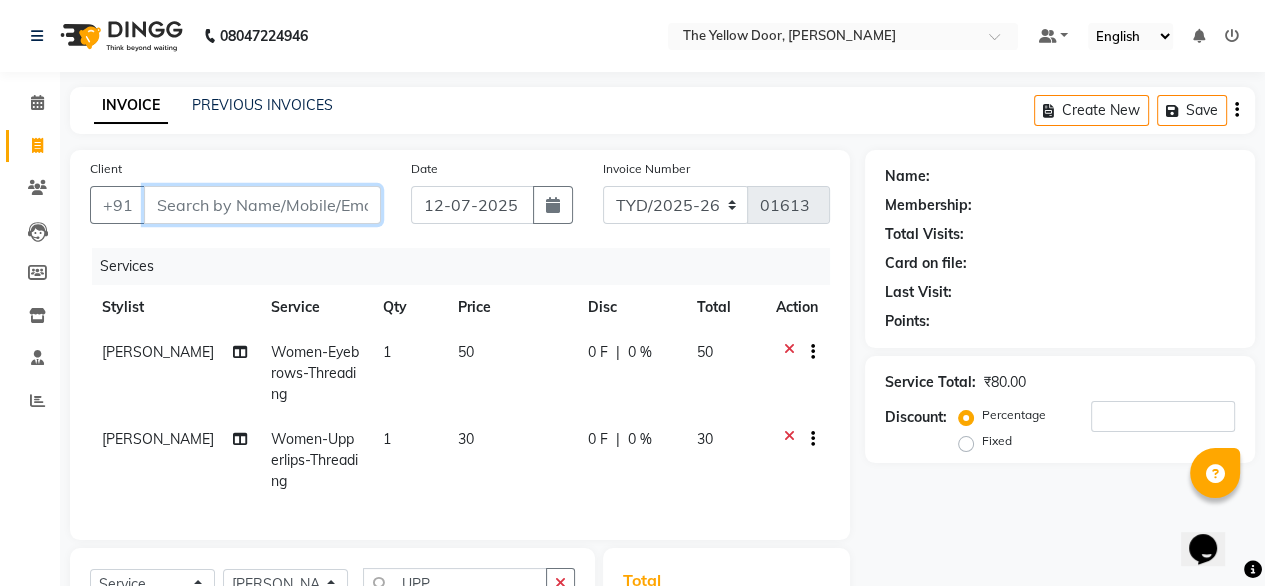 click on "Client" at bounding box center (262, 205) 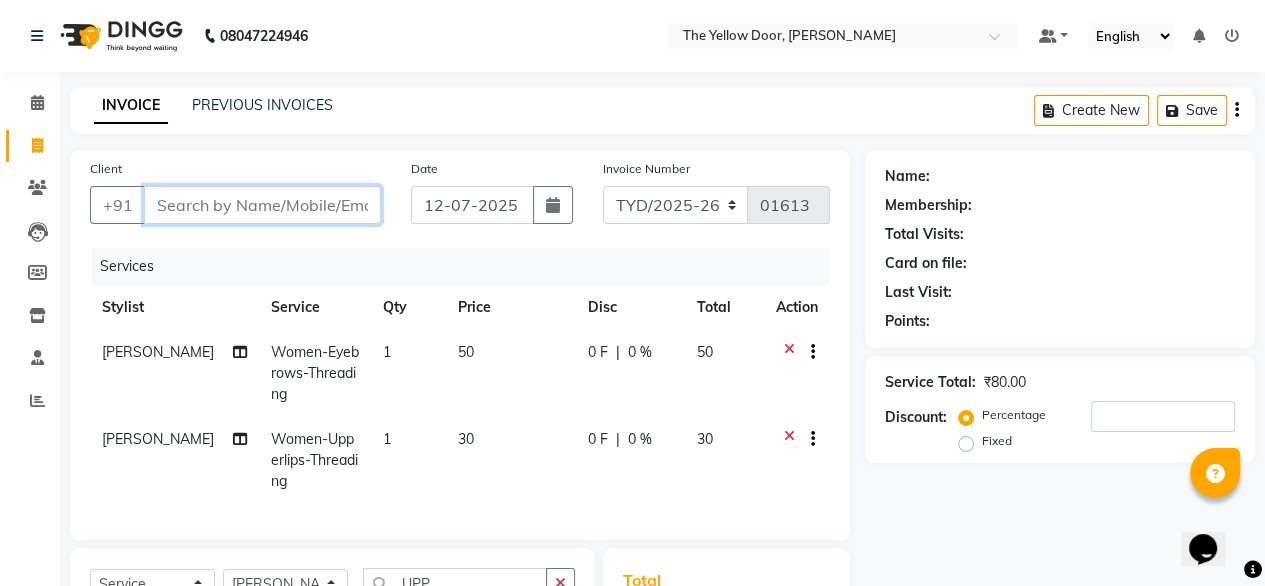 type on "9" 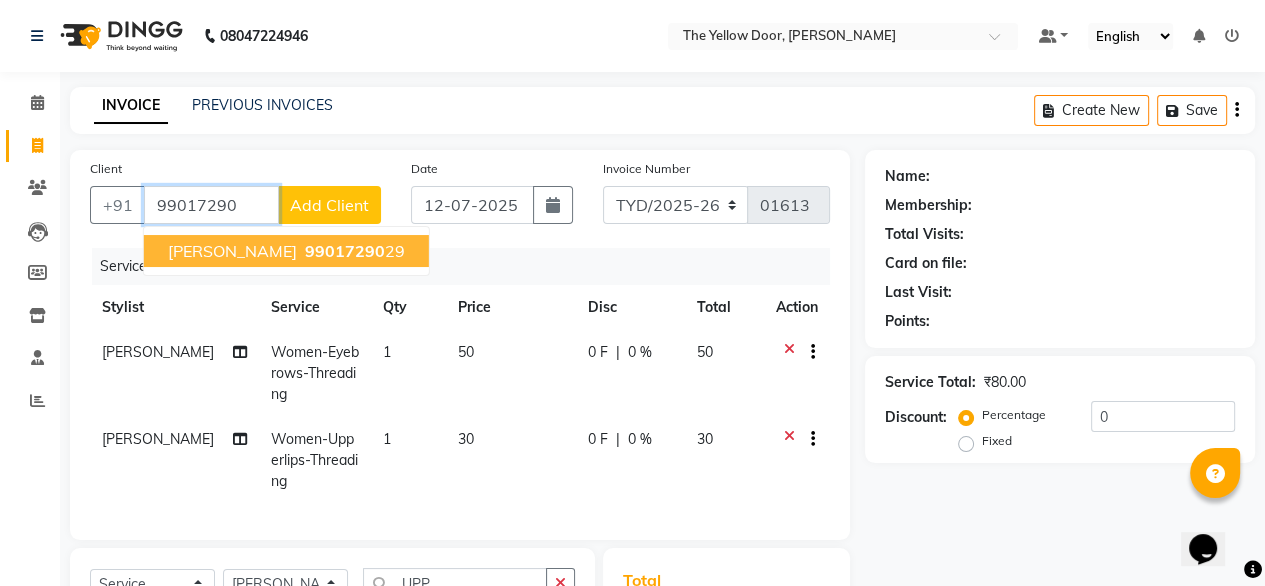 click on "99017290" at bounding box center [345, 251] 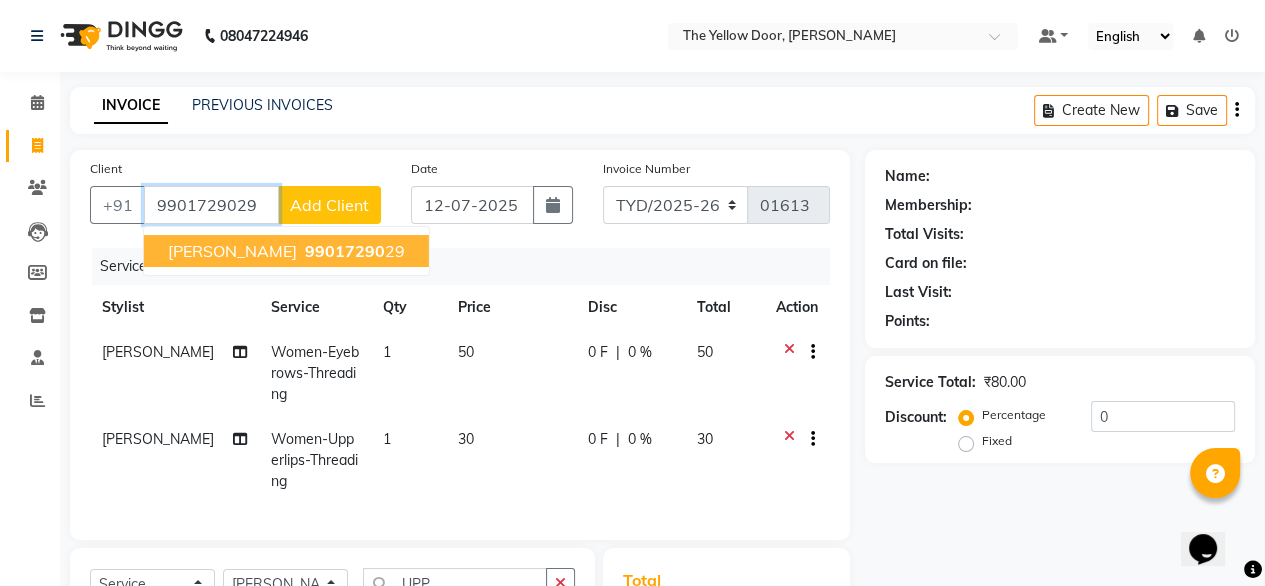 type on "9901729029" 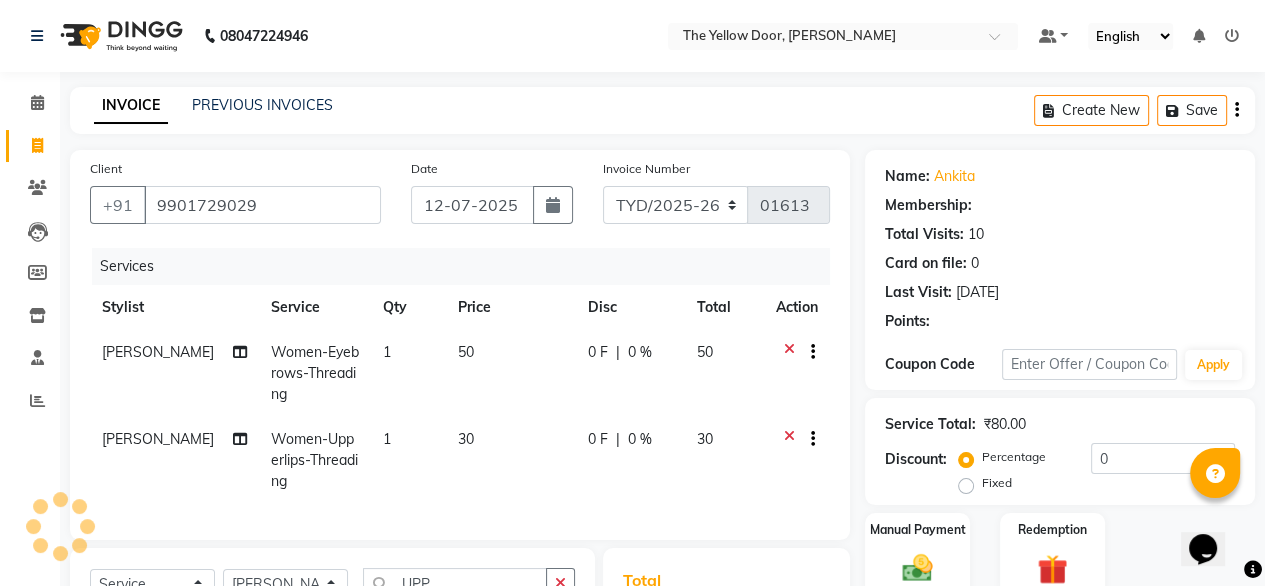 select on "1: Object" 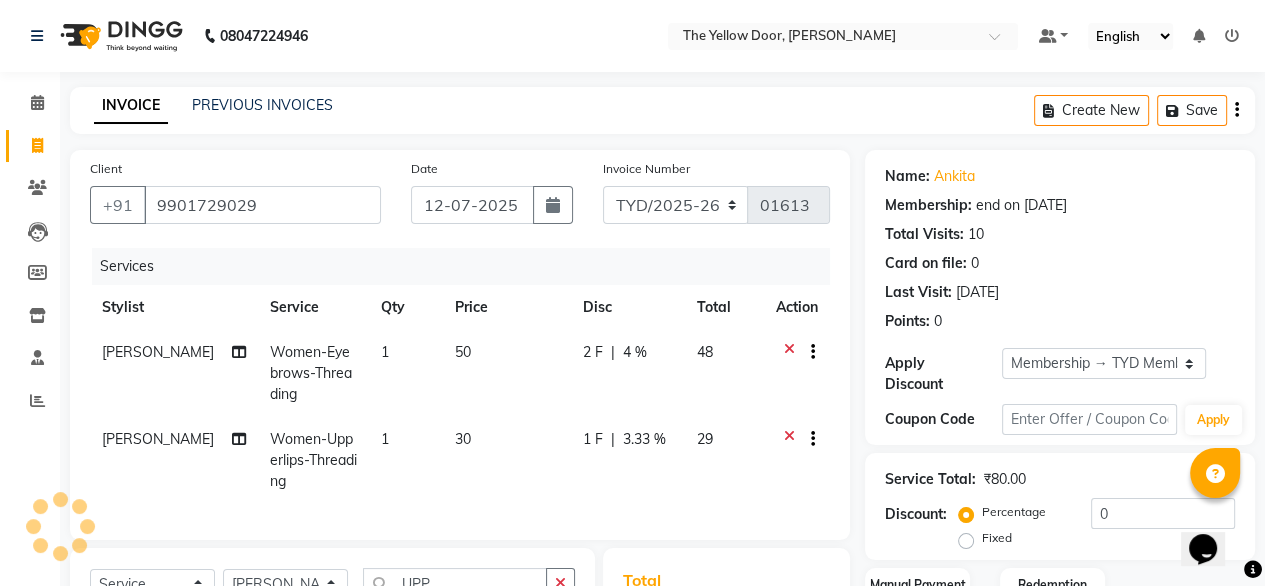radio on "false" 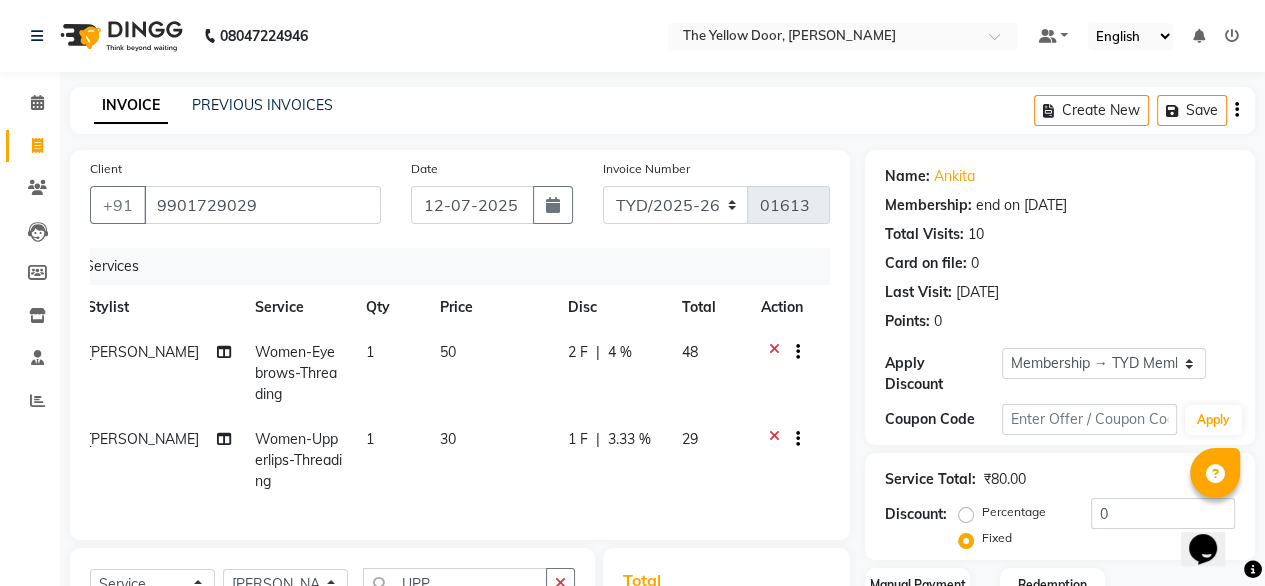 scroll, scrollTop: 0, scrollLeft: 0, axis: both 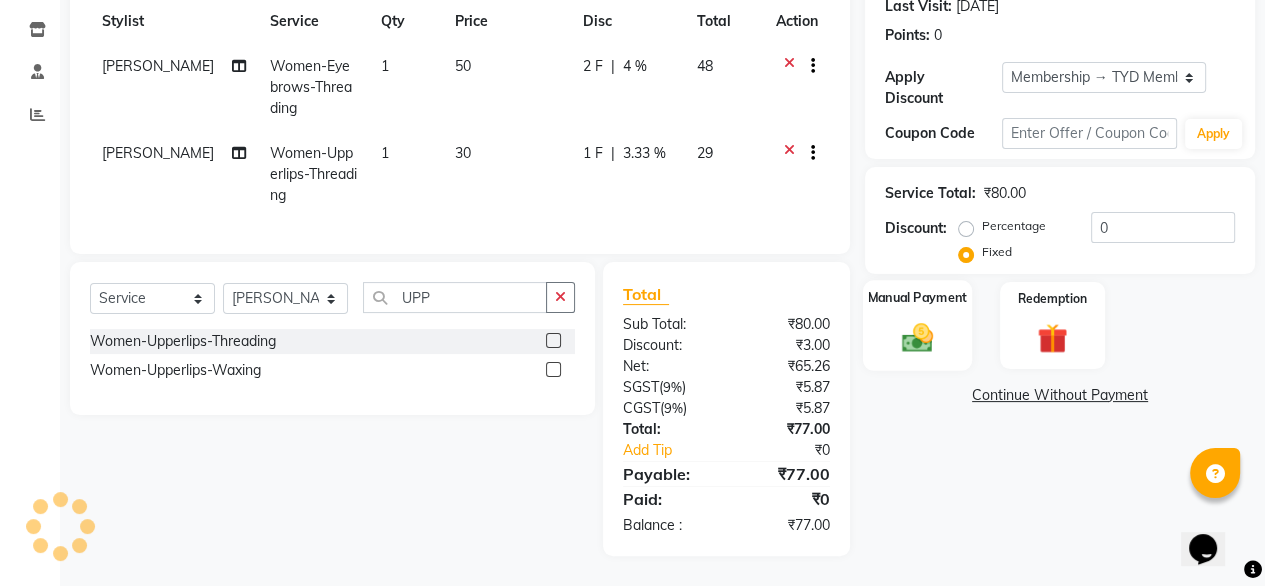 click 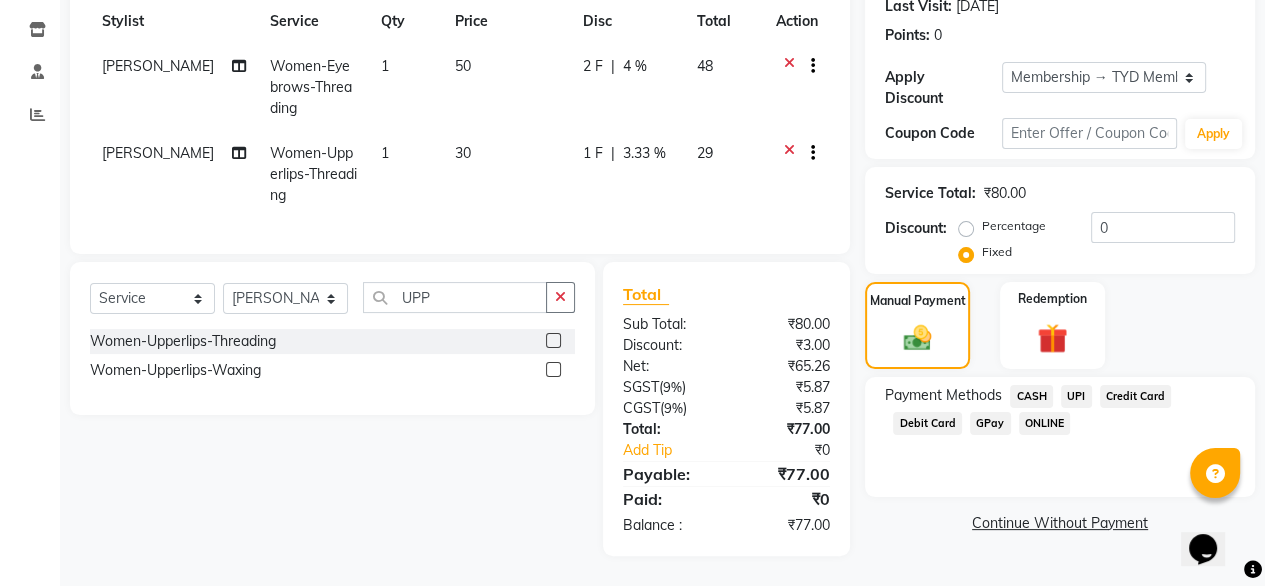 click on "UPI" 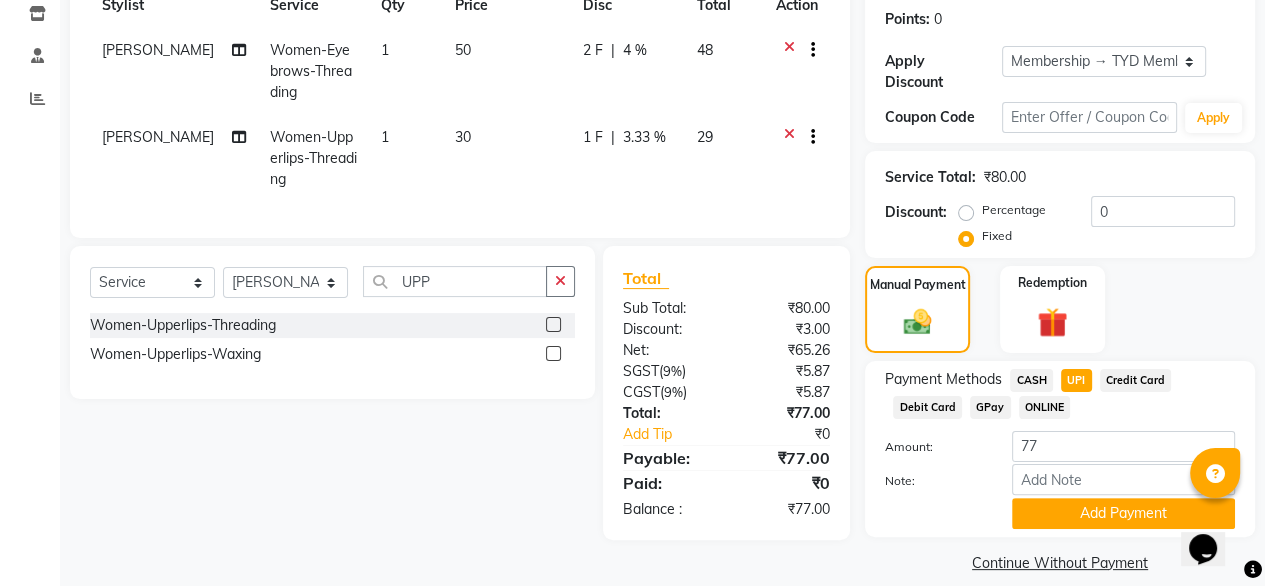 scroll, scrollTop: 311, scrollLeft: 0, axis: vertical 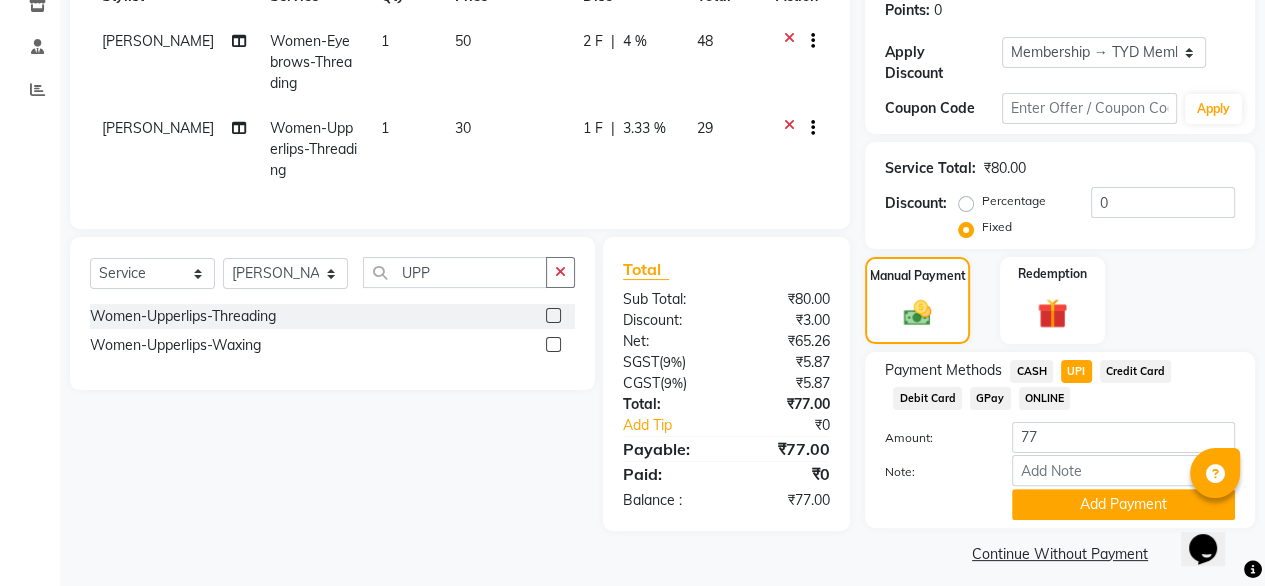 click on "Credit Card" 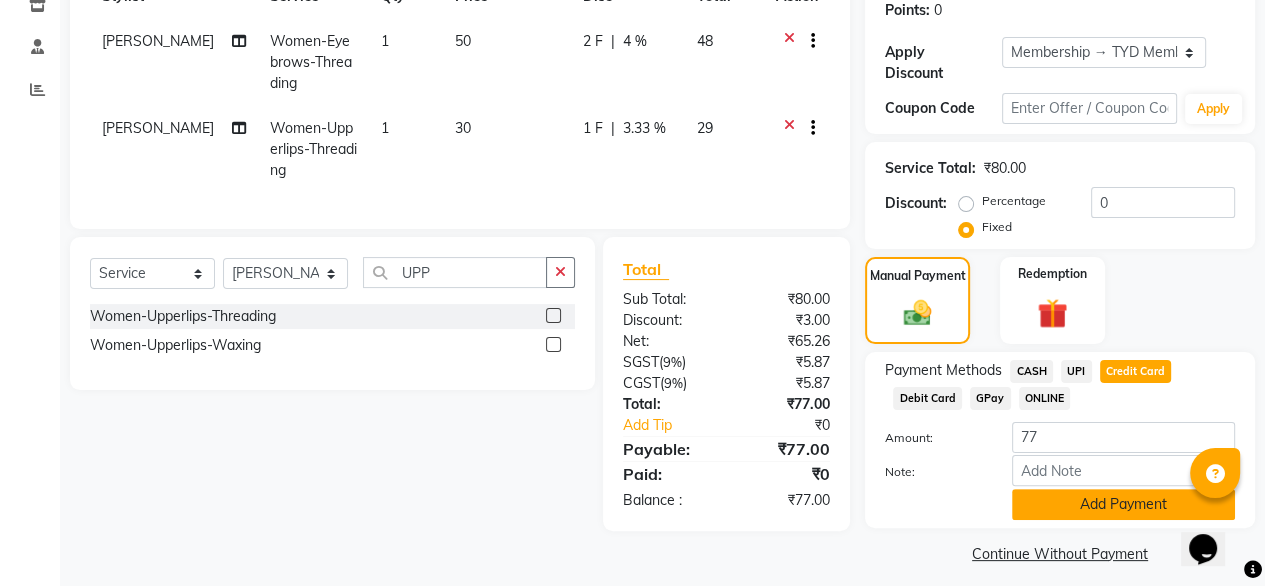 click on "Add Payment" 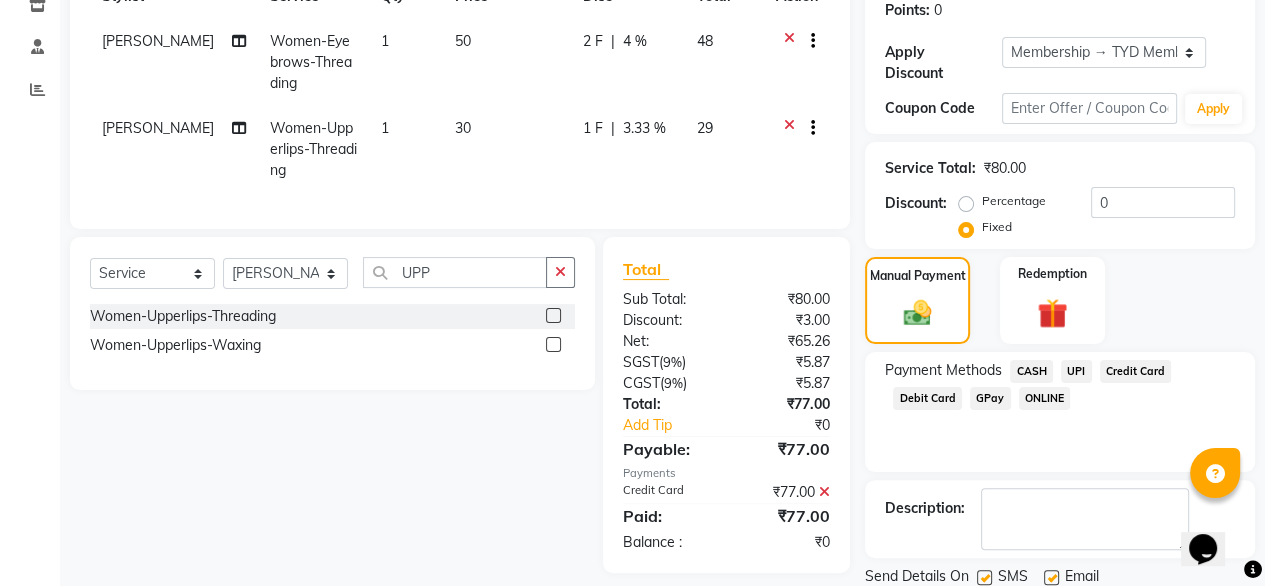 scroll, scrollTop: 364, scrollLeft: 0, axis: vertical 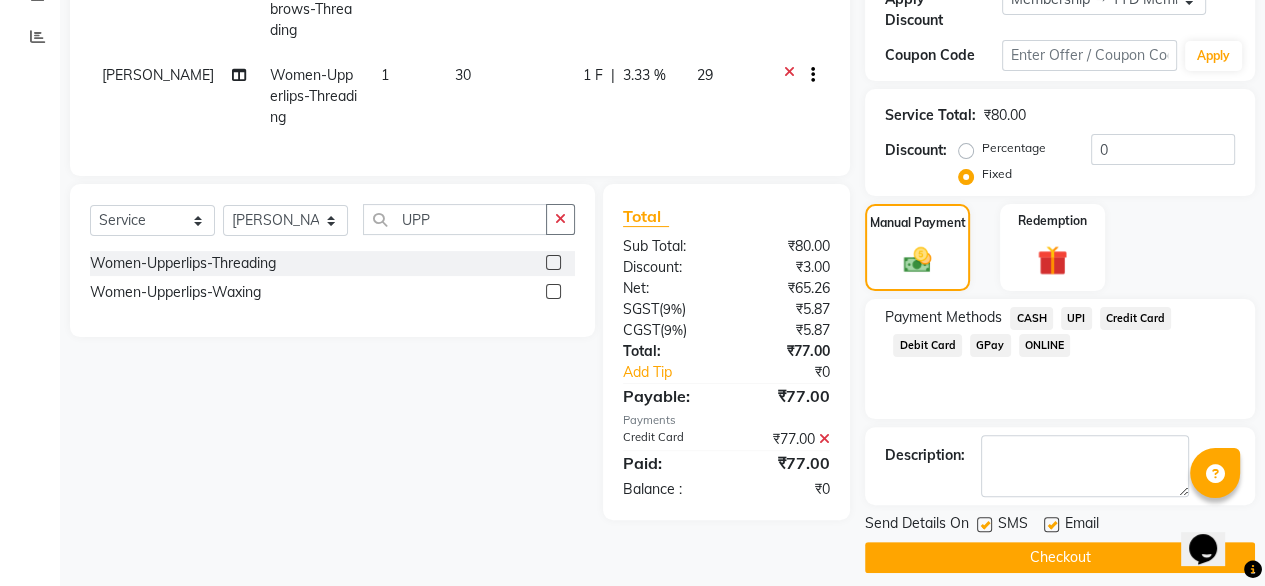 click 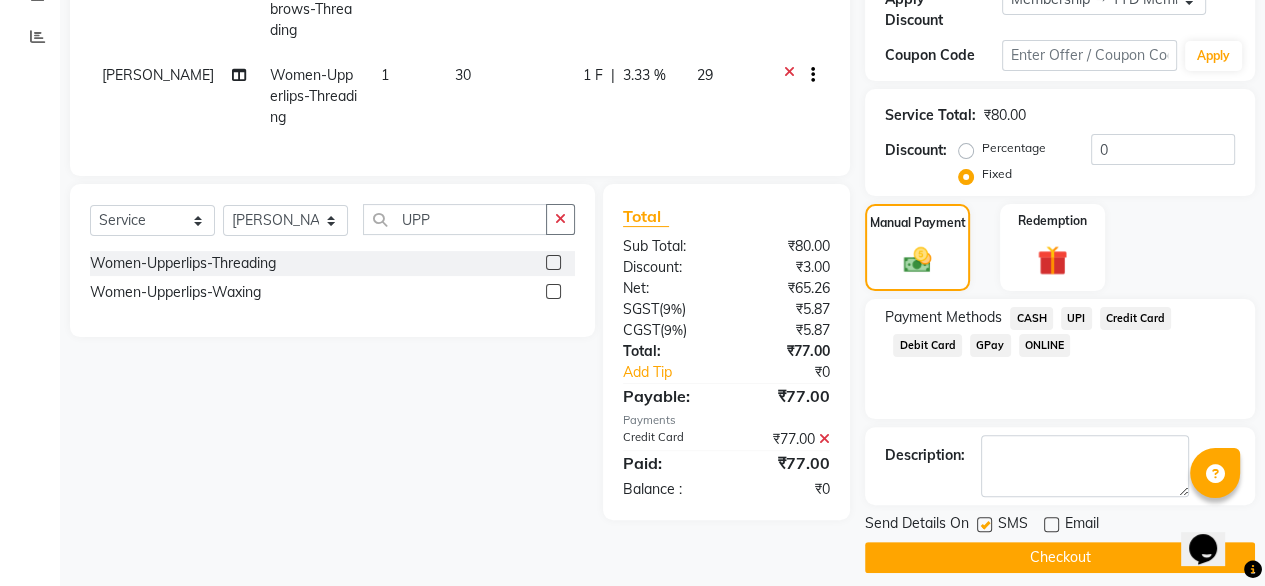 click on "Checkout" 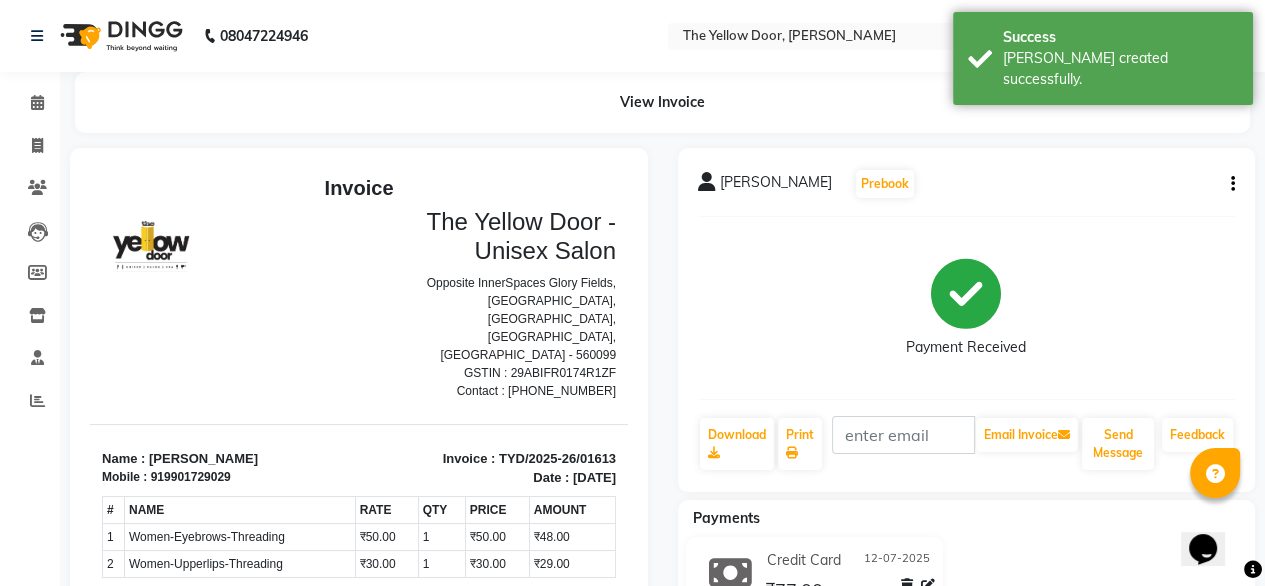 scroll, scrollTop: 0, scrollLeft: 0, axis: both 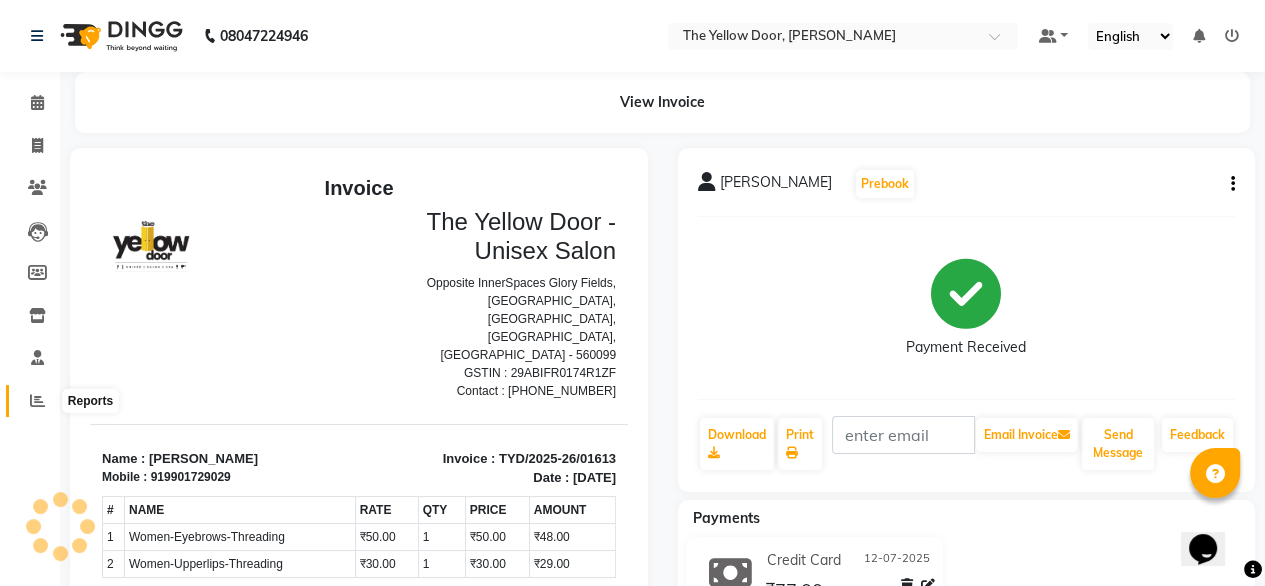 click 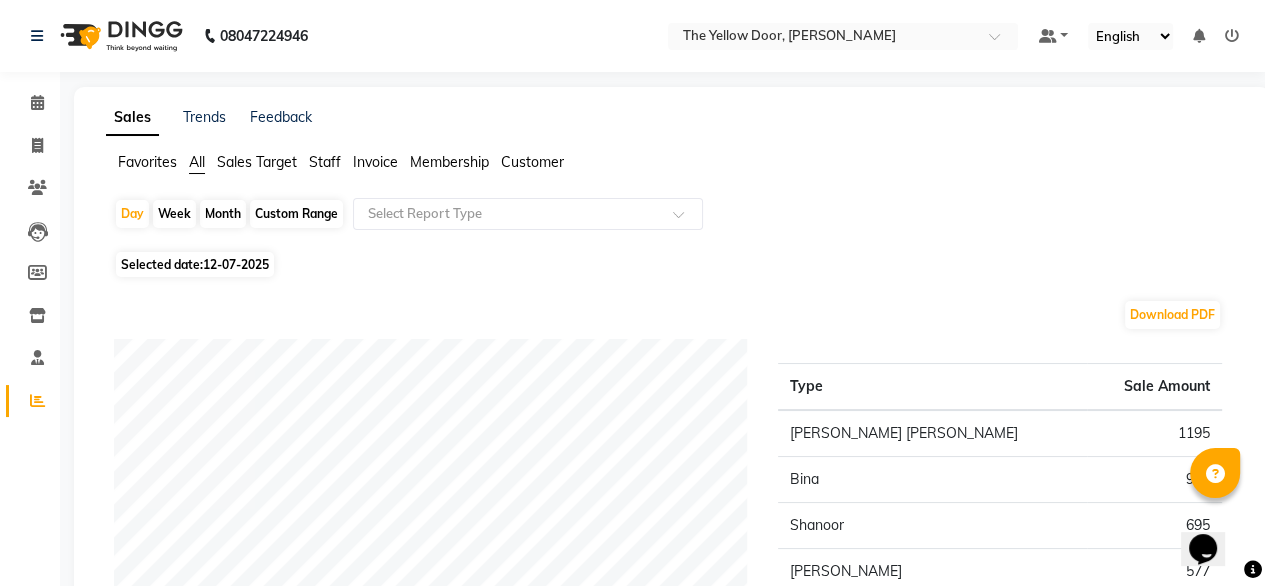 click on "Download PDF" 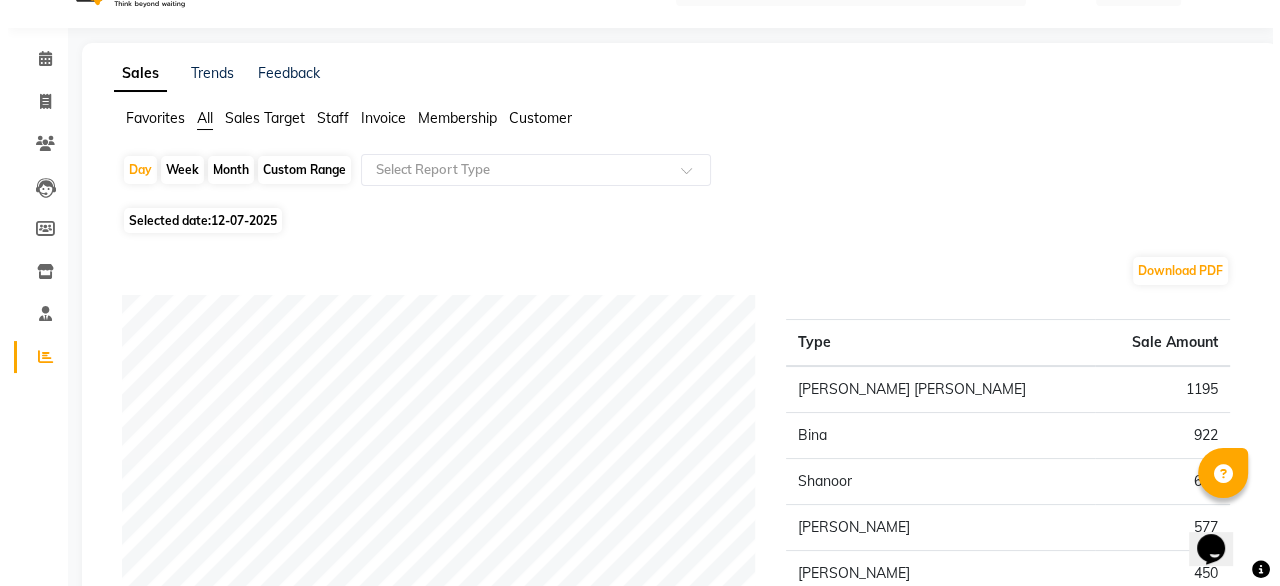 scroll, scrollTop: 0, scrollLeft: 0, axis: both 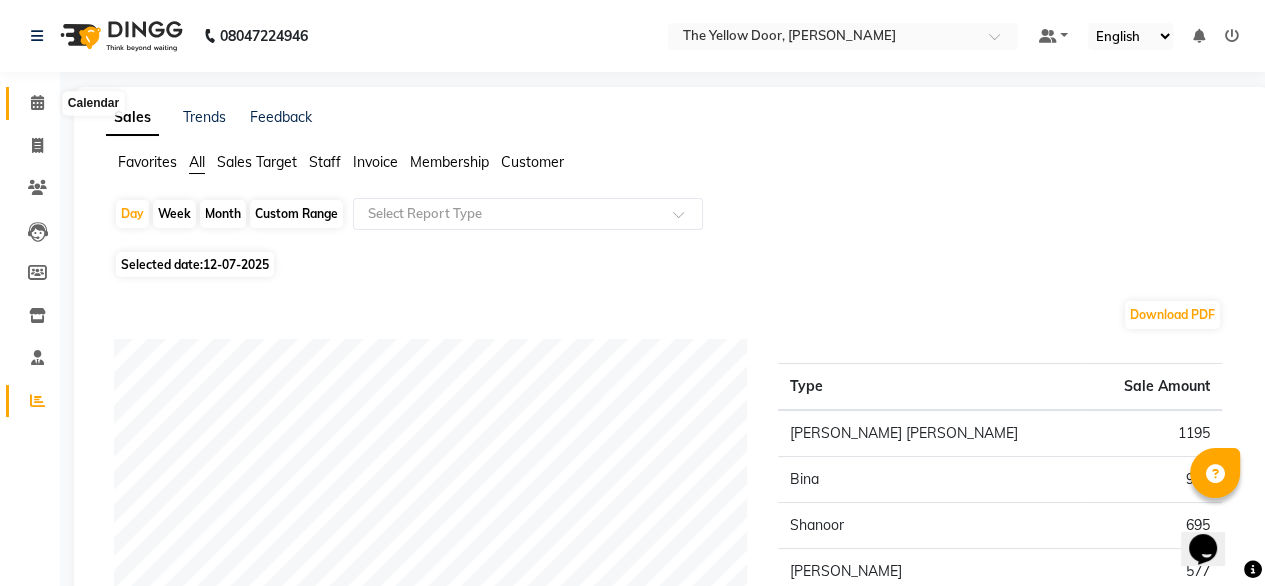 click 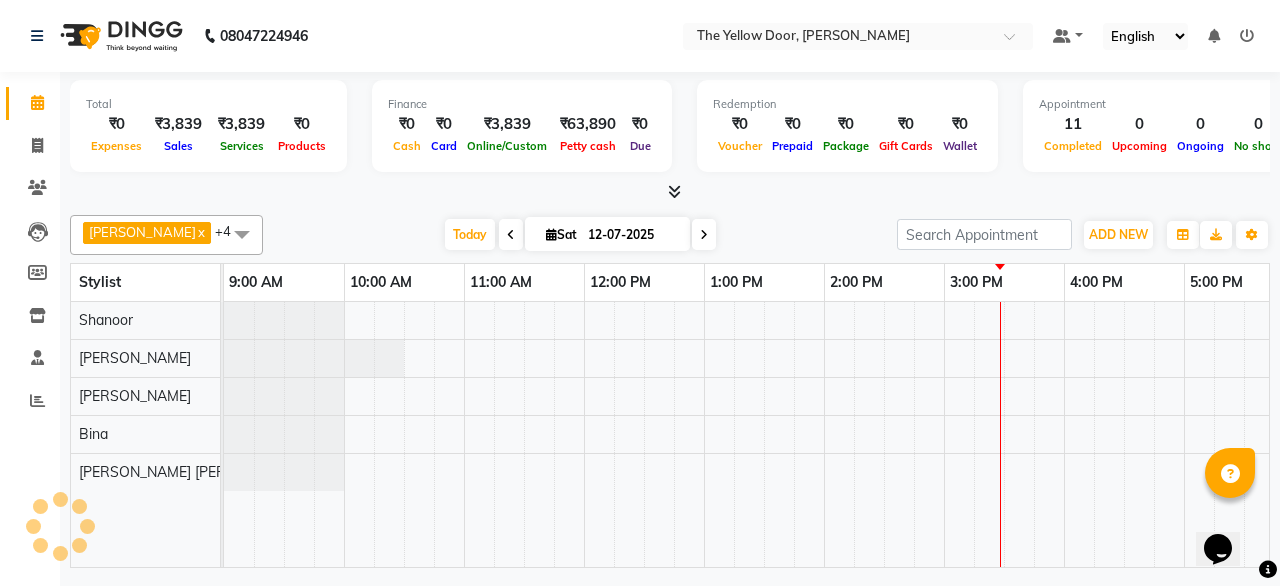 scroll, scrollTop: 0, scrollLeft: 514, axis: horizontal 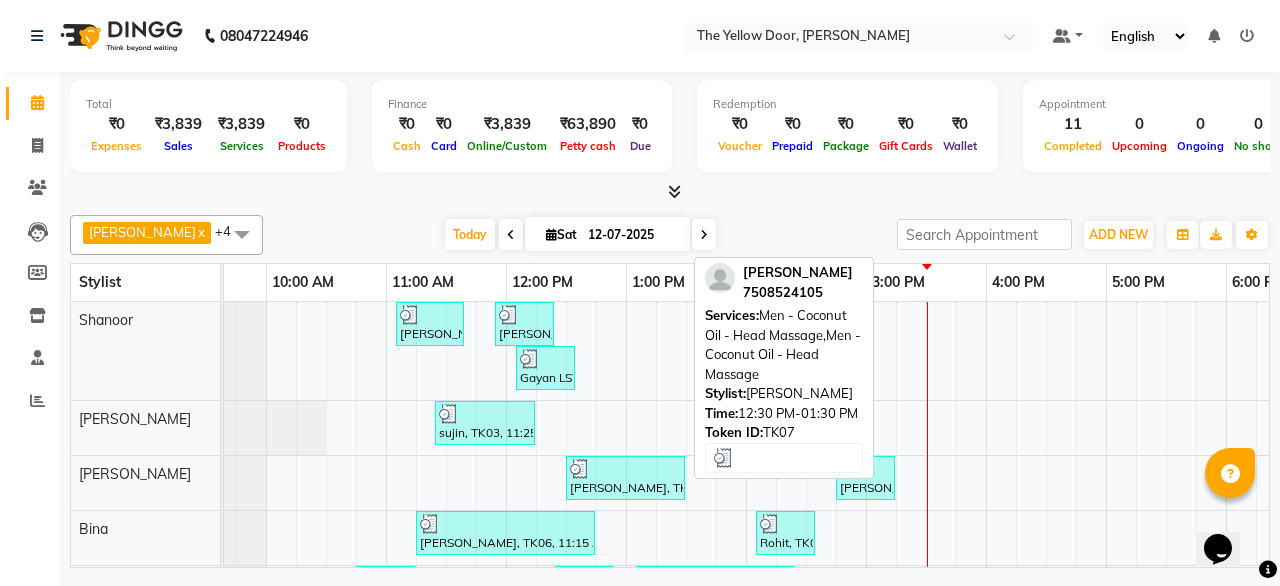 click on "samarth, TK07, 12:30 PM-01:30 PM, Men - Coconut Oil - Head Massage,Men - Coconut Oil - Head Massage" at bounding box center [625, 478] 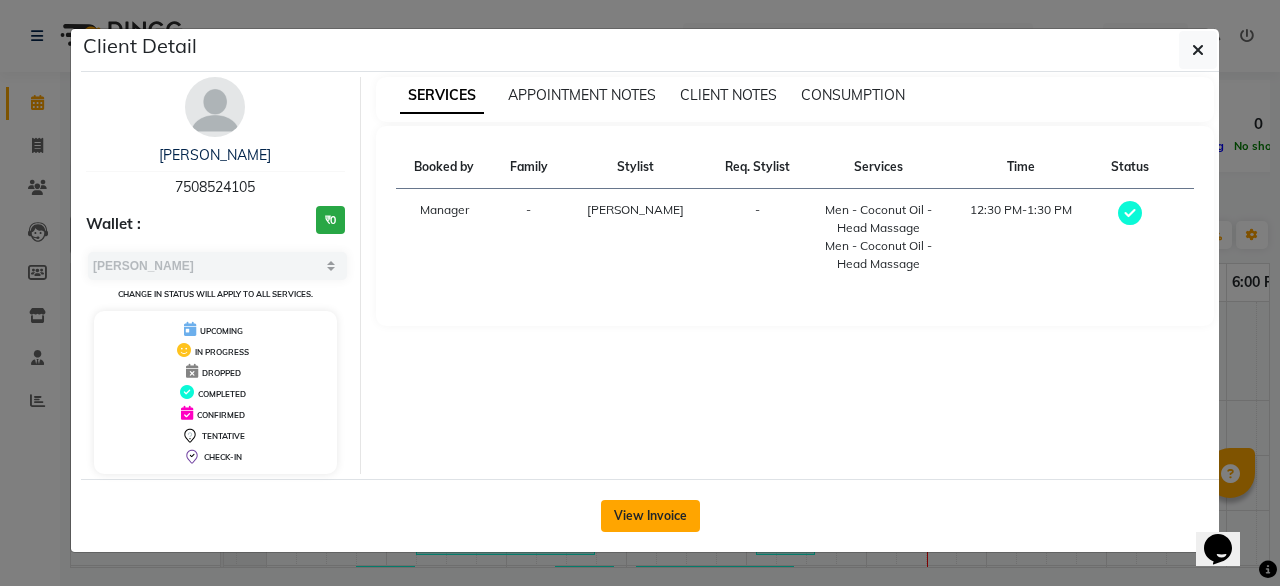 click on "View Invoice" 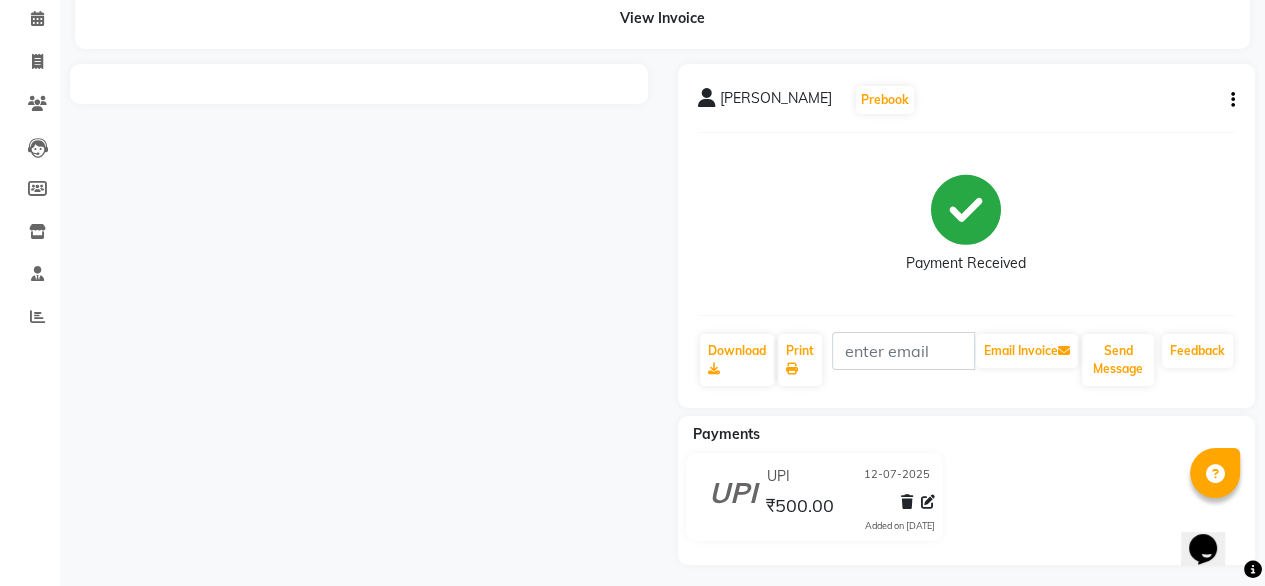 scroll, scrollTop: 85, scrollLeft: 0, axis: vertical 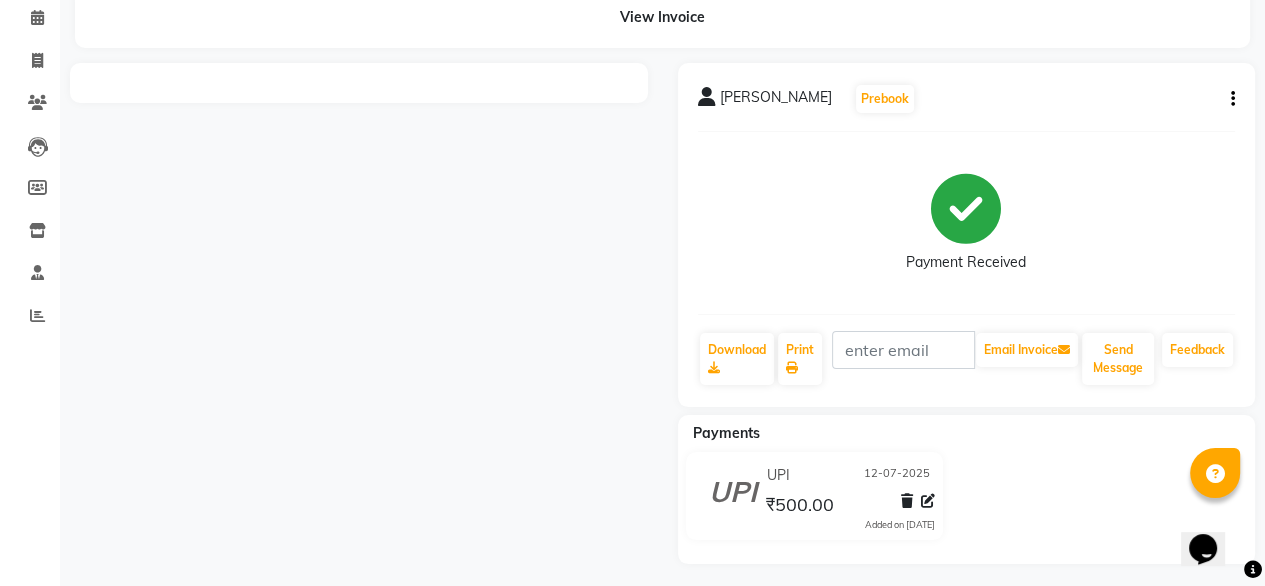 click 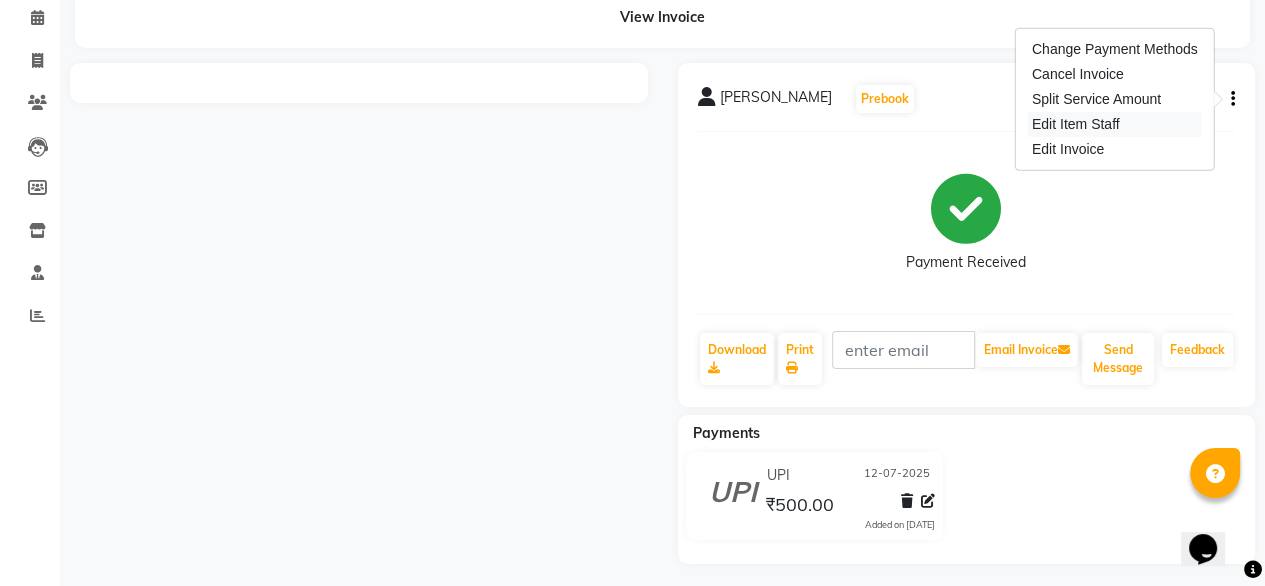 click on "Edit Item Staff" at bounding box center (1115, 124) 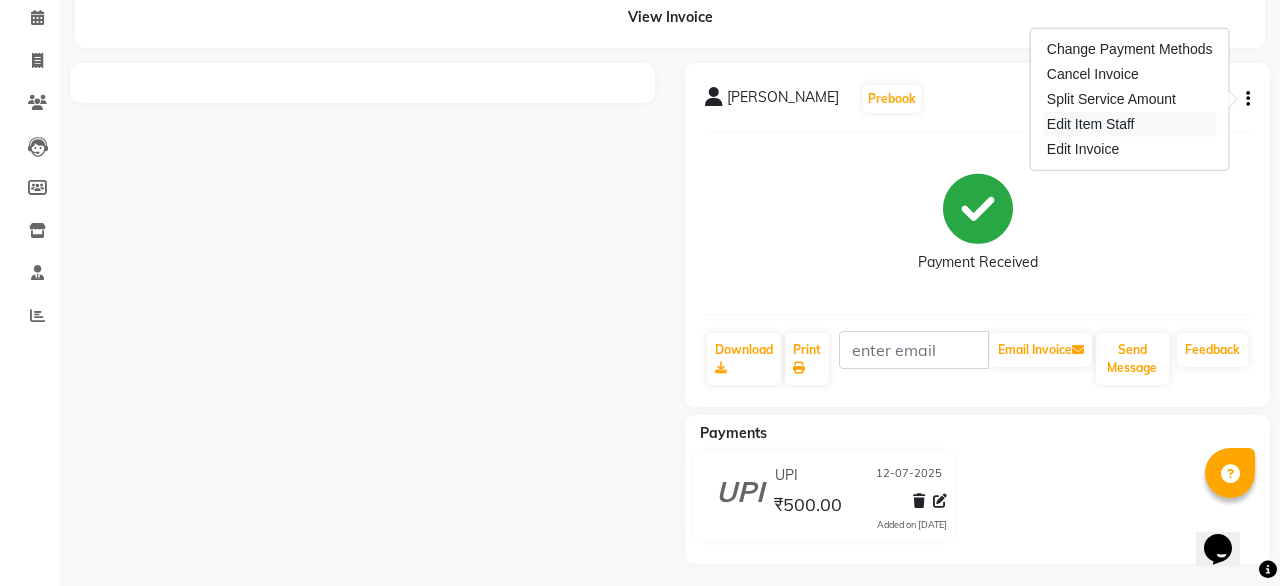 select 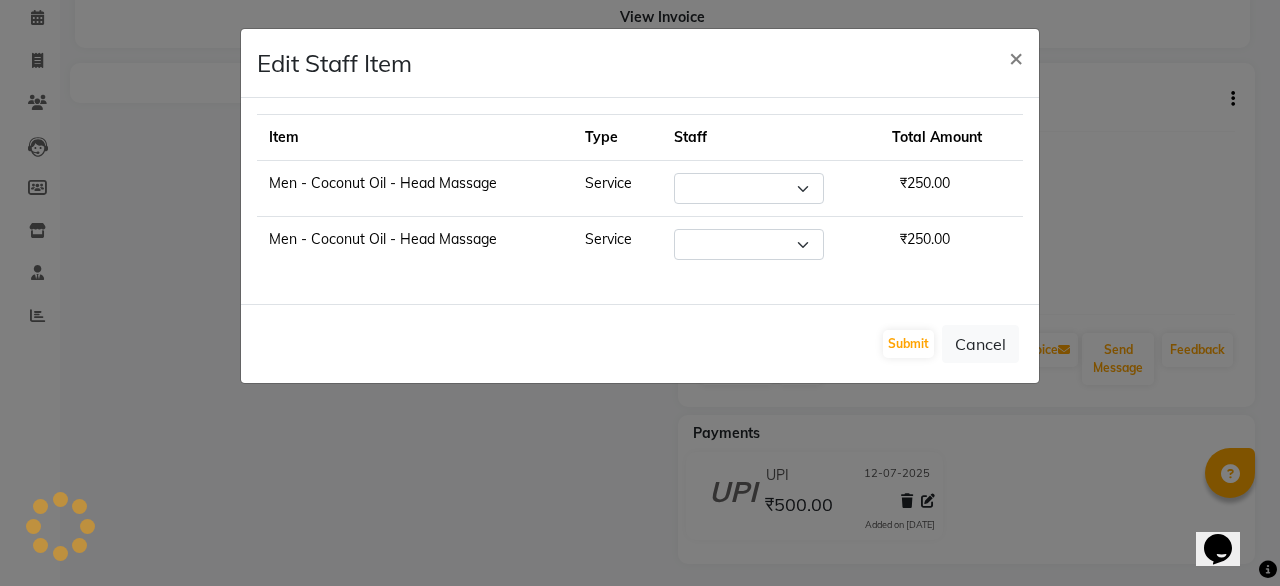 select on "51707" 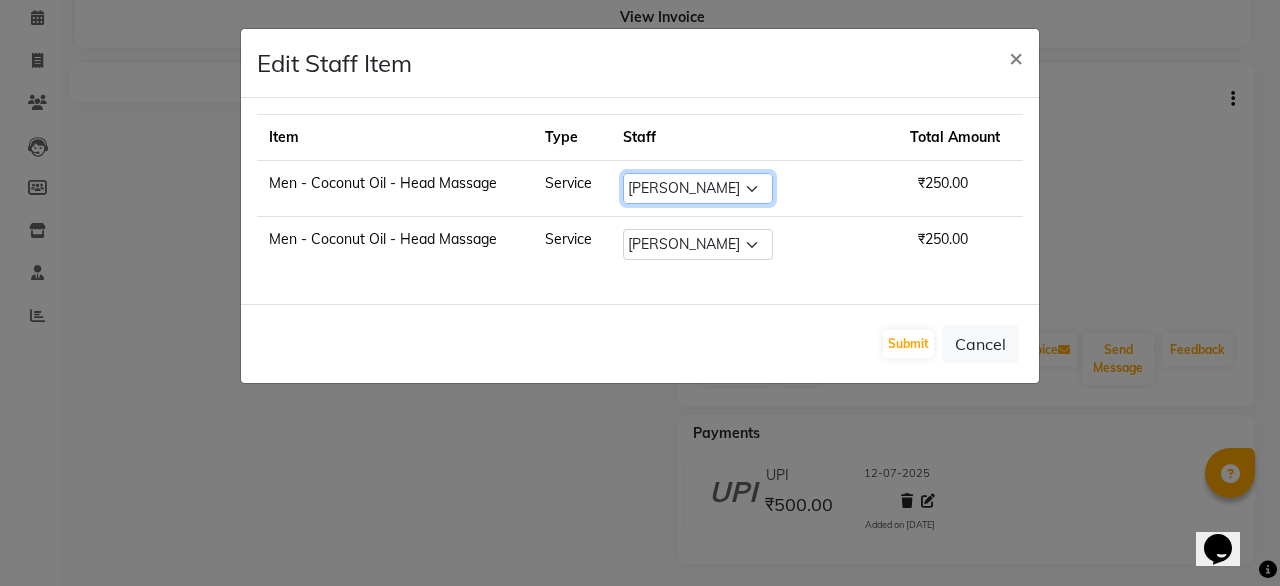 click on "Select  Amit Roy   Bina   Deena Jena   Housekeeping   Kaku   Manager   Sajiya Shefi   Shanoor   Shri" 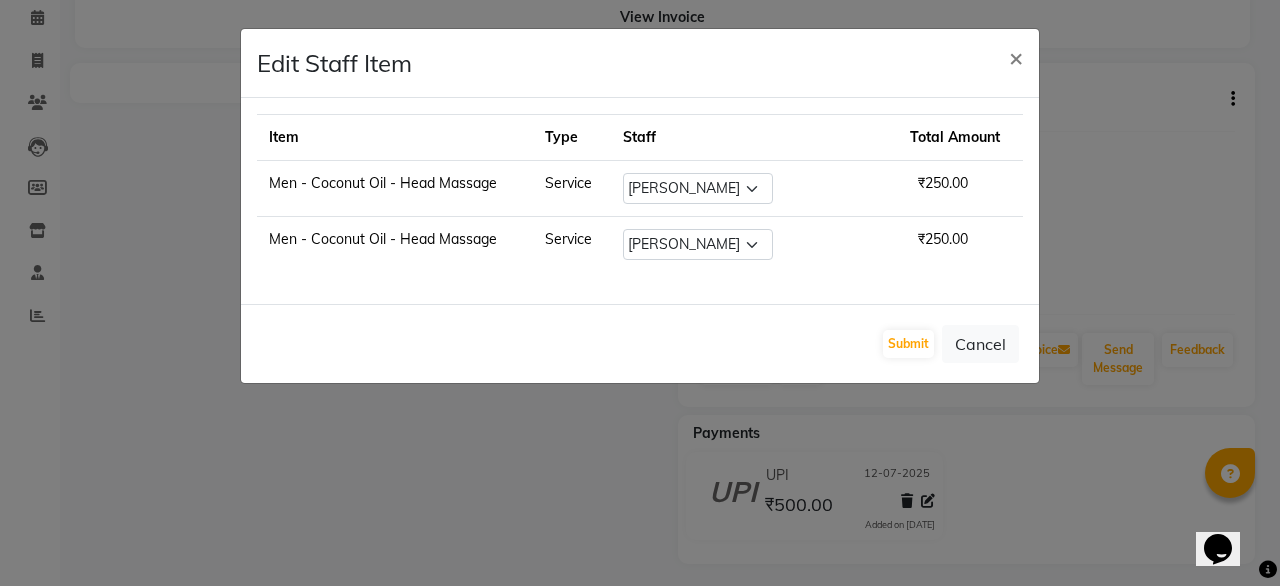 click on "Service" 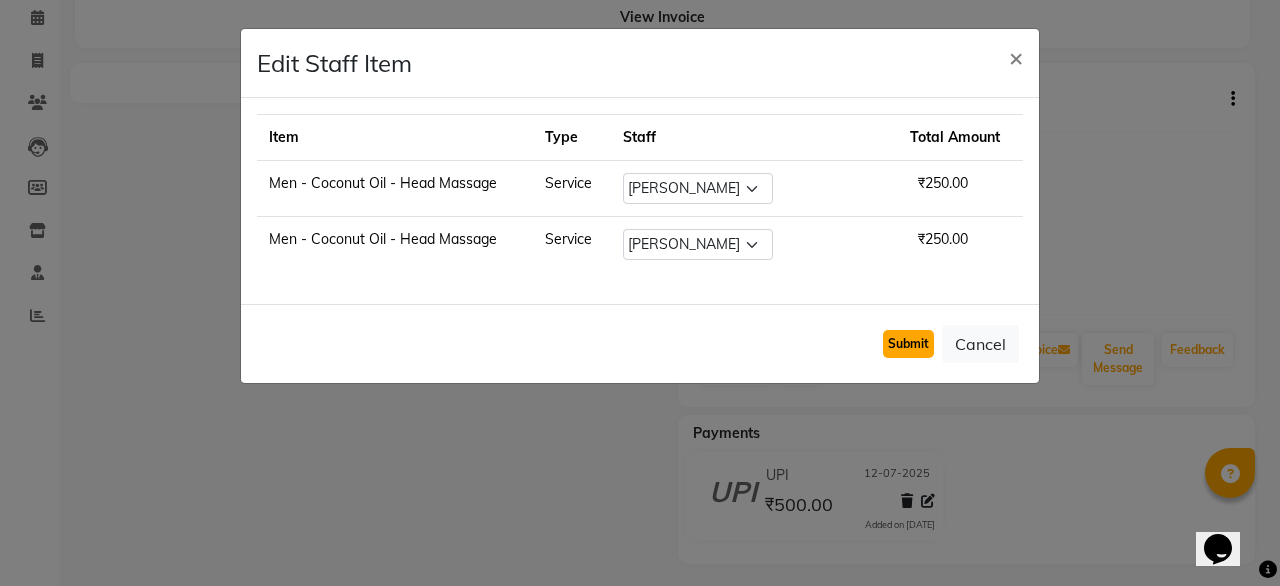 click on "Submit" 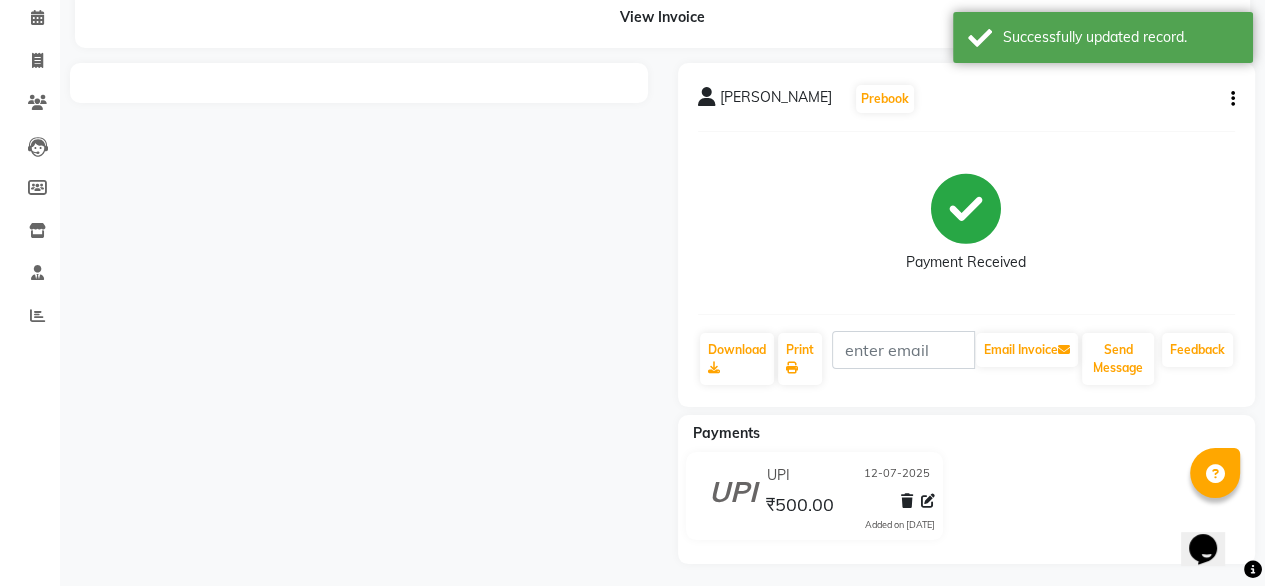 click 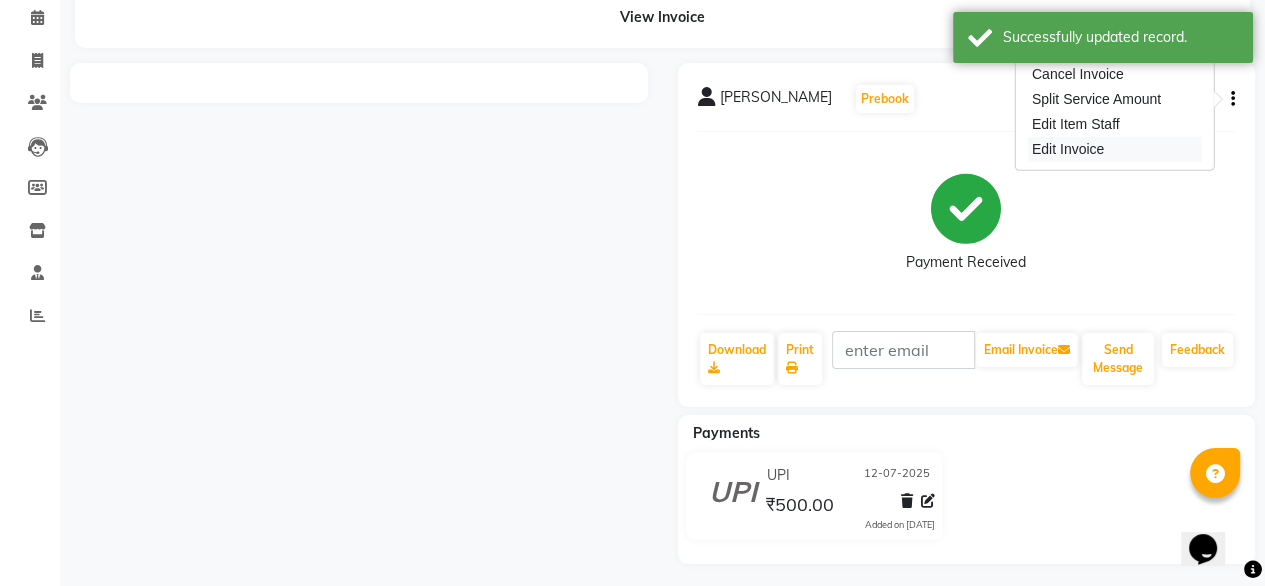 click on "Edit Invoice" at bounding box center [1115, 149] 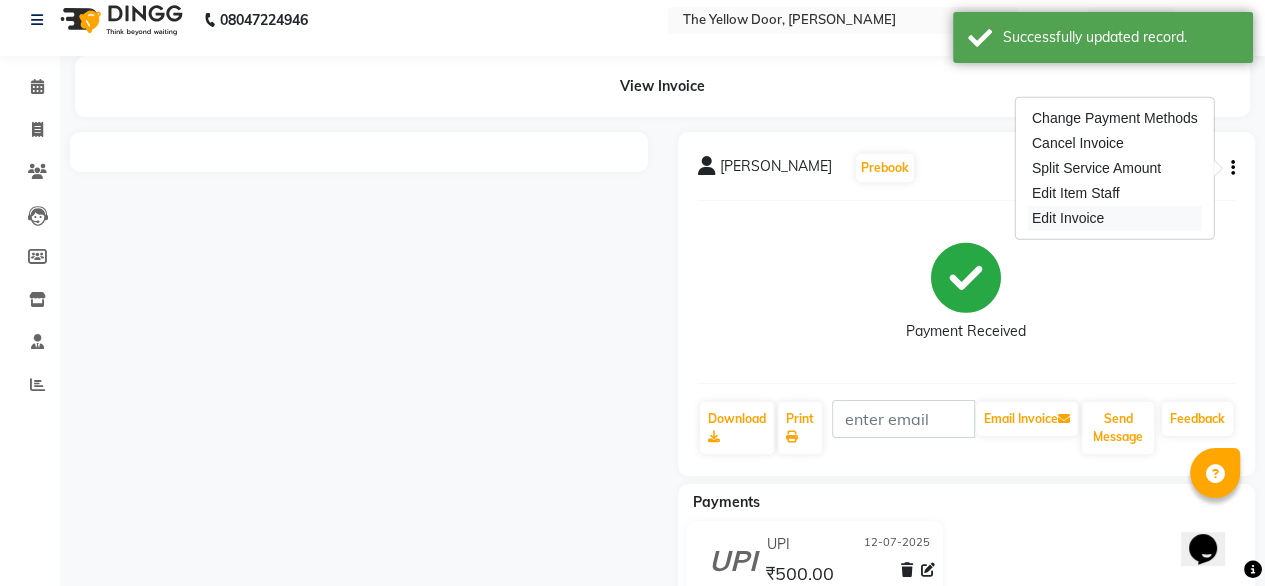 select on "service" 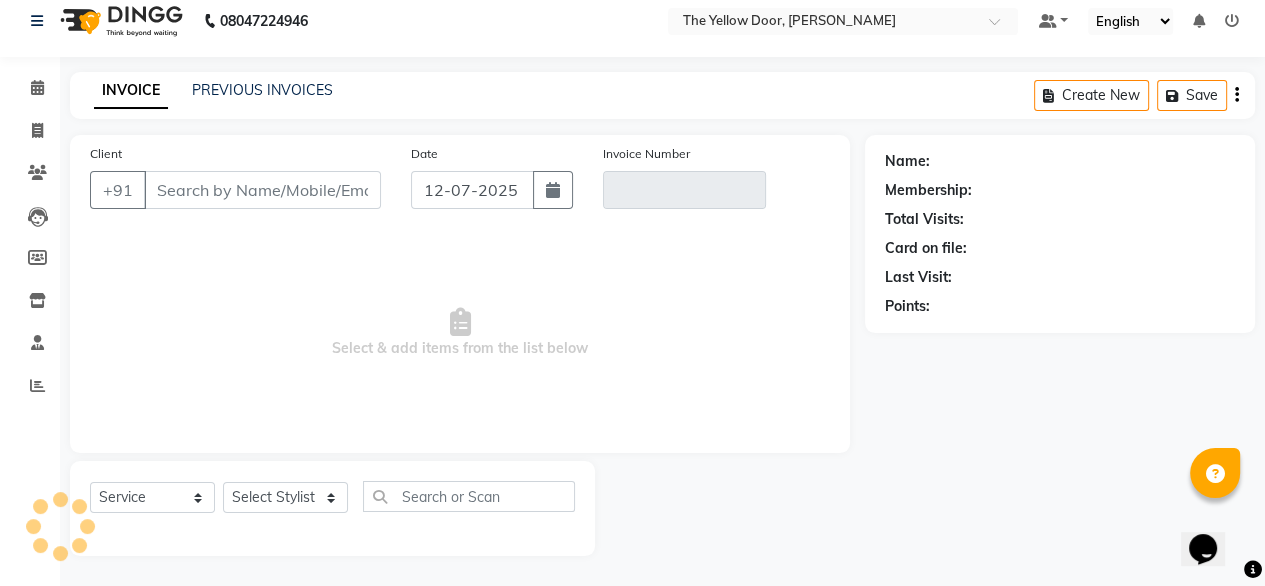 type on "7508524105" 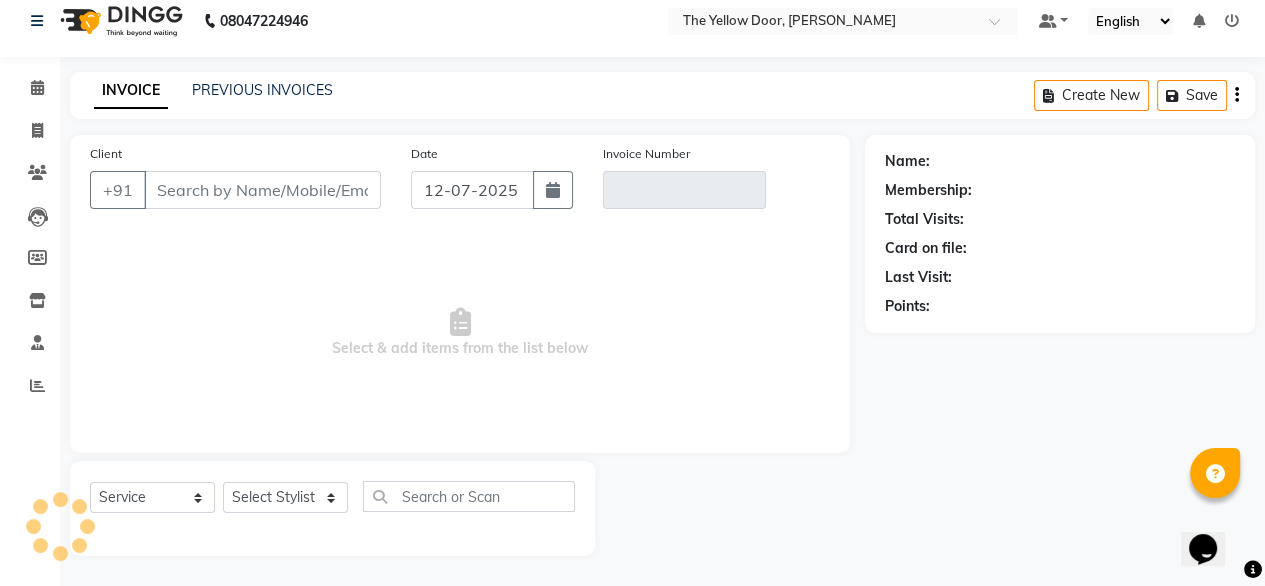 type on "TYD/2025-26/01610" 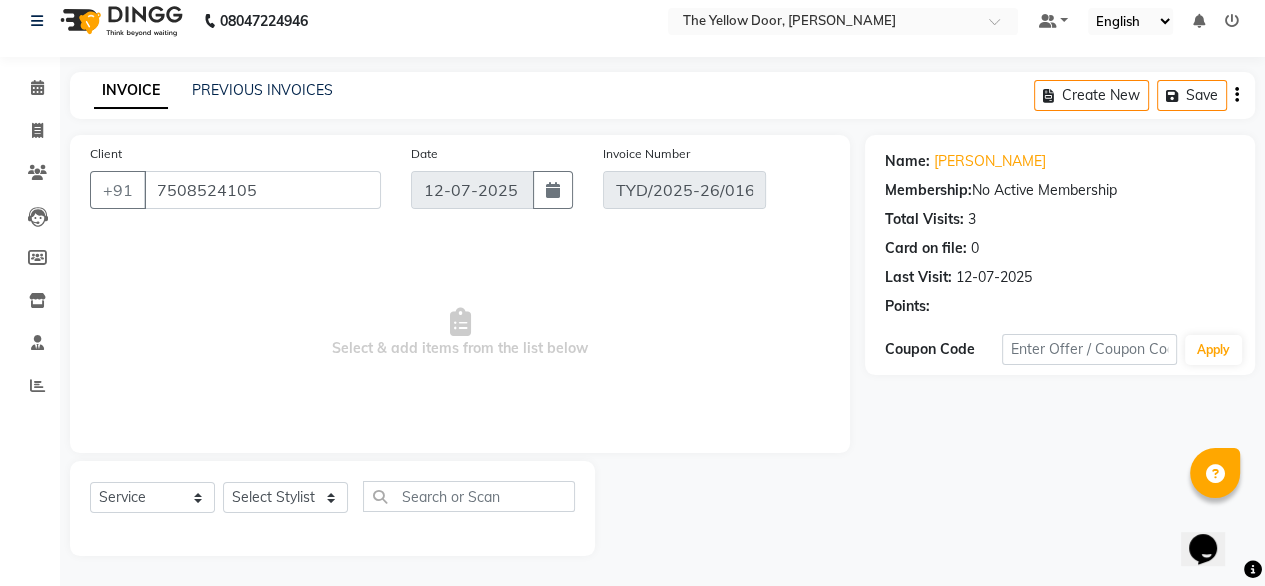 select on "select" 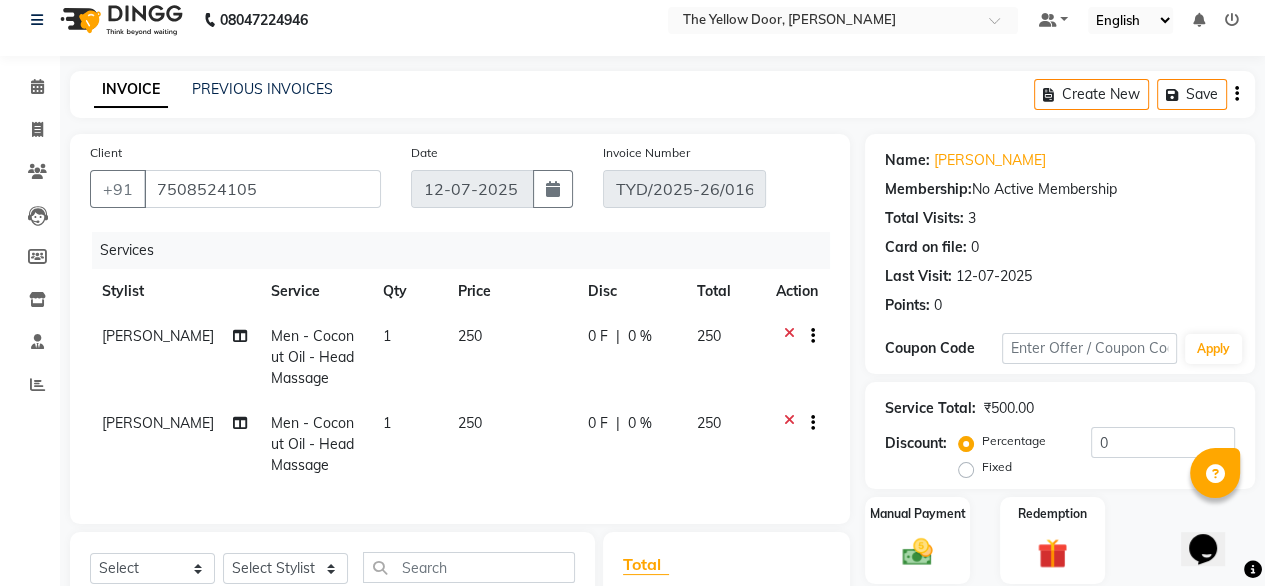click 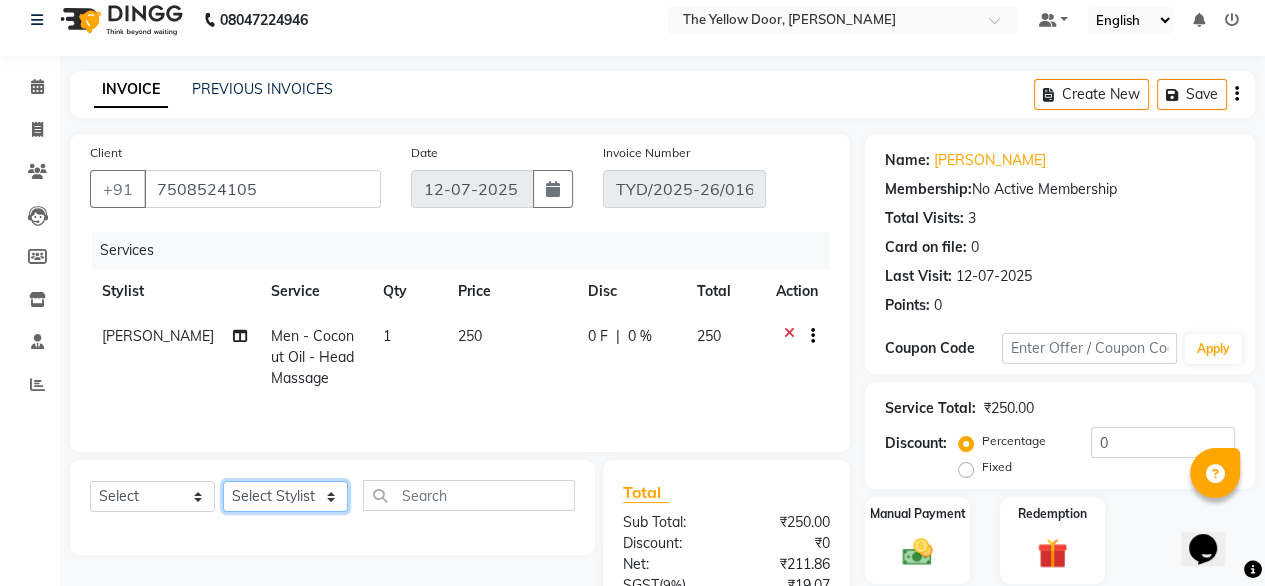 click on "Select Stylist [PERSON_NAME] [PERSON_NAME] [PERSON_NAME] Housekeeping Kaku Manager [PERSON_NAME]" 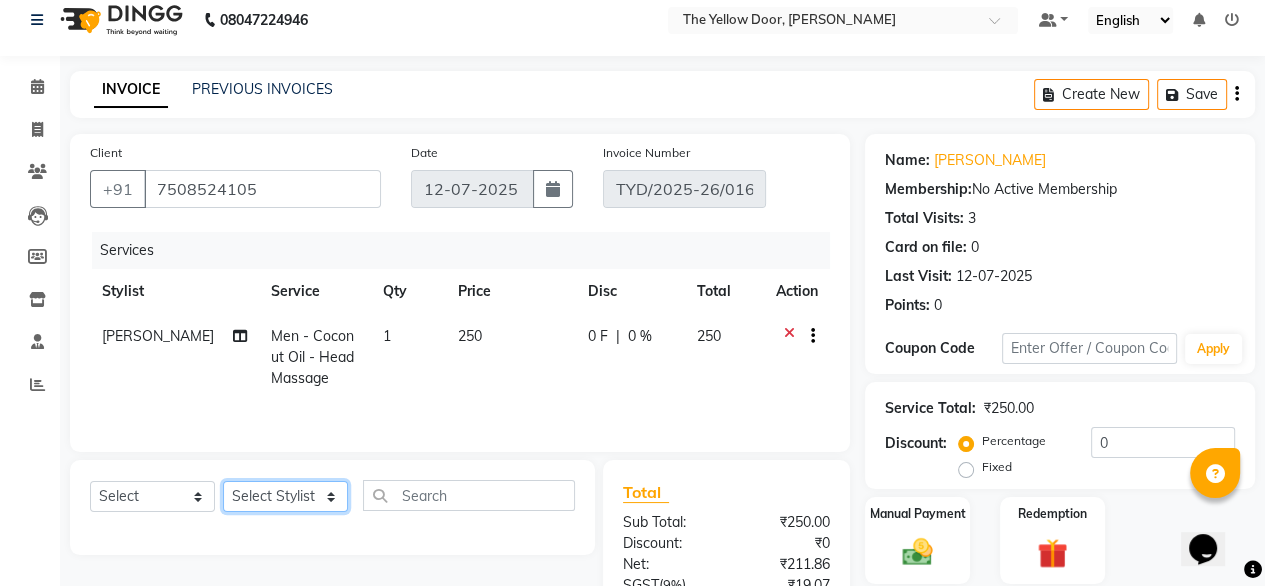 select on "41281" 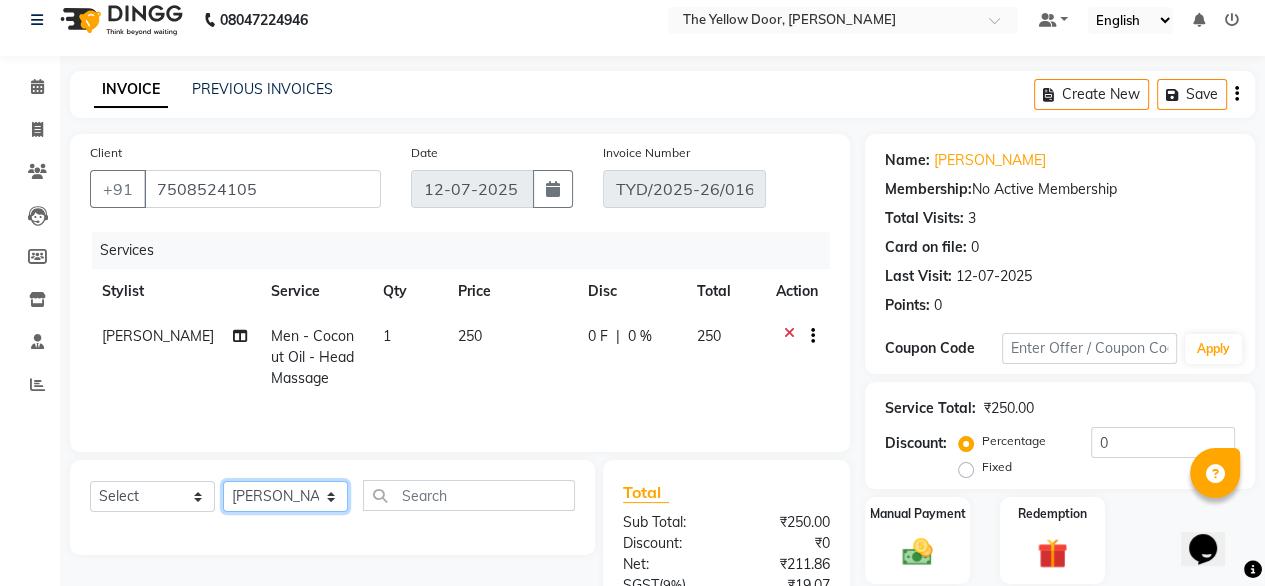 click on "Select Stylist [PERSON_NAME] [PERSON_NAME] [PERSON_NAME] Housekeeping Kaku Manager [PERSON_NAME]" 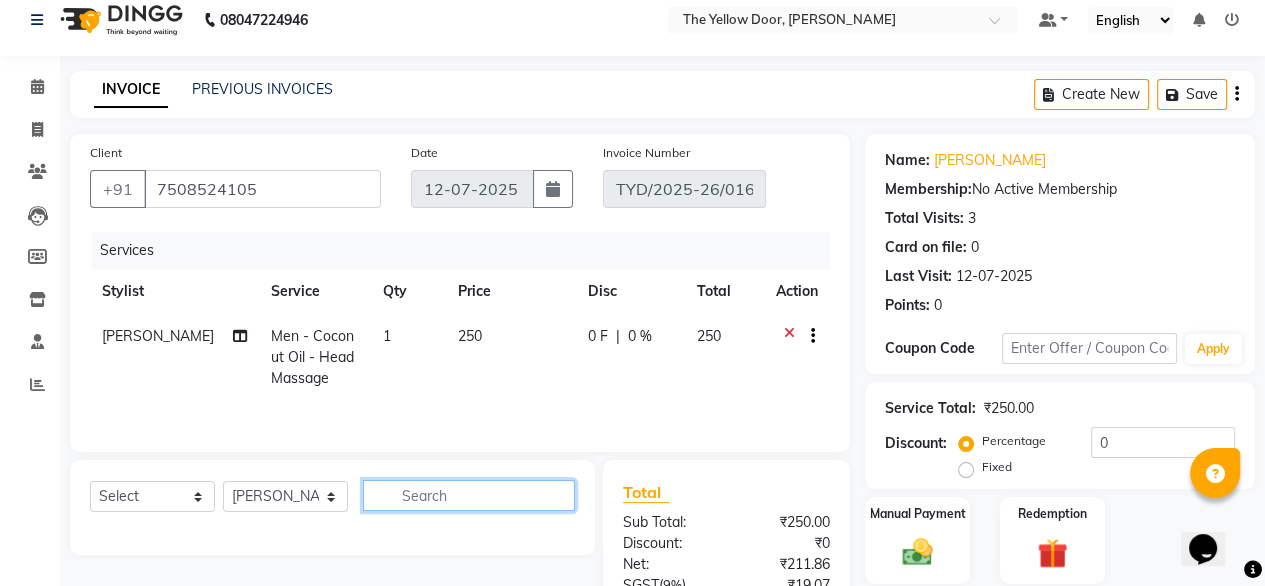 click 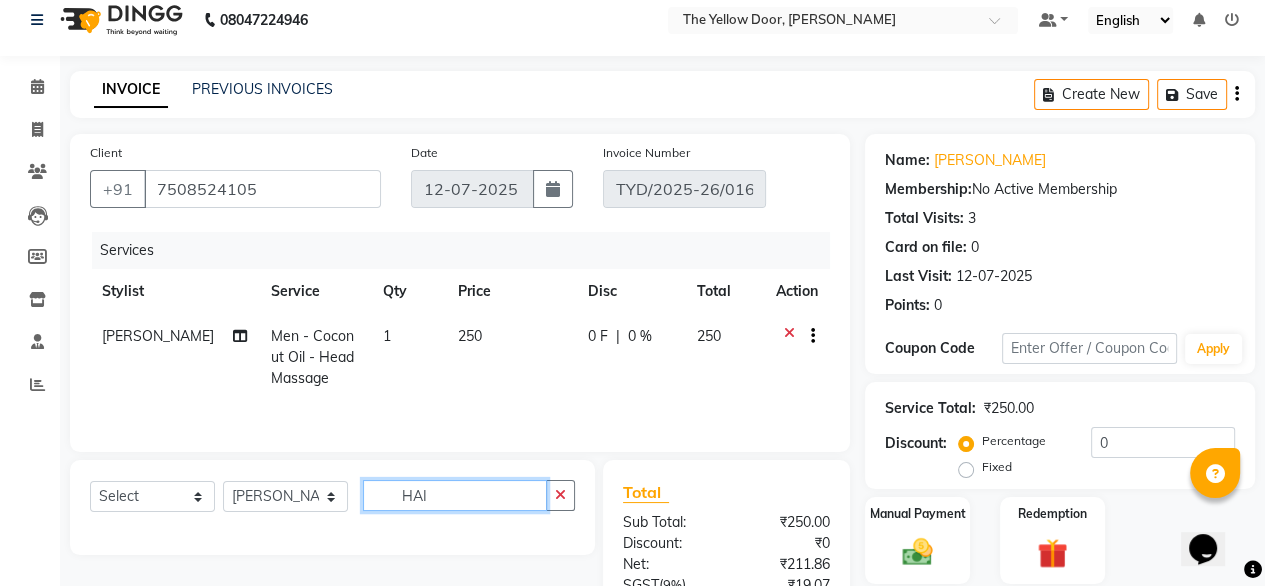 scroll, scrollTop: 273, scrollLeft: 0, axis: vertical 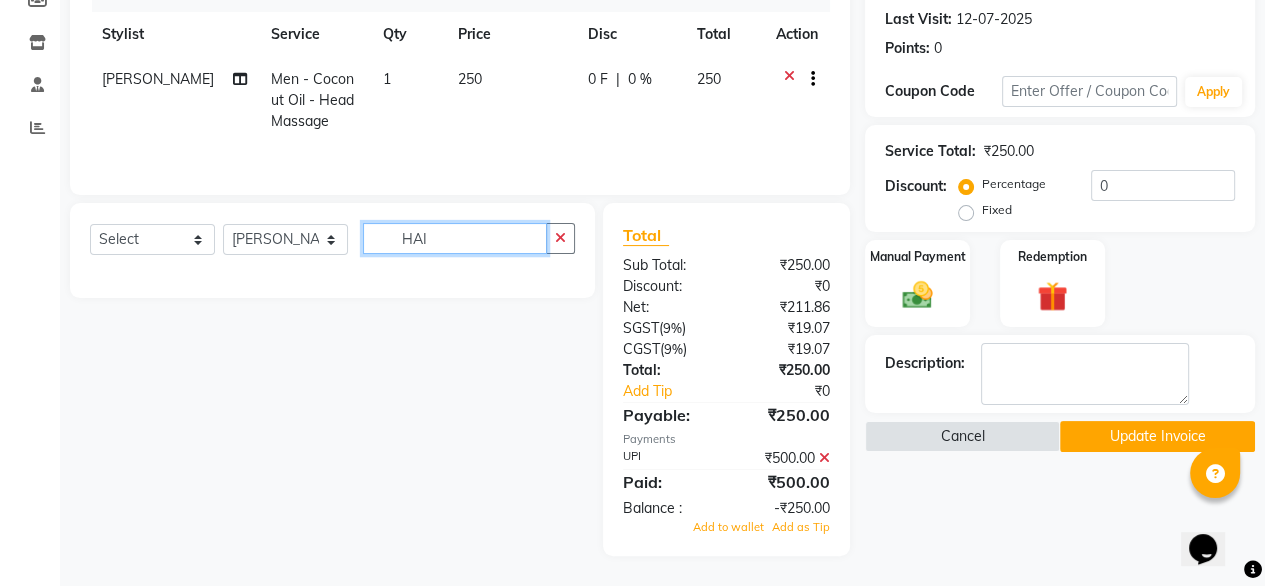type on "HAI" 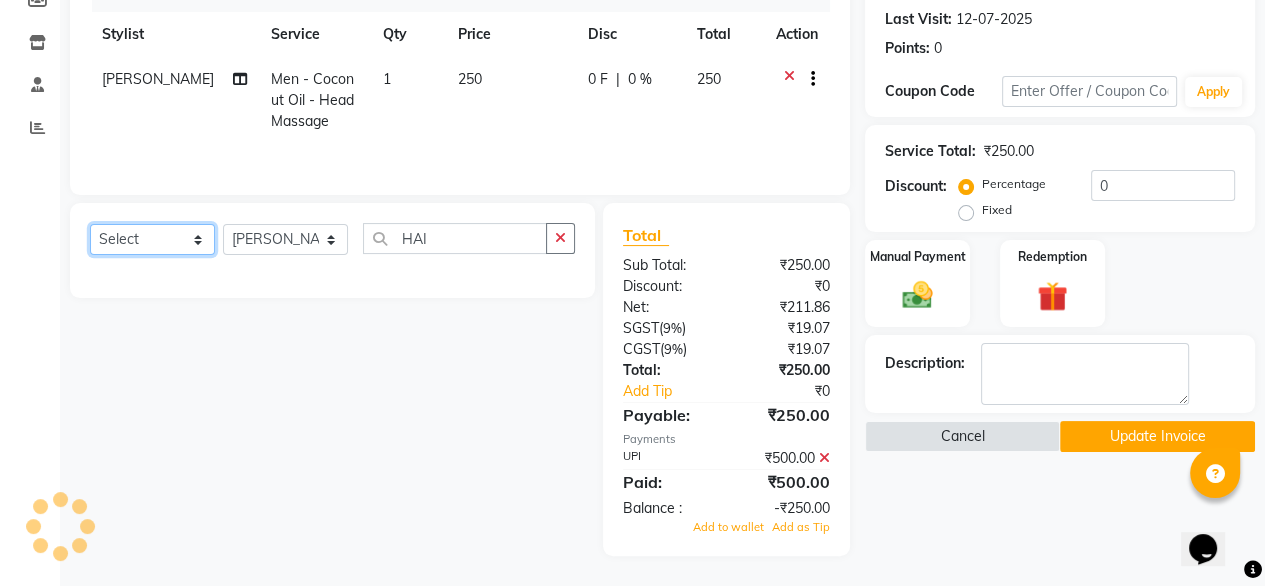 click on "Select  Service  Product  Membership  Package Voucher Prepaid Gift Card" 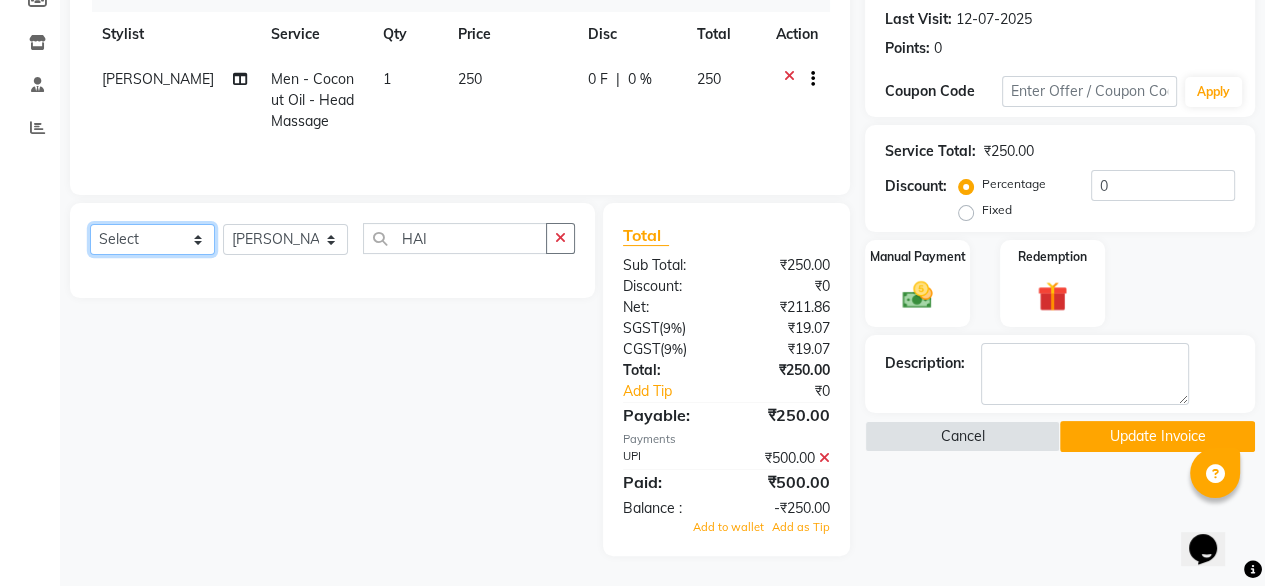 select on "service" 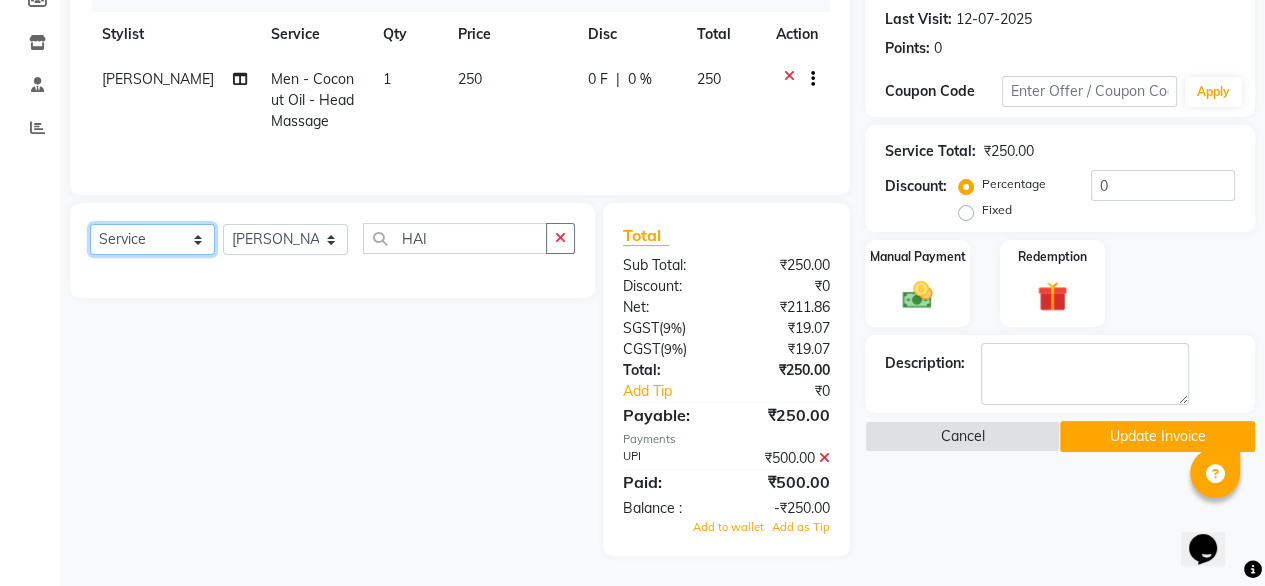click on "Select  Service  Product  Membership  Package Voucher Prepaid Gift Card" 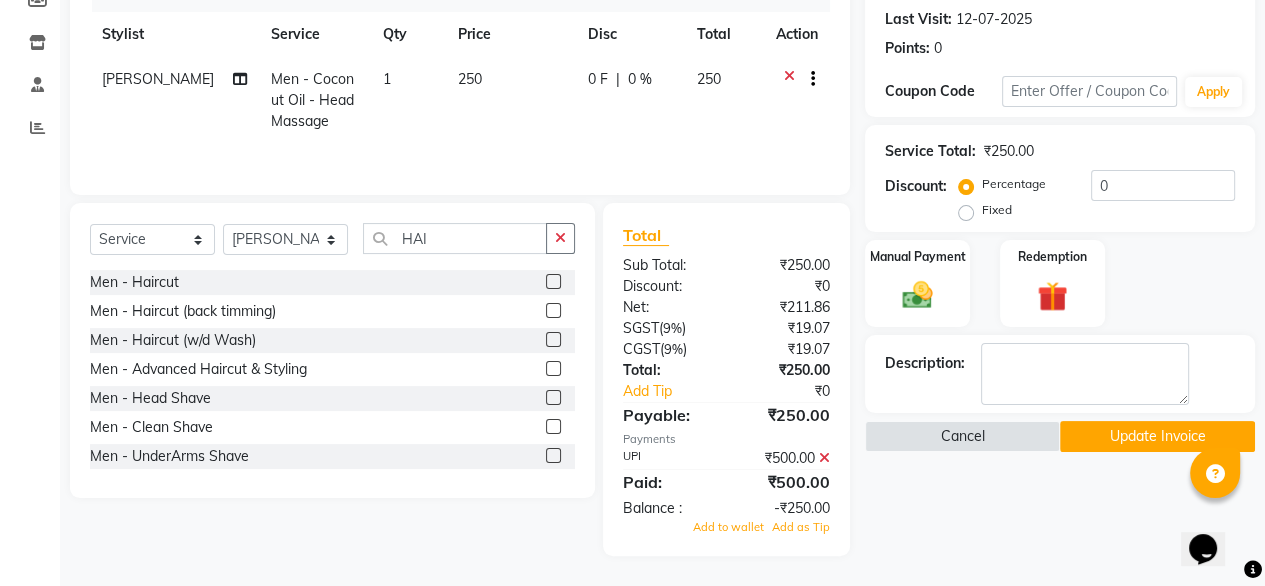 click 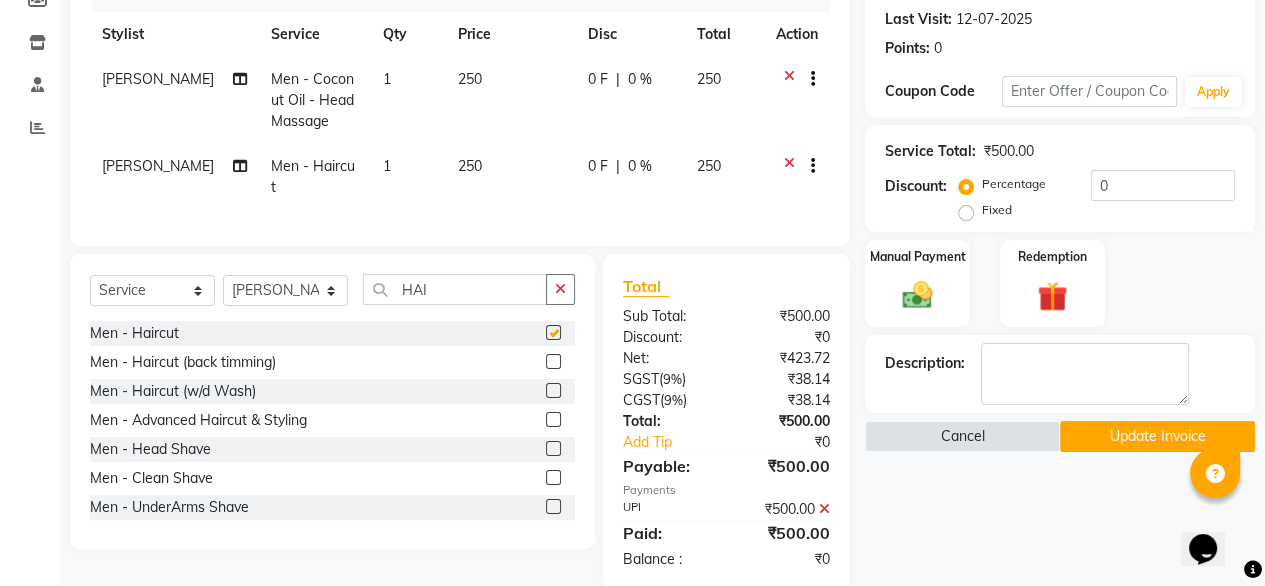 checkbox on "false" 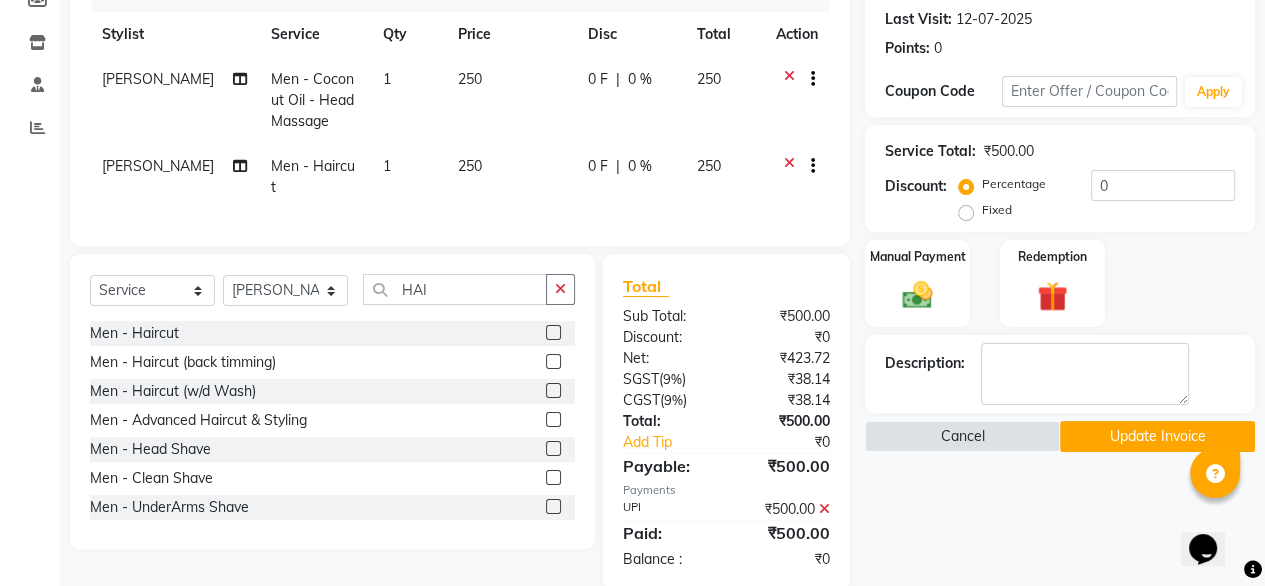 click on "Update Invoice" 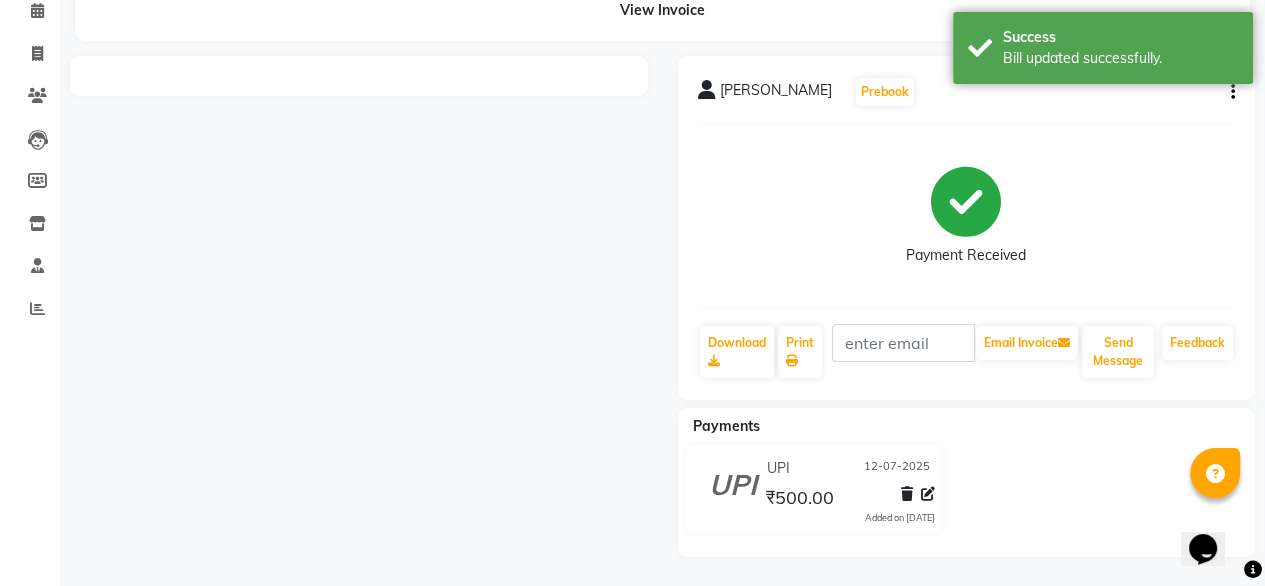 scroll, scrollTop: 0, scrollLeft: 0, axis: both 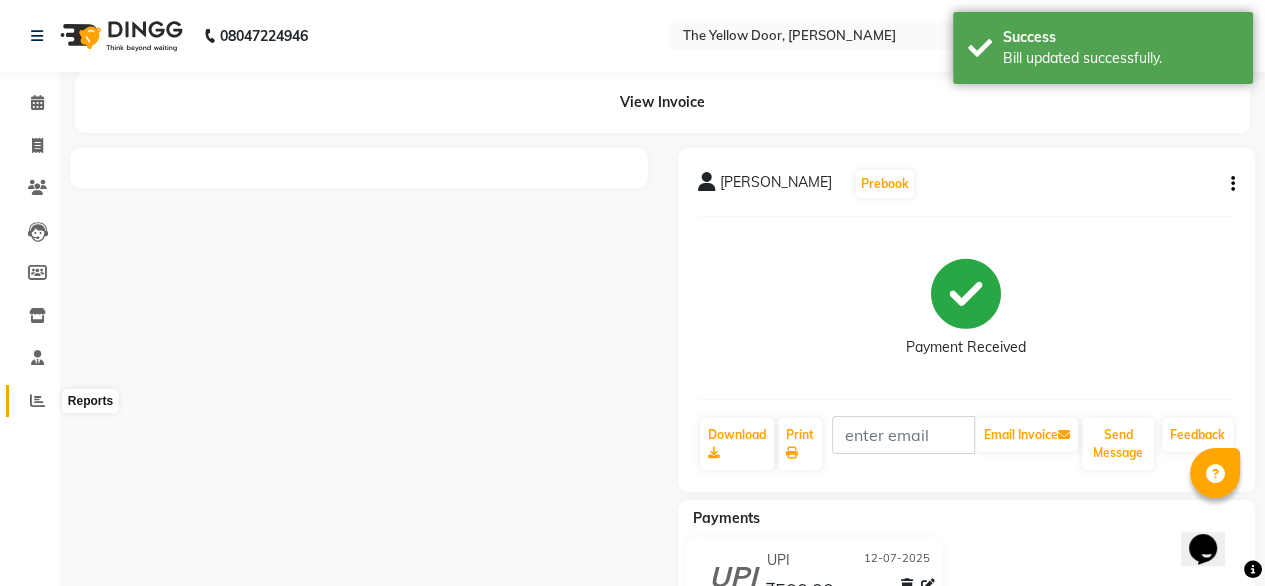 click 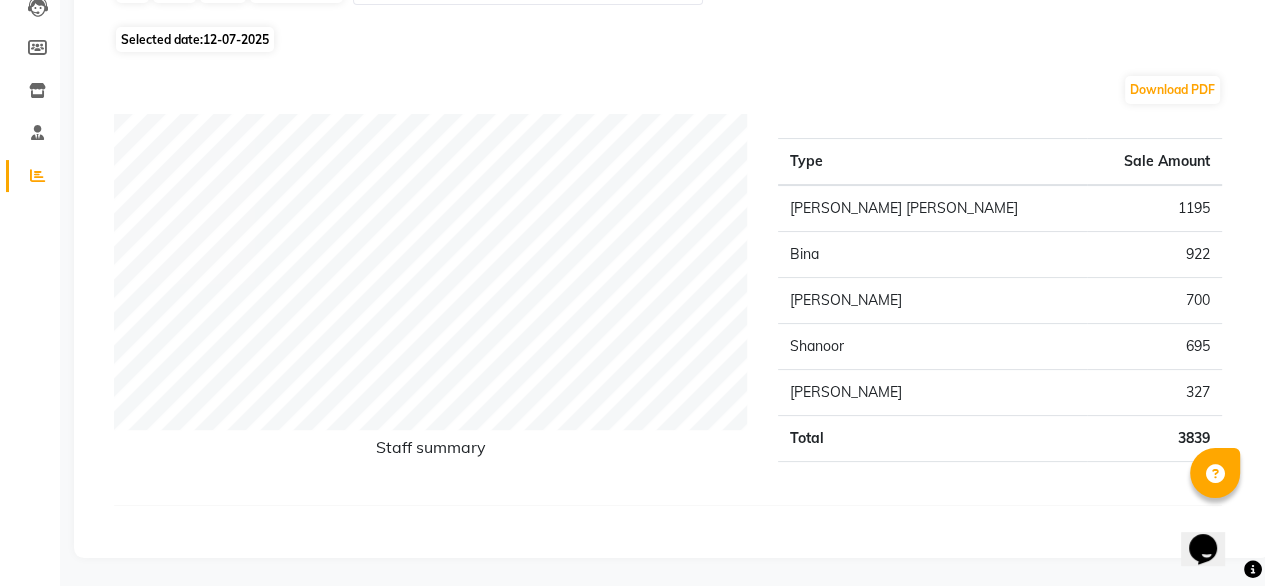 scroll, scrollTop: 0, scrollLeft: 0, axis: both 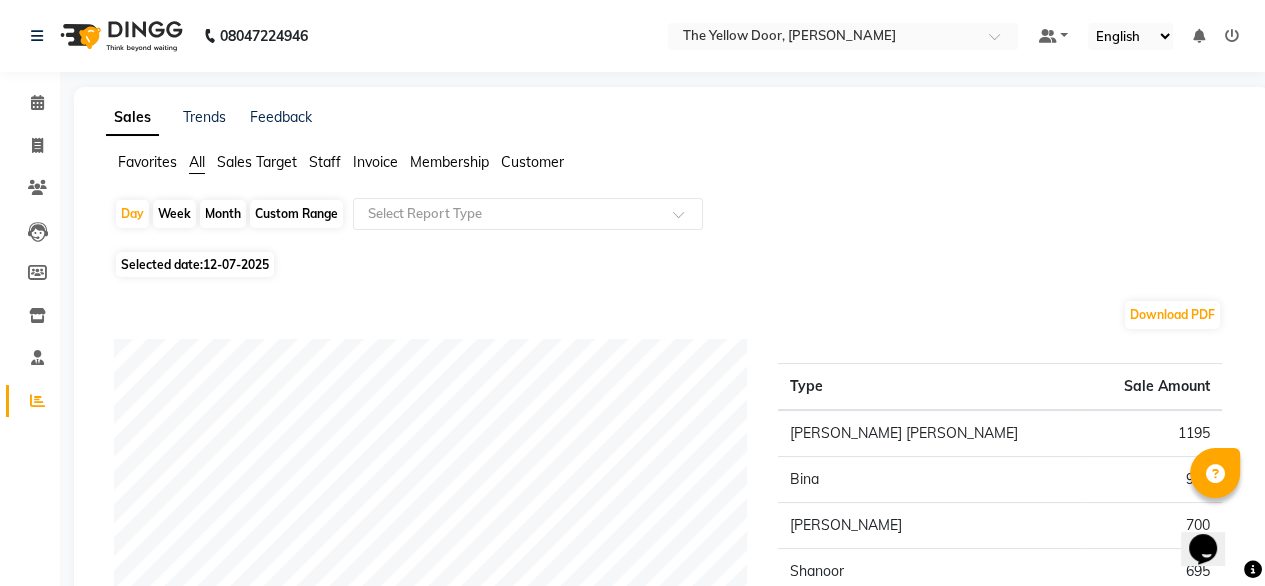 click on "Month" 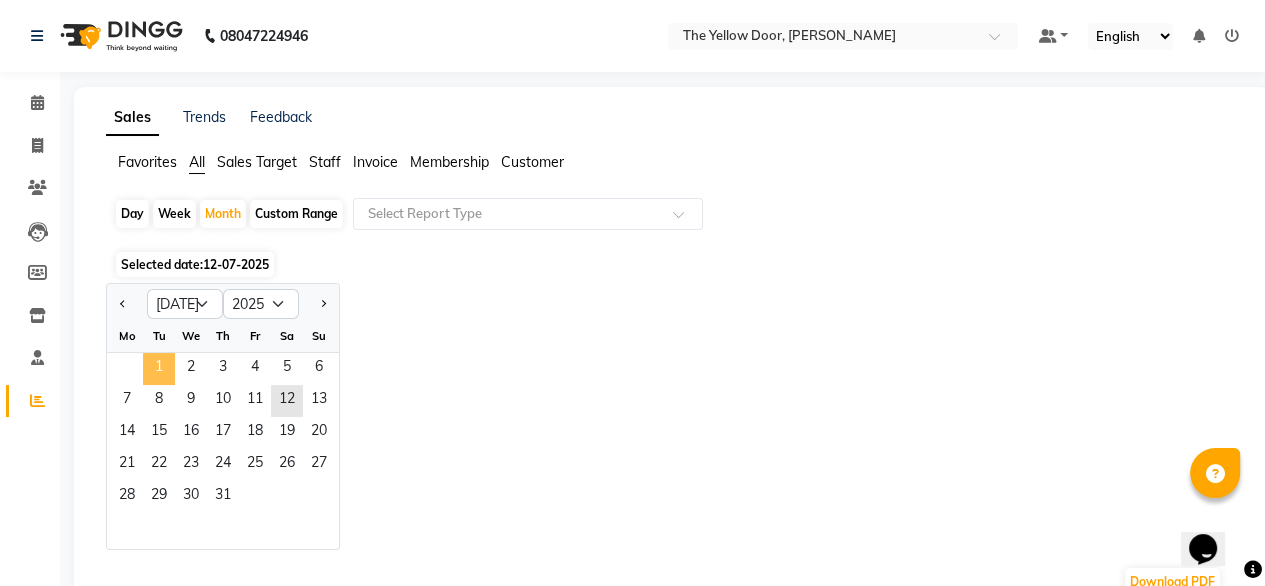 click on "1" 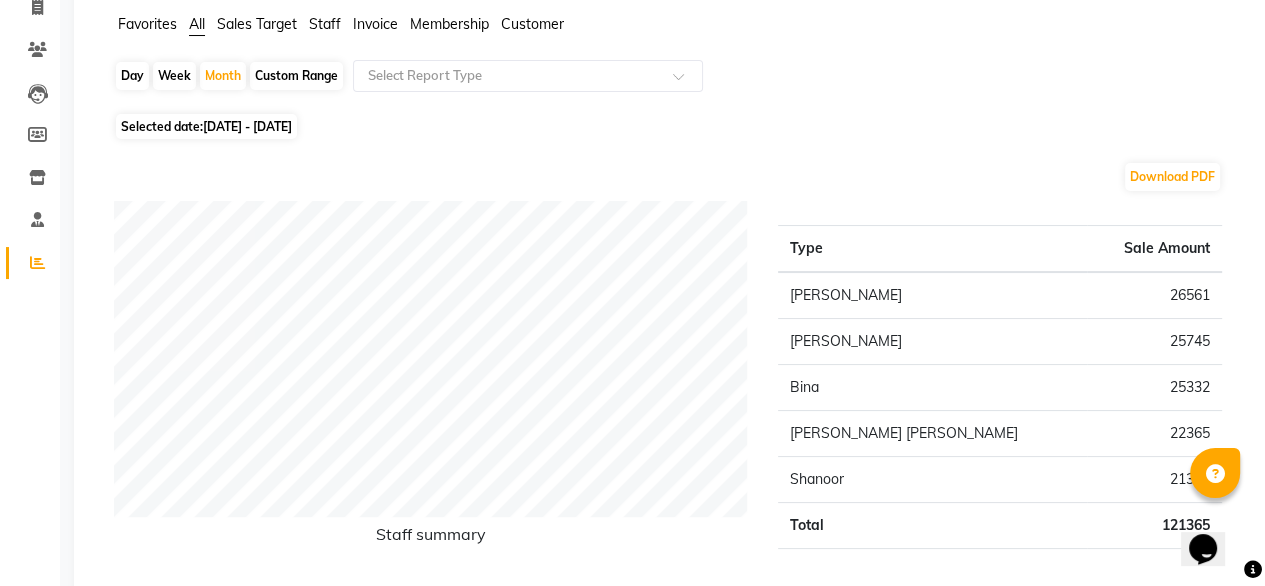 scroll, scrollTop: 0, scrollLeft: 0, axis: both 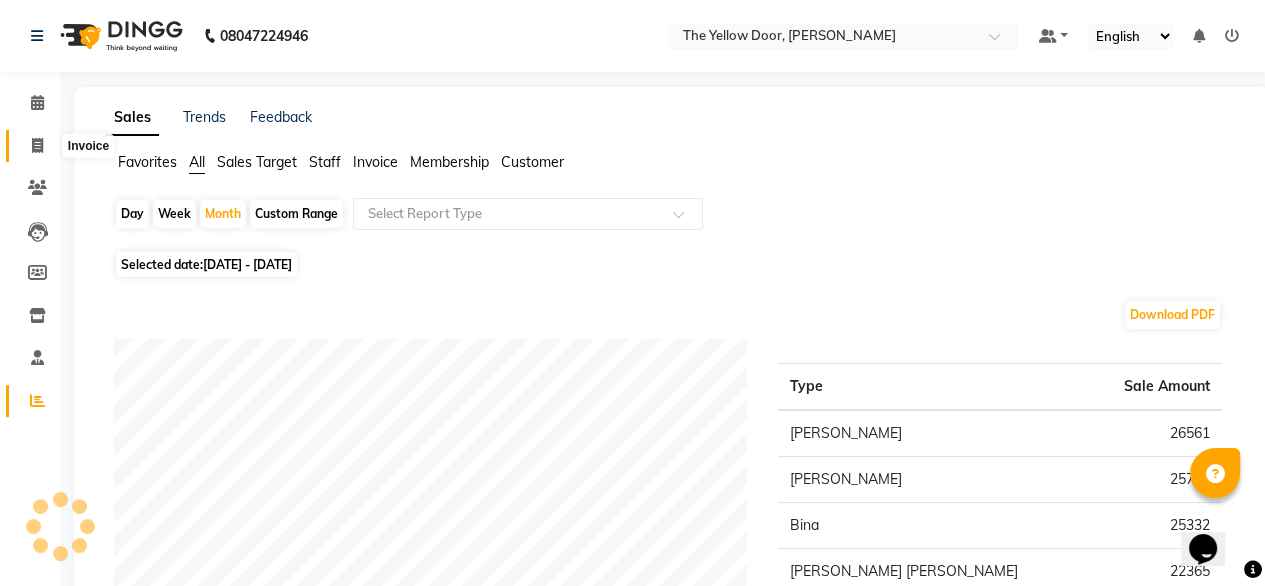 click 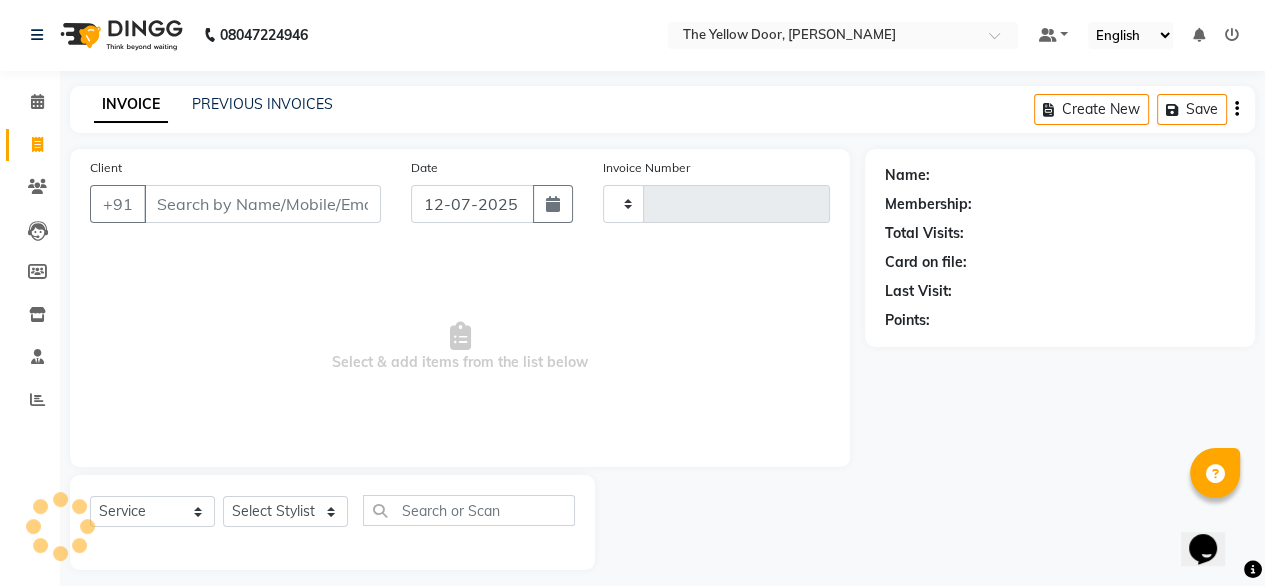 scroll, scrollTop: 16, scrollLeft: 0, axis: vertical 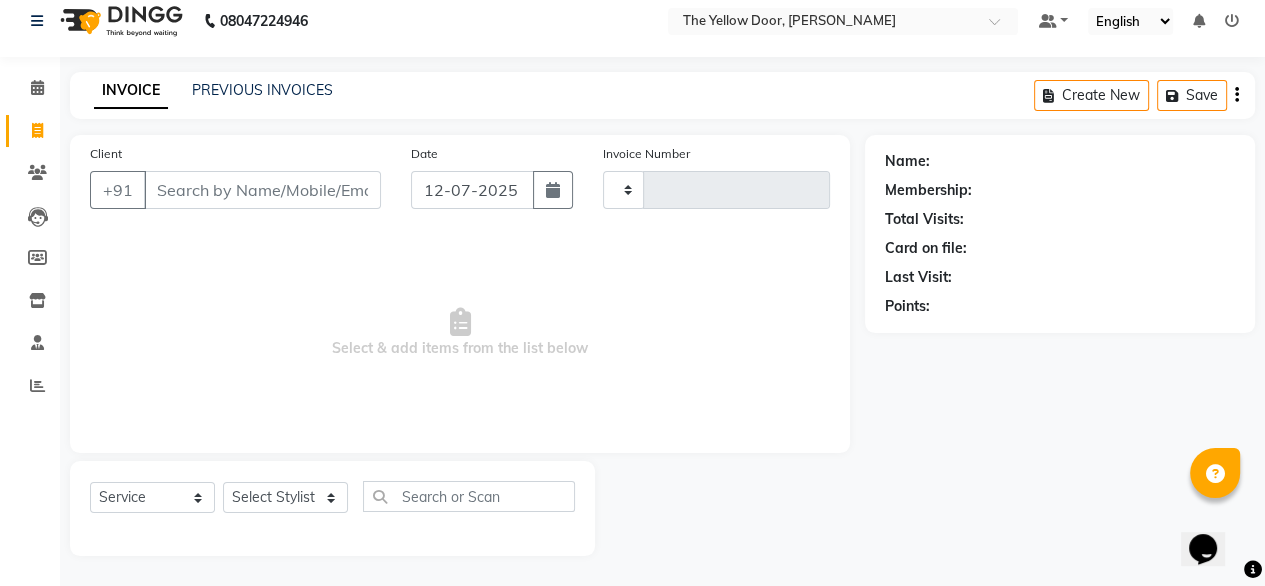type on "01614" 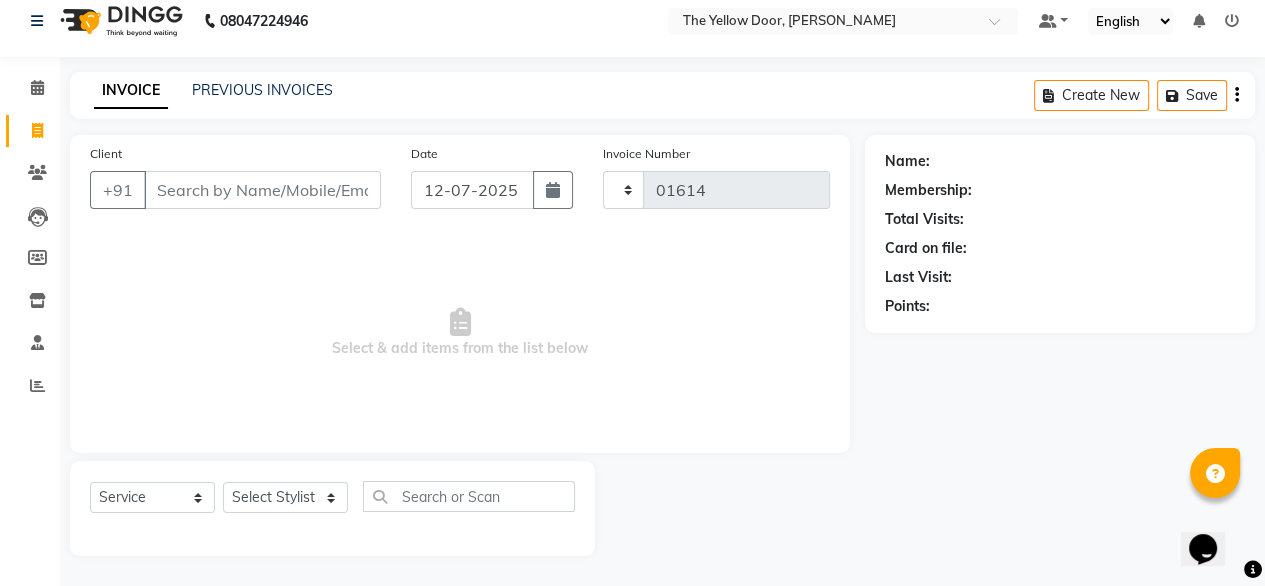 select on "5650" 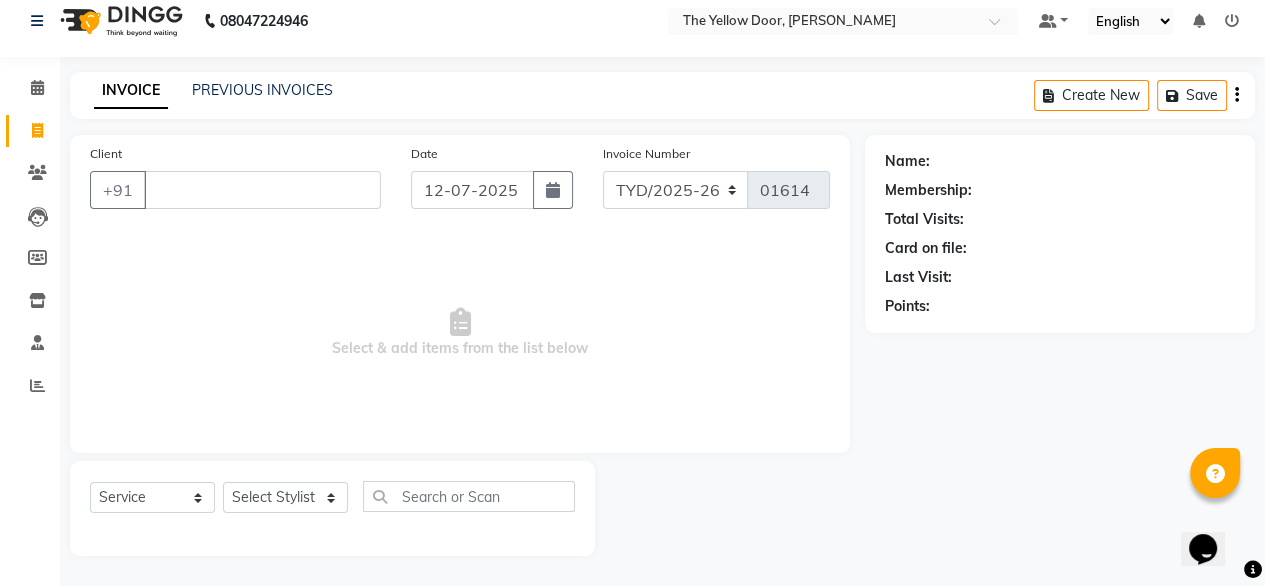 type 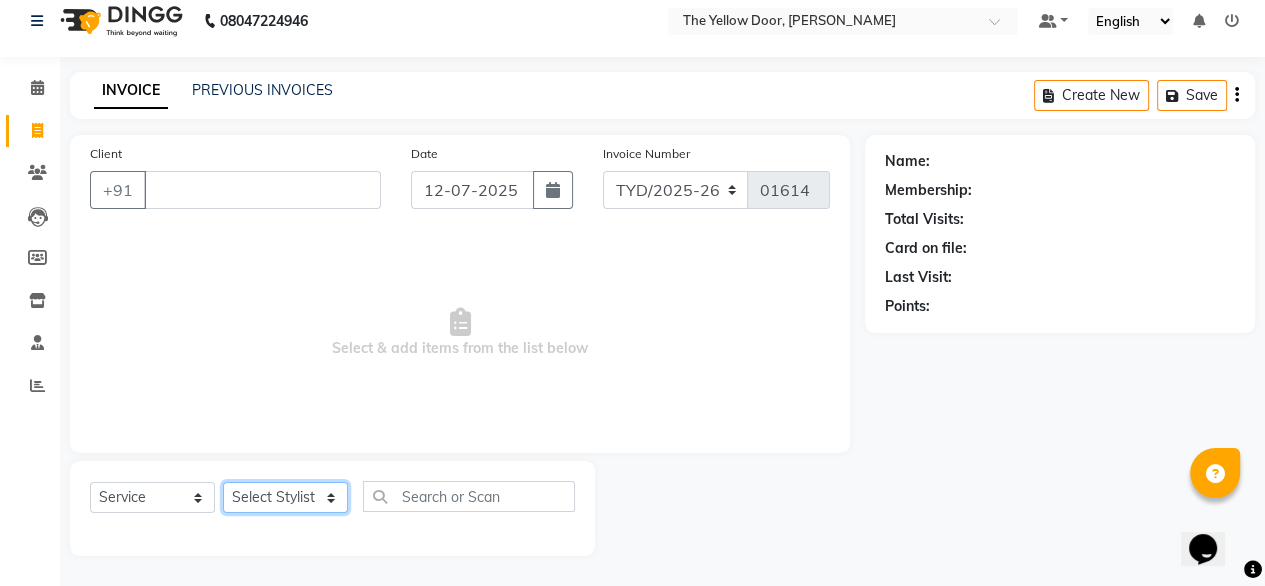 click on "Select Stylist [PERSON_NAME] [PERSON_NAME] [PERSON_NAME] Housekeeping Kaku Manager [PERSON_NAME]" 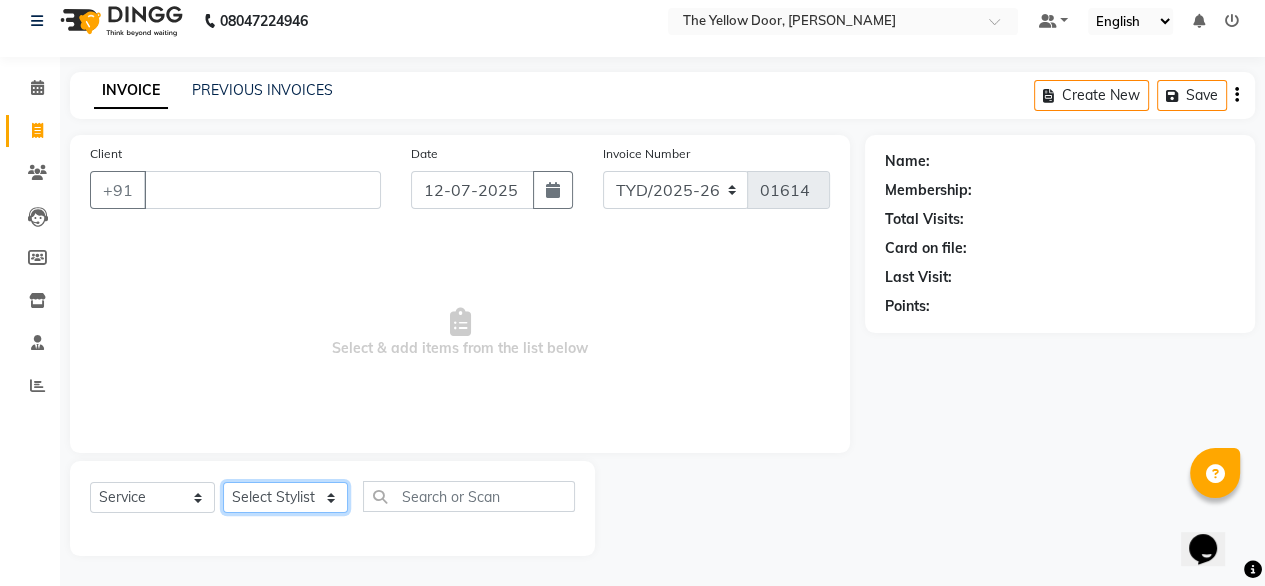 select on "67915" 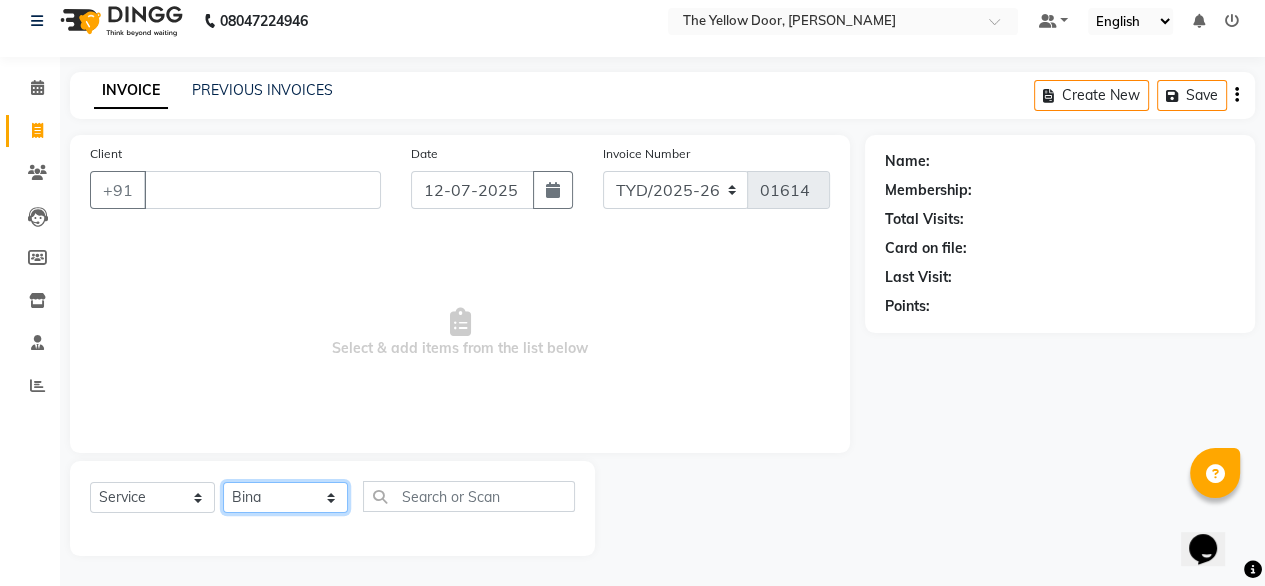 click on "Select Stylist [PERSON_NAME] [PERSON_NAME] [PERSON_NAME] Housekeeping Kaku Manager [PERSON_NAME]" 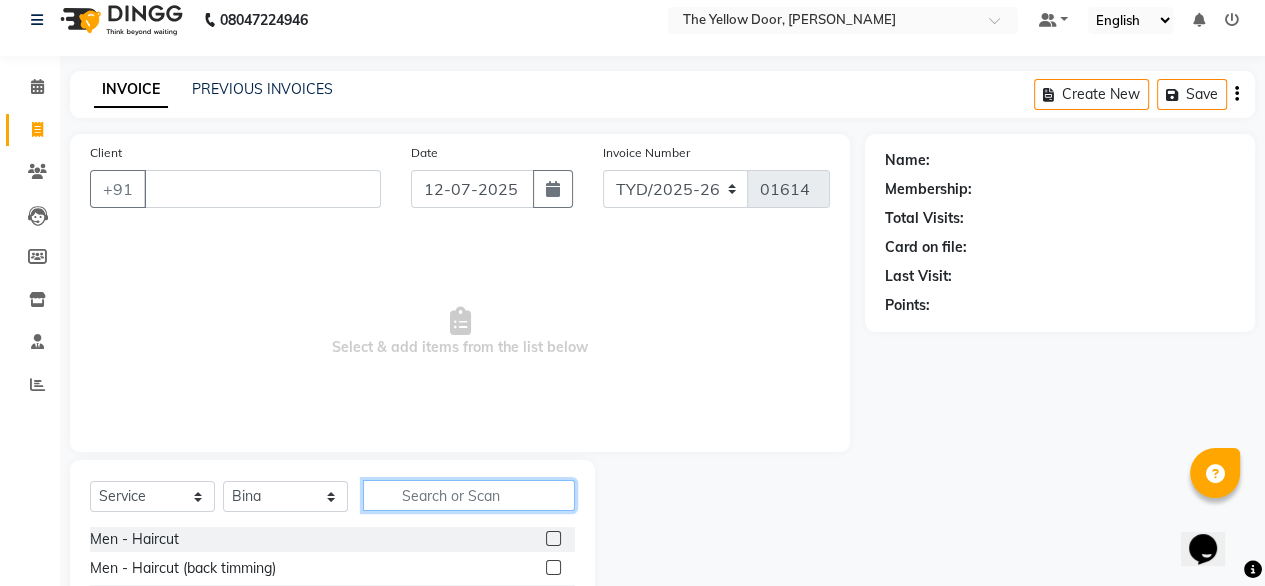 click 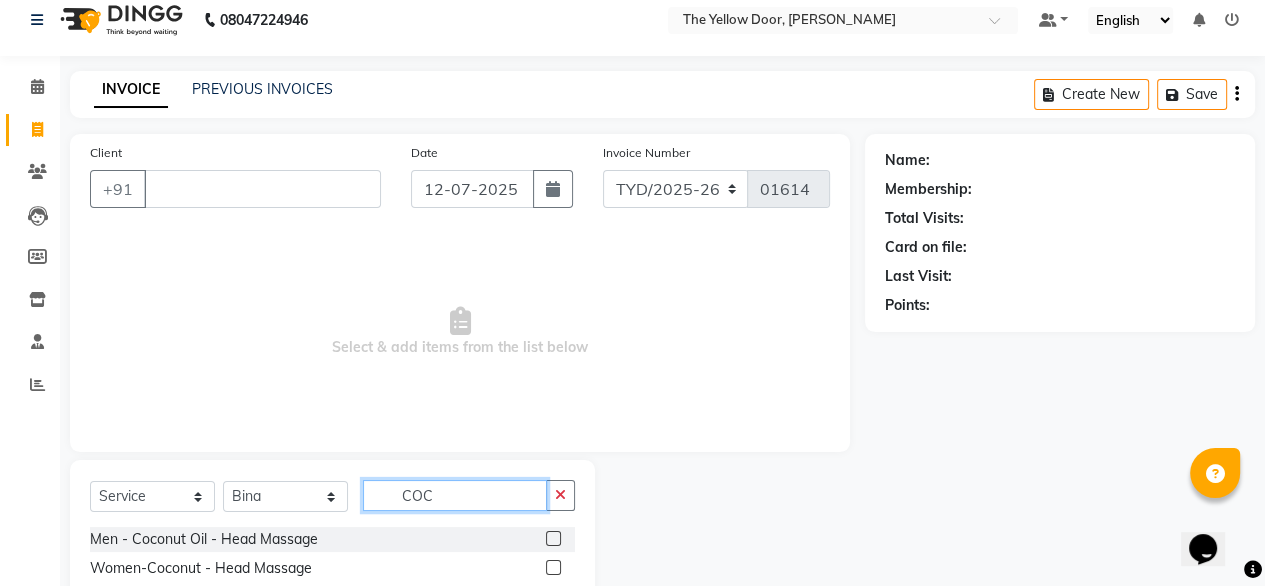type on "COC" 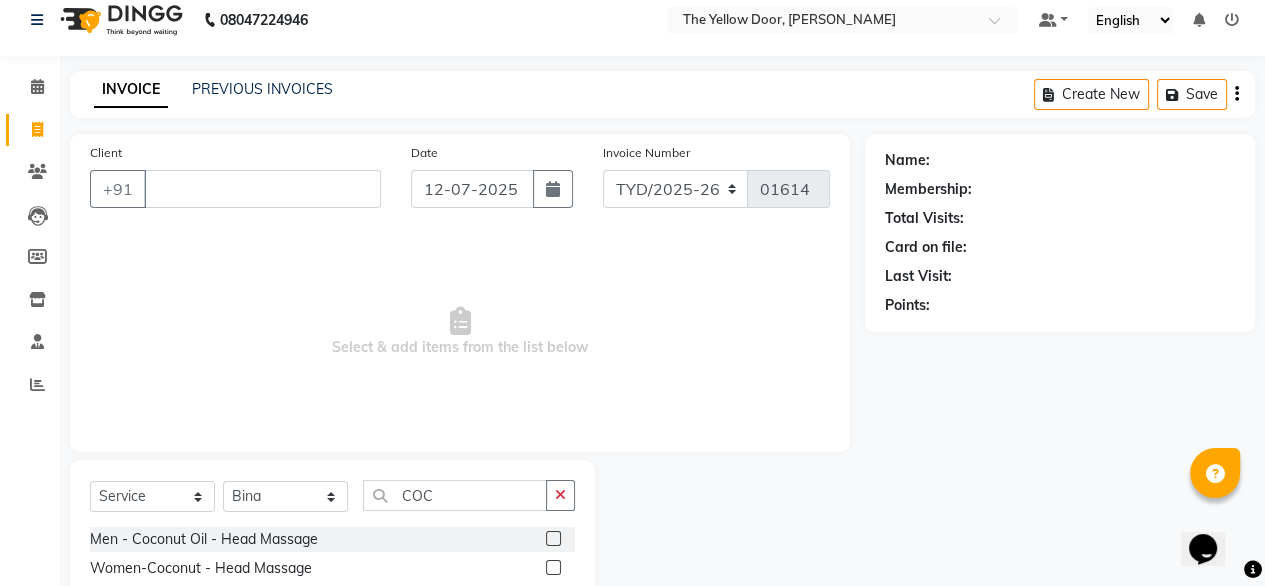 click 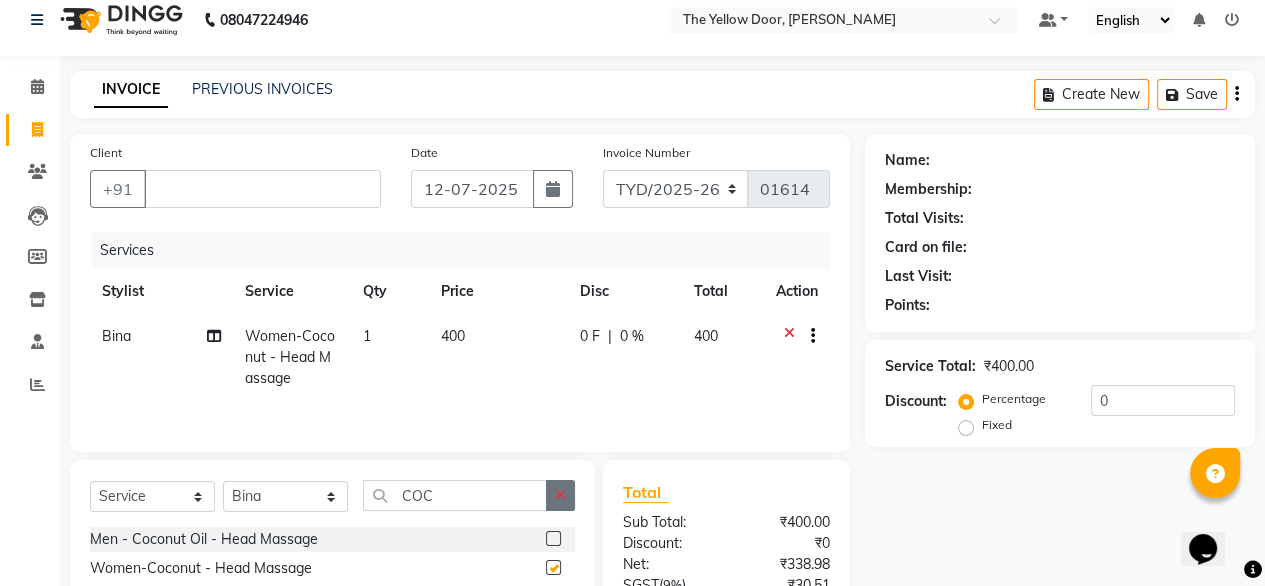 checkbox on "false" 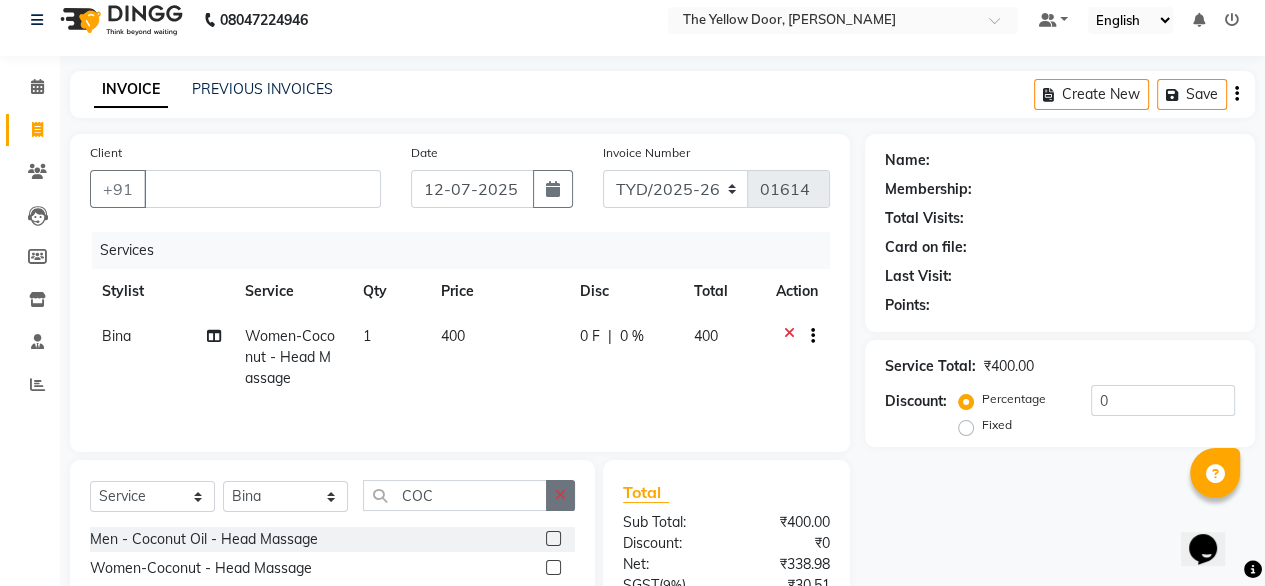 click 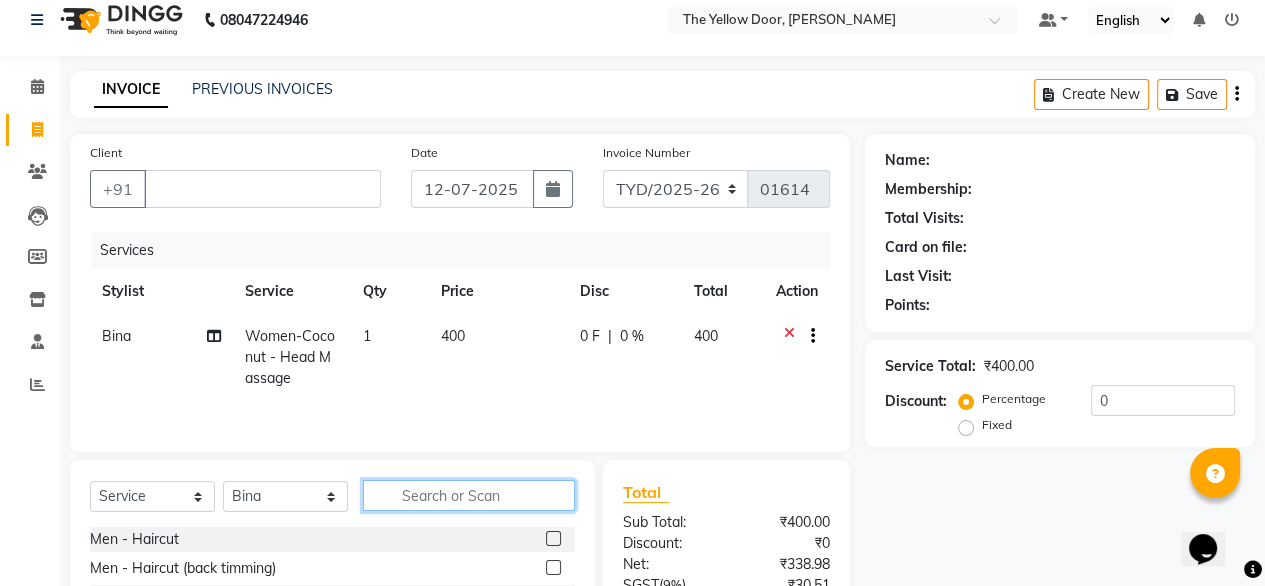 click 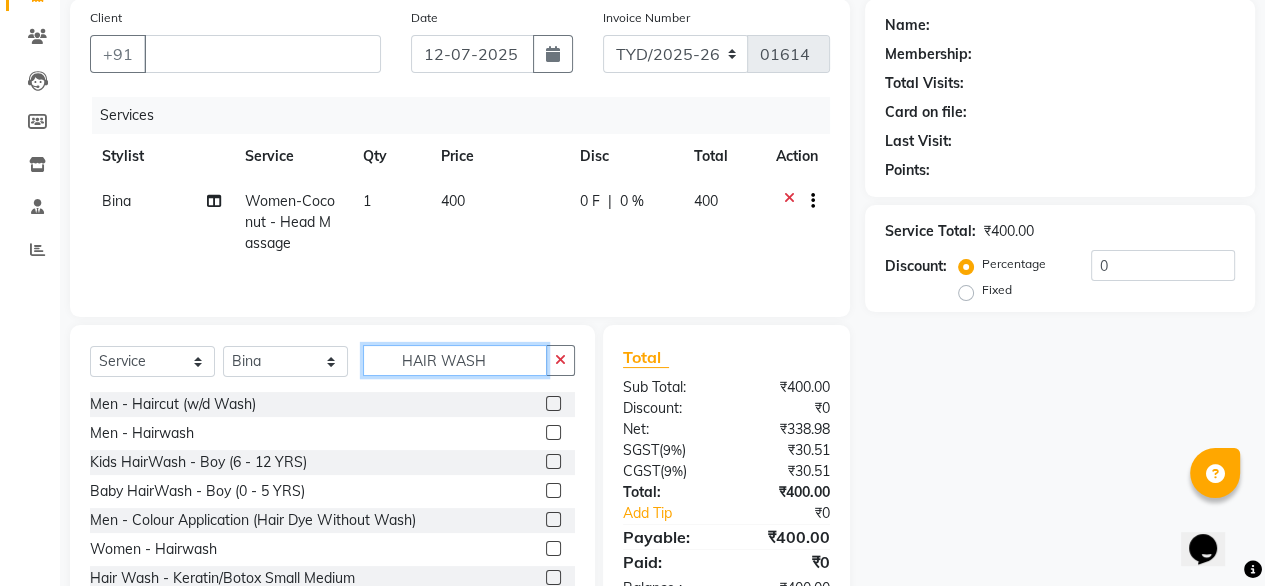 scroll, scrollTop: 152, scrollLeft: 0, axis: vertical 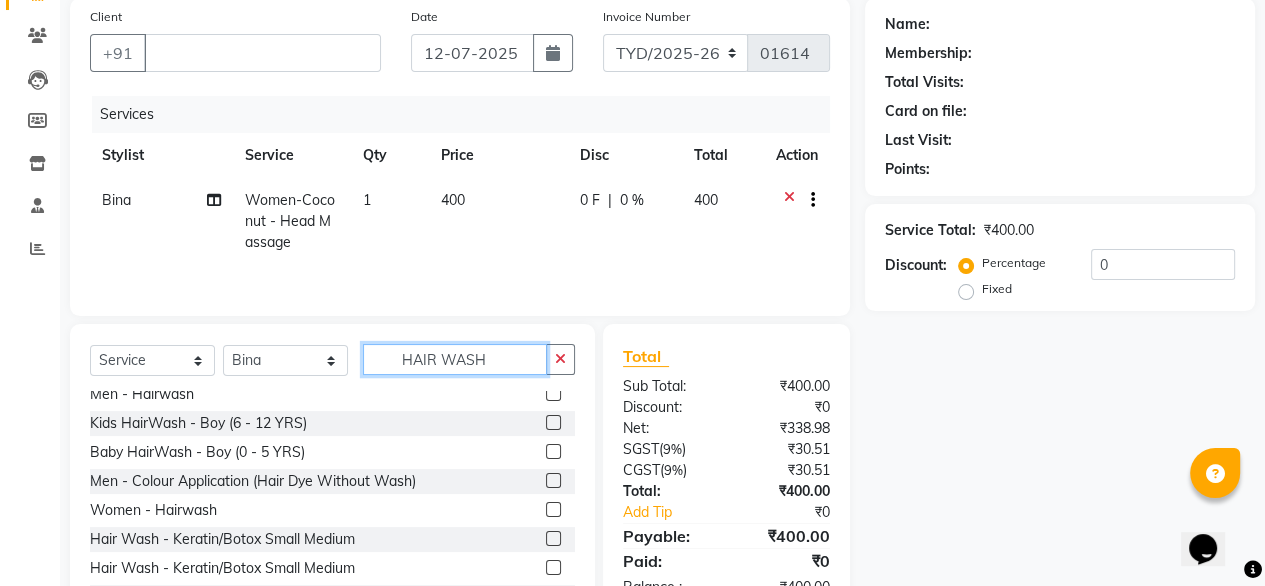 type on "HAIR WASH" 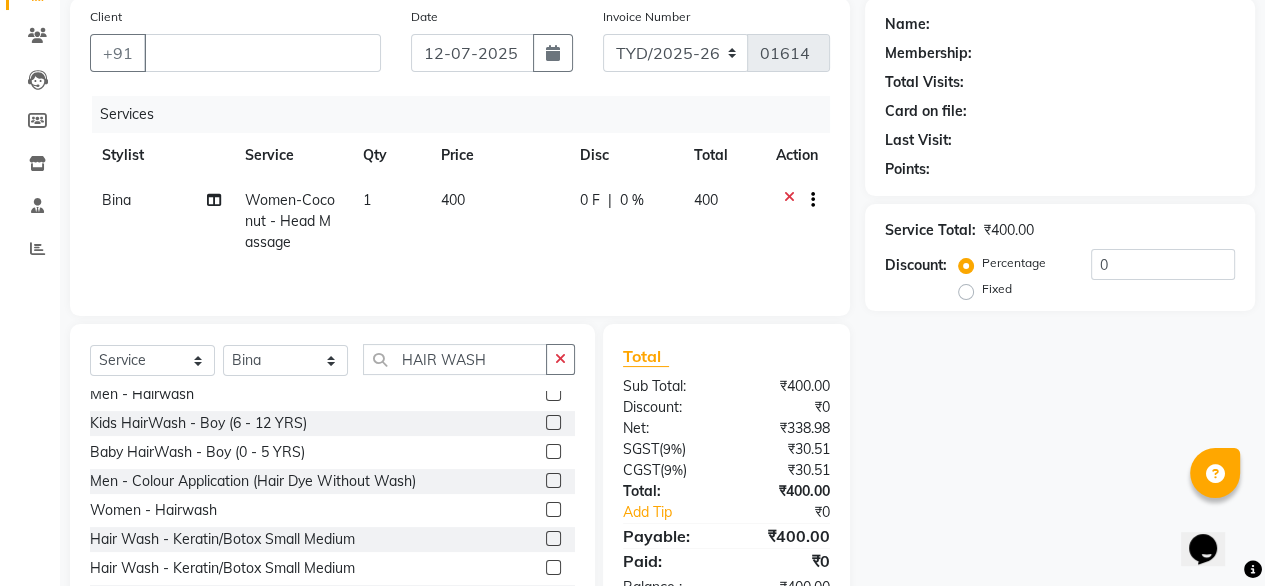 click 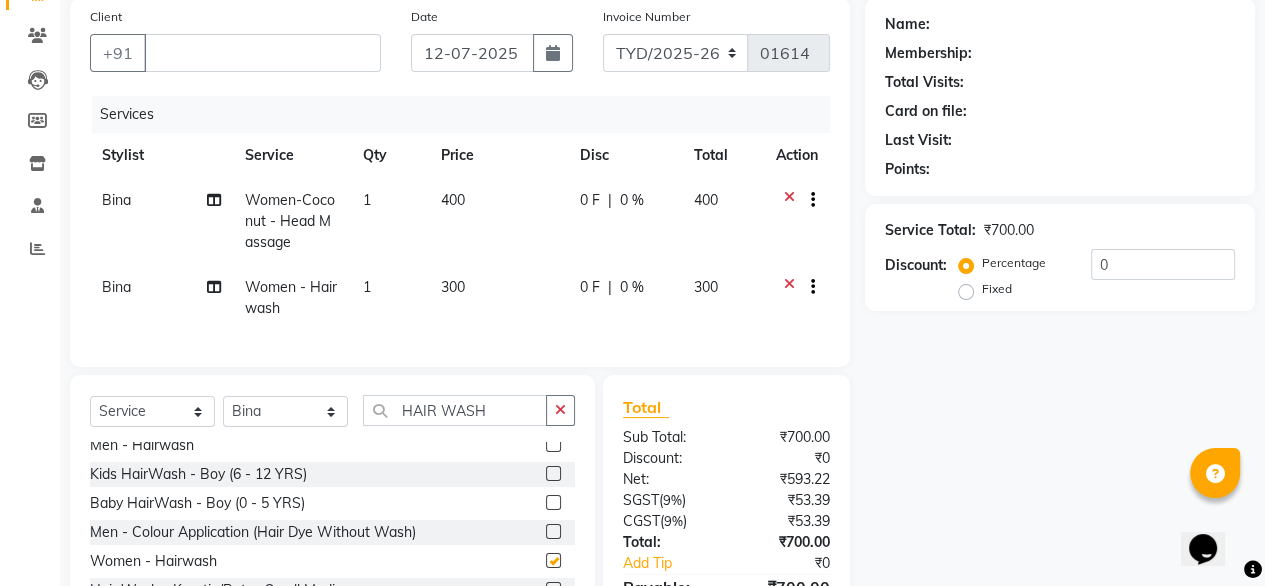 checkbox on "false" 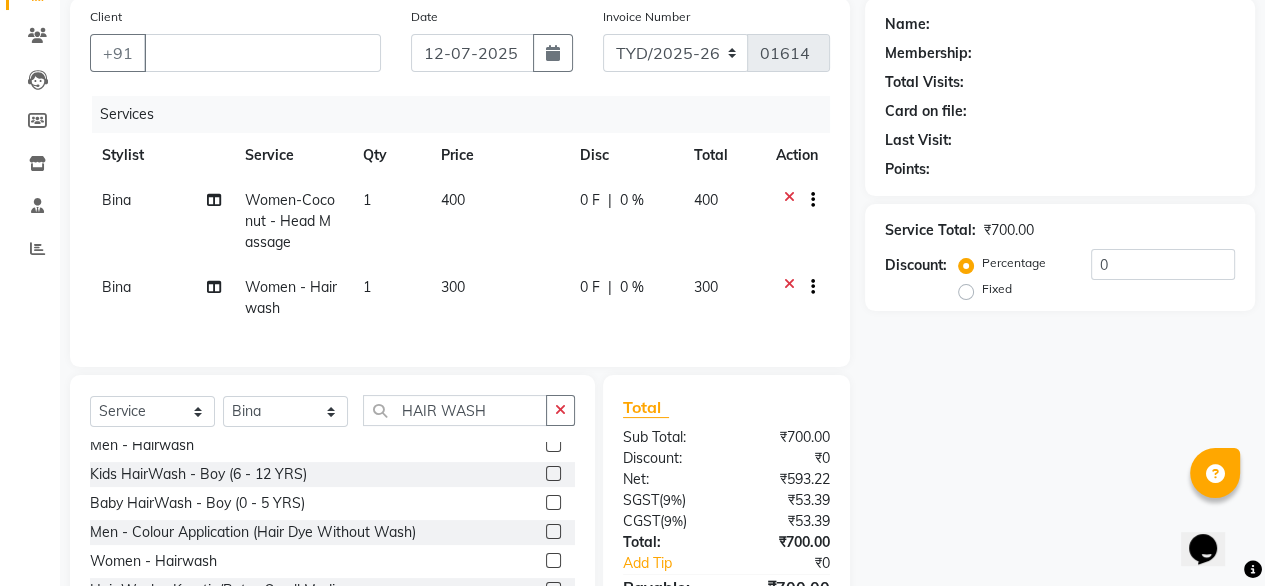 scroll, scrollTop: 0, scrollLeft: 0, axis: both 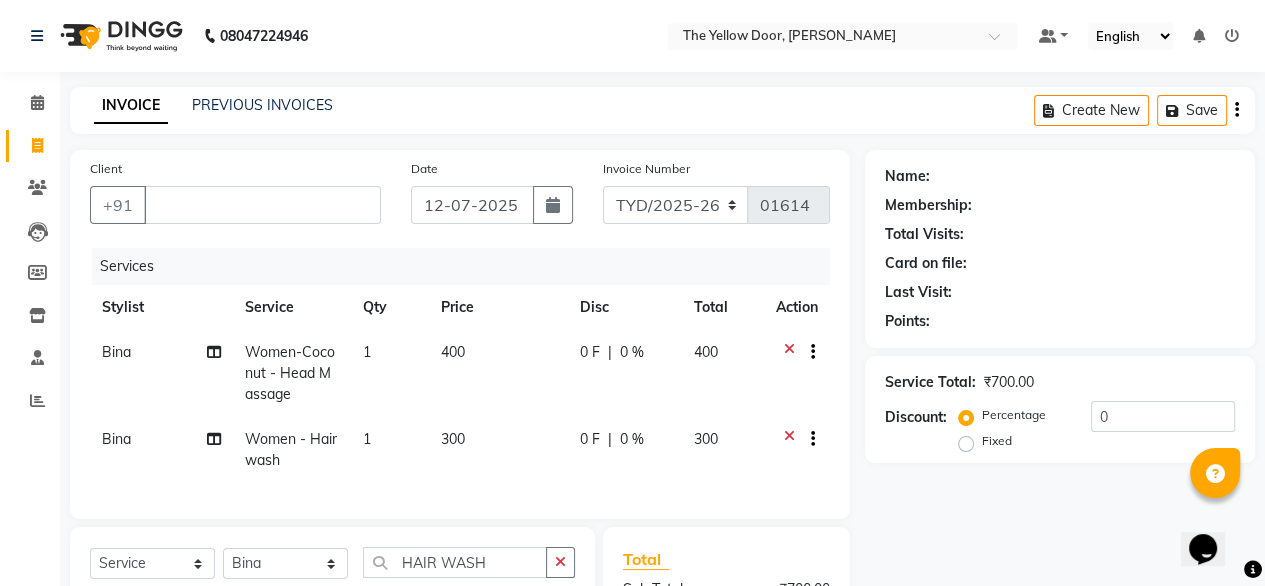 click on "Client +91" 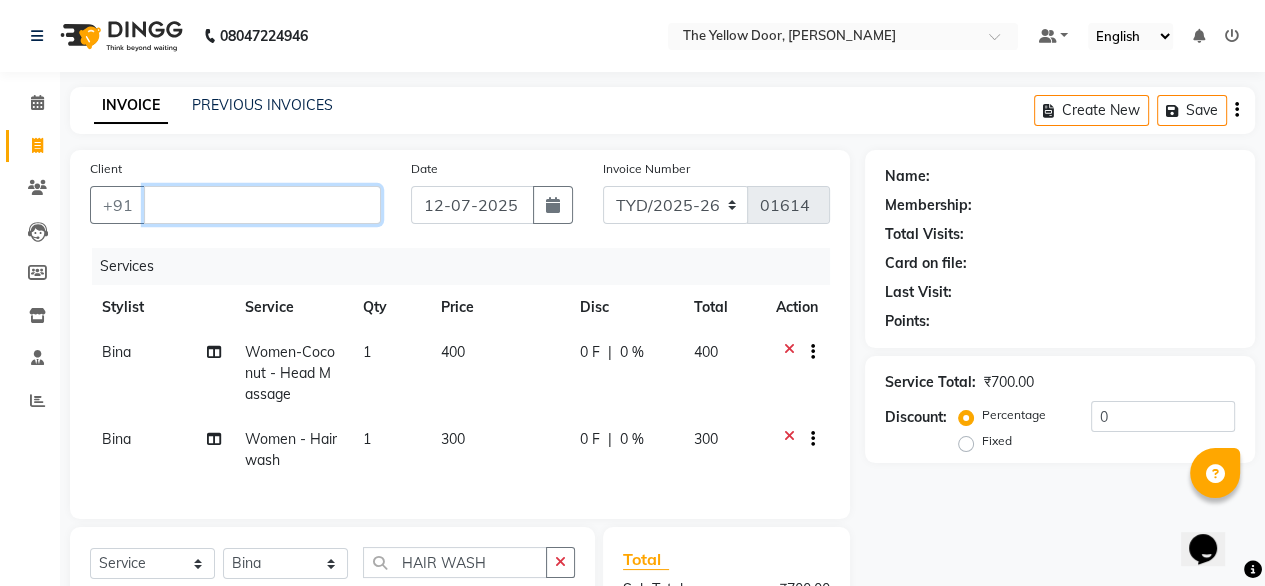click on "Client" at bounding box center (262, 205) 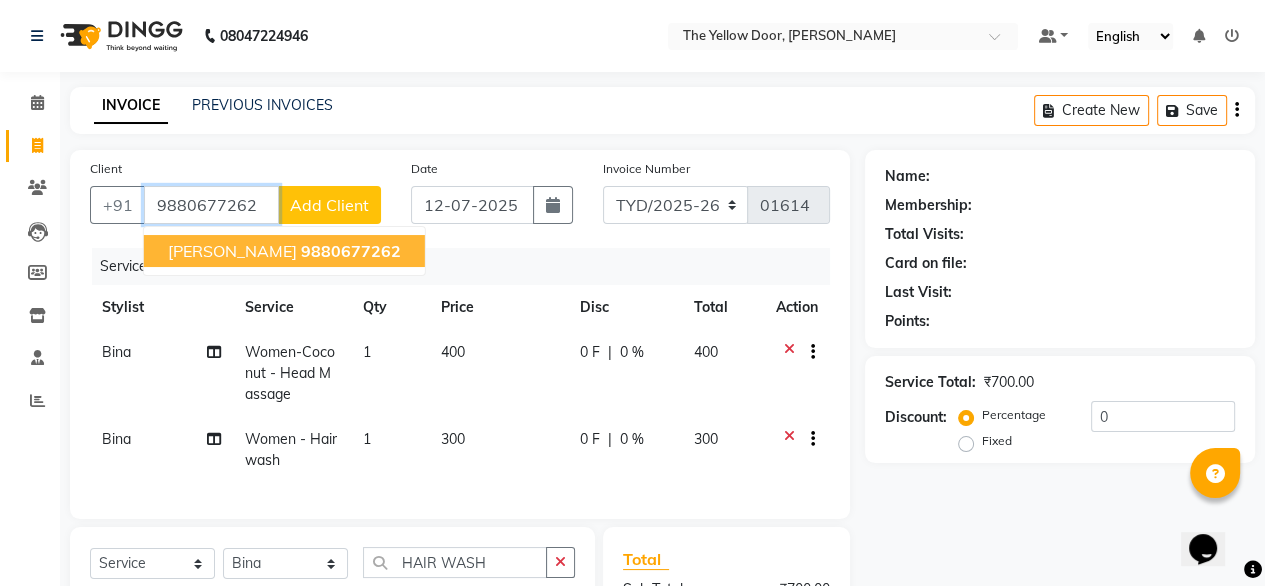 click on "9880677262" 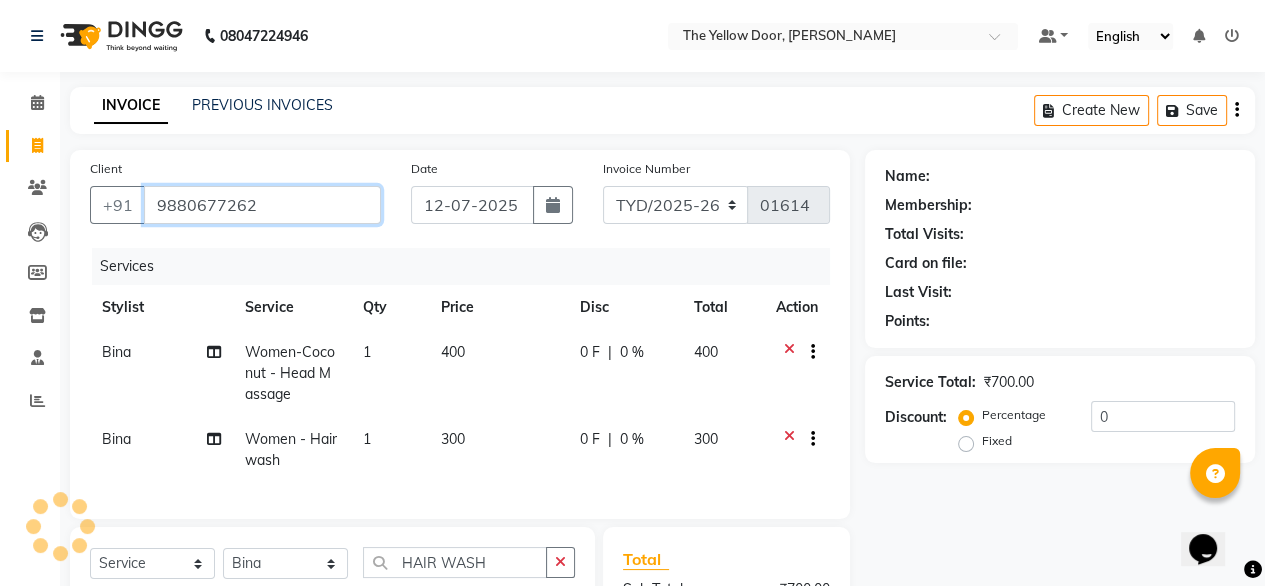 type on "9880677262" 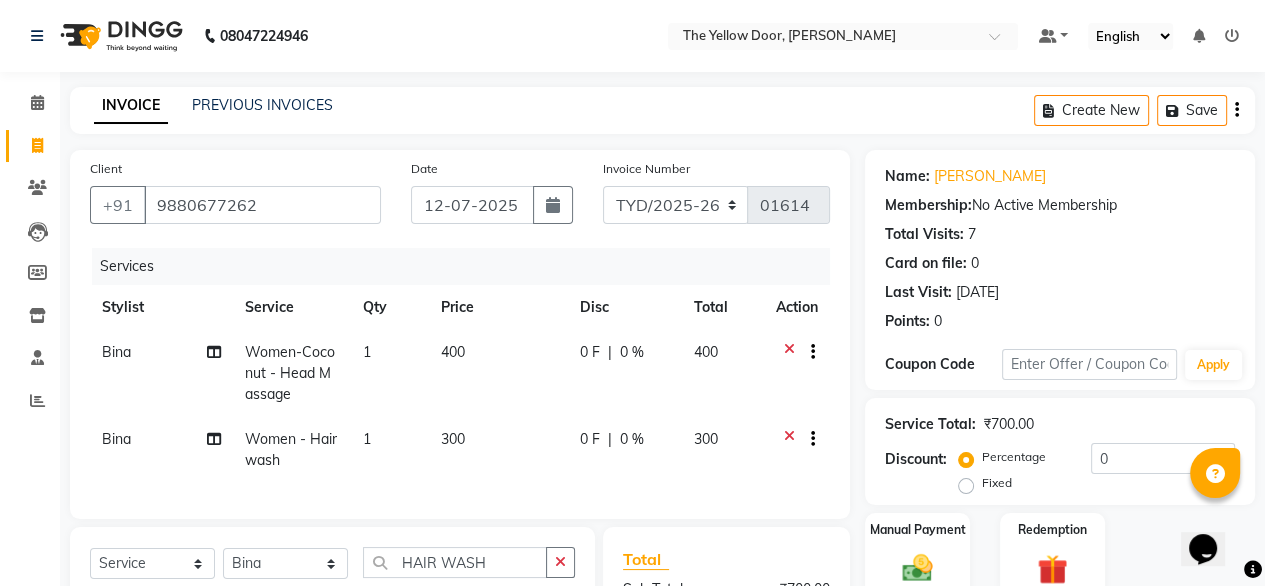 scroll, scrollTop: 282, scrollLeft: 0, axis: vertical 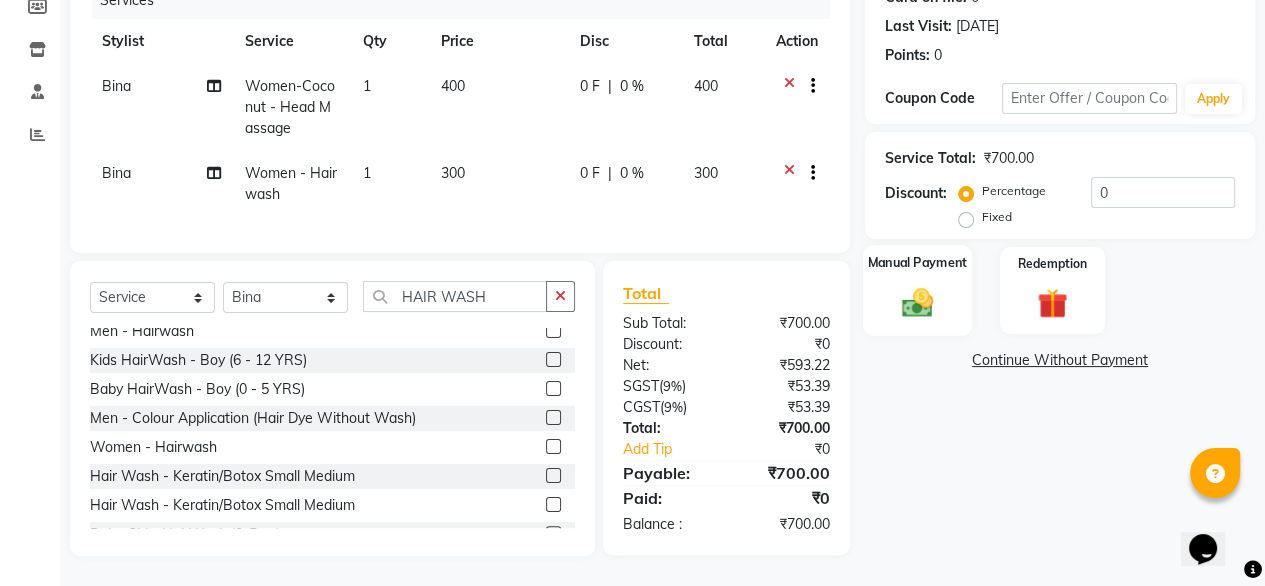 click on "Manual Payment" 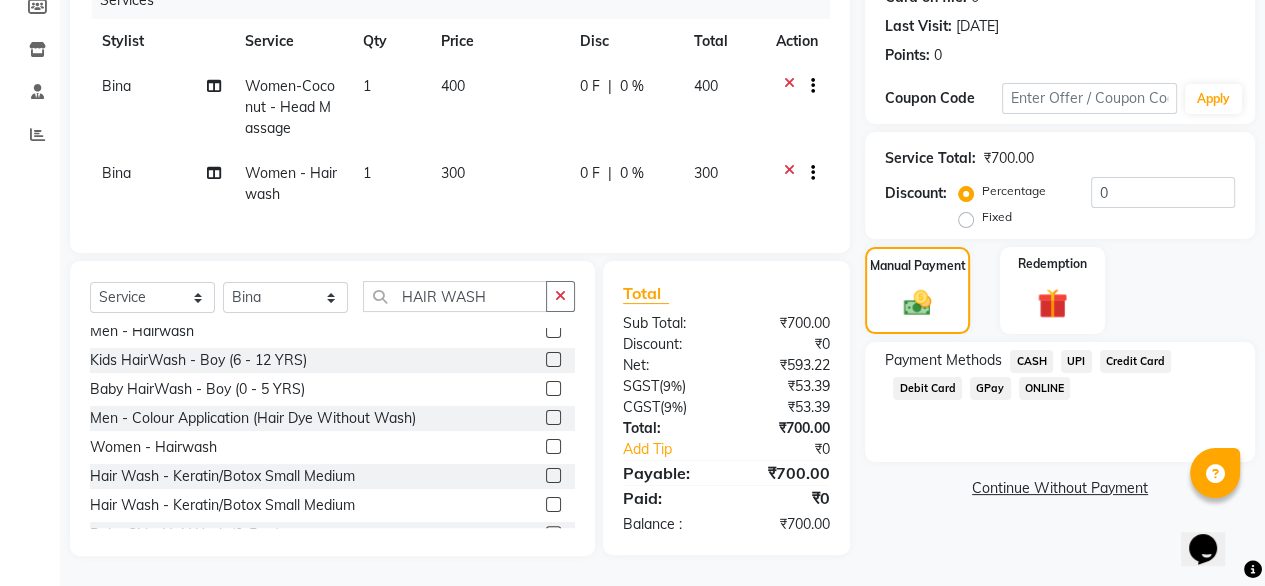 click on "UPI" 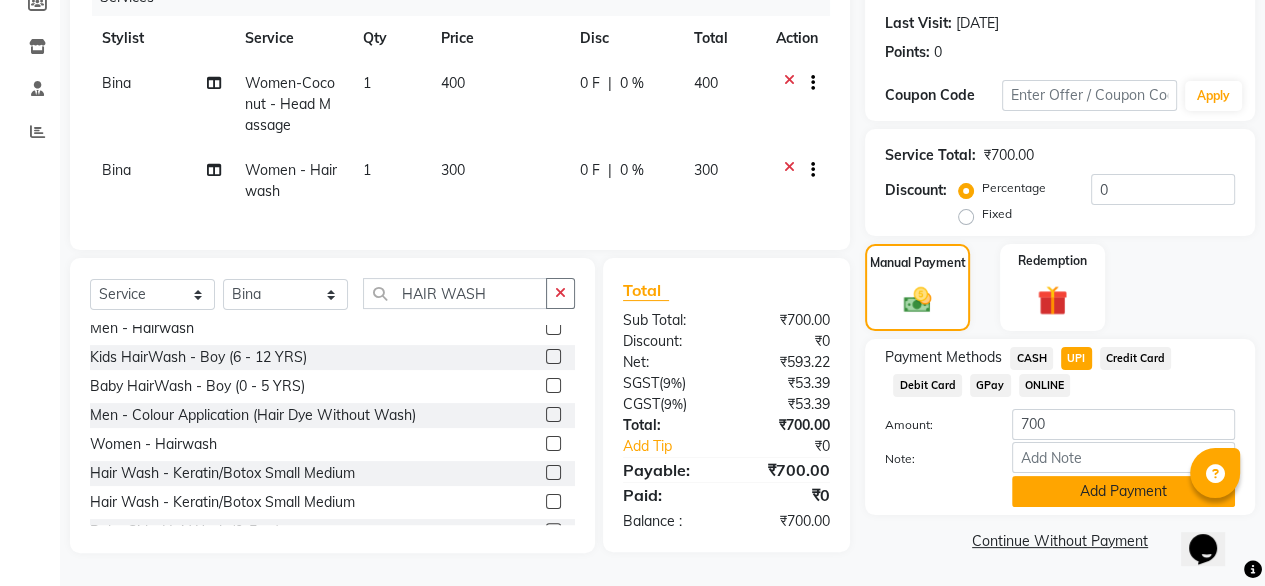 click on "Add Payment" 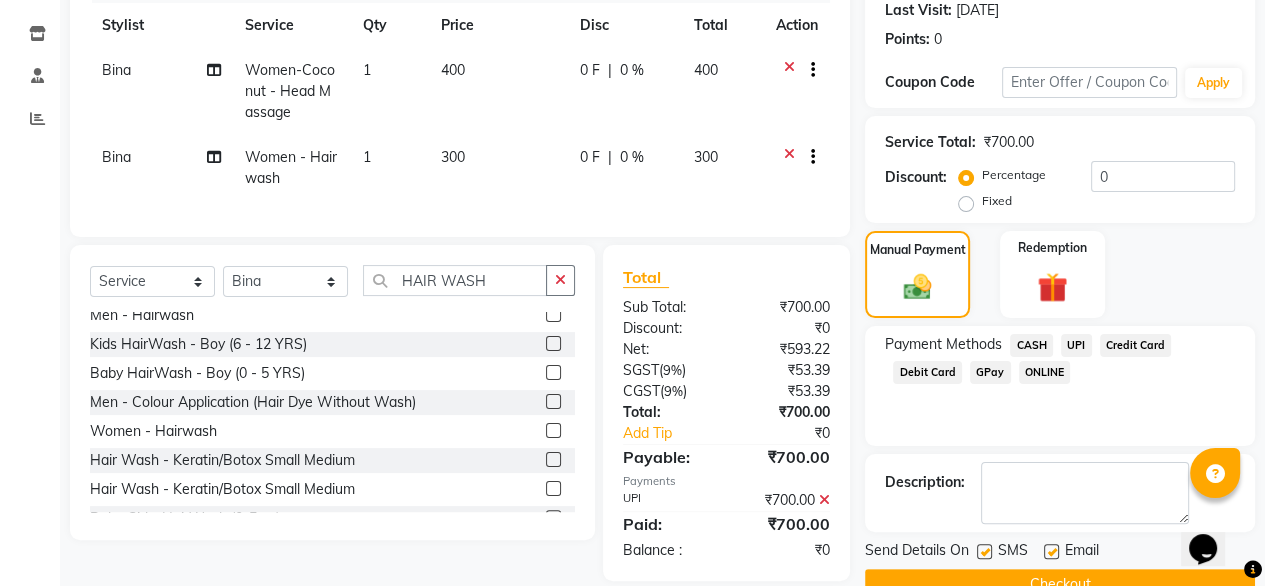 scroll, scrollTop: 325, scrollLeft: 0, axis: vertical 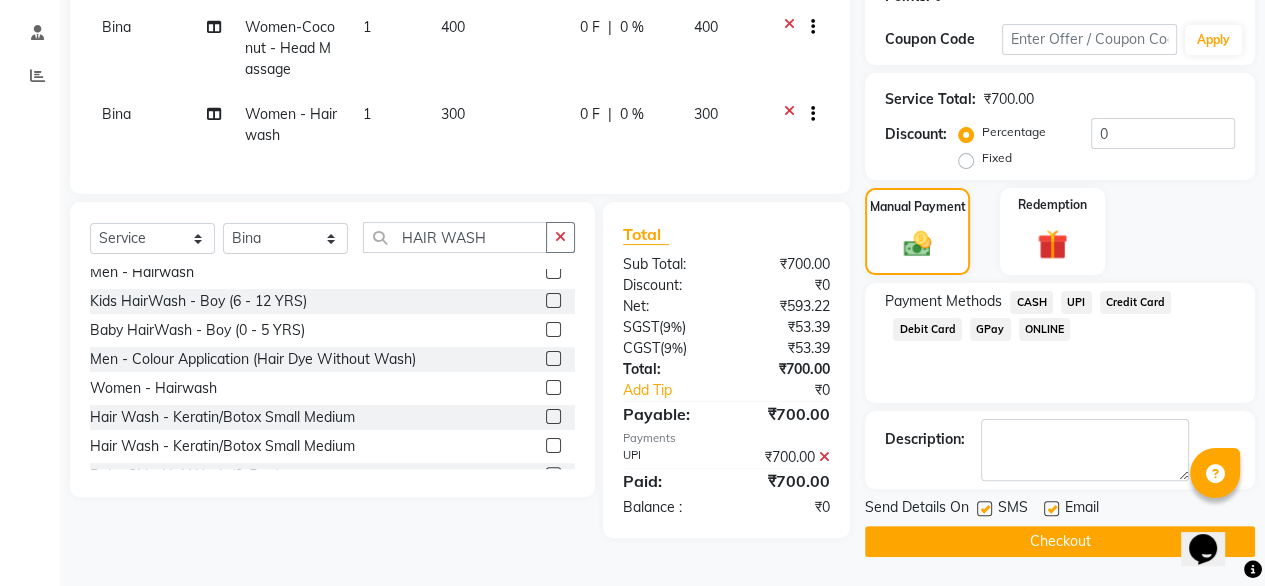 click 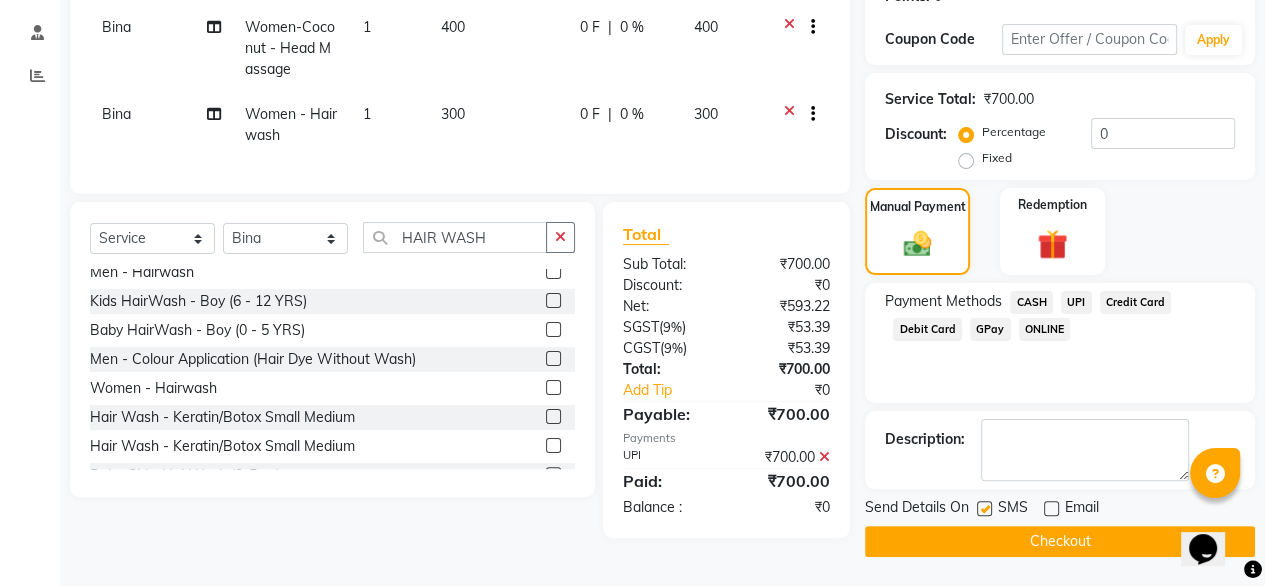 click on "Checkout" 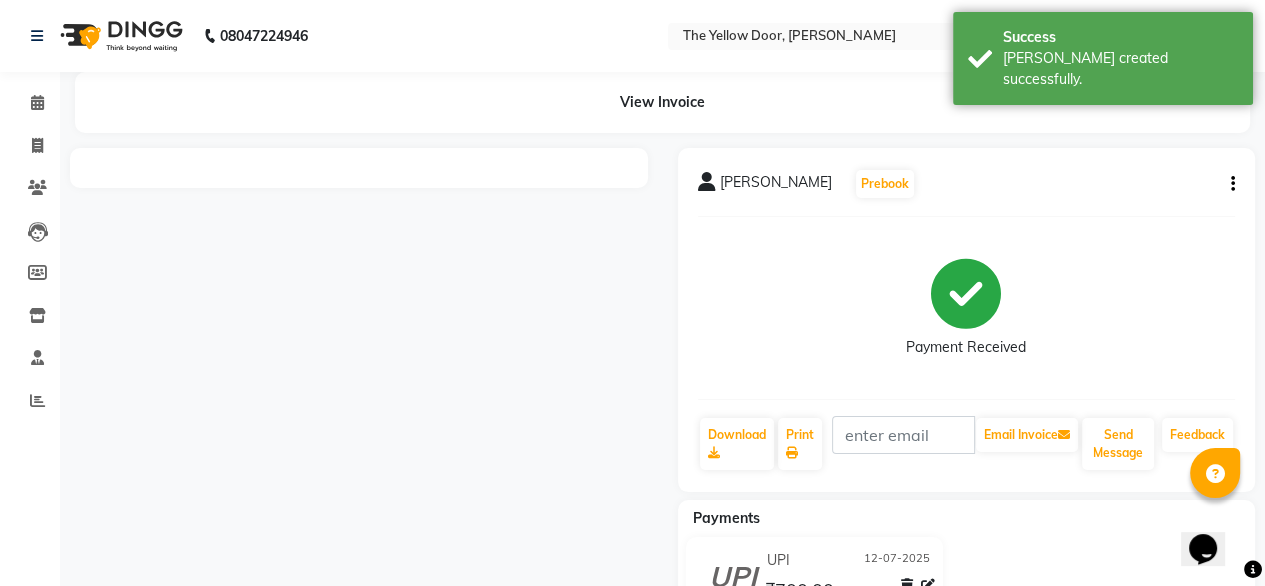 scroll, scrollTop: 92, scrollLeft: 0, axis: vertical 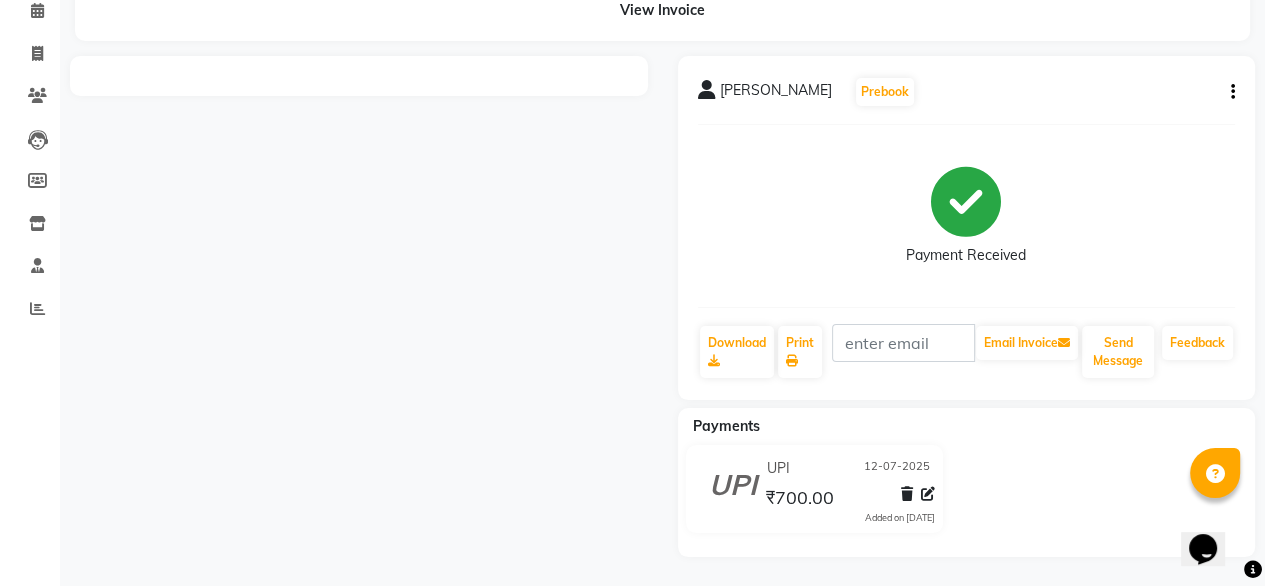 click at bounding box center (359, 306) 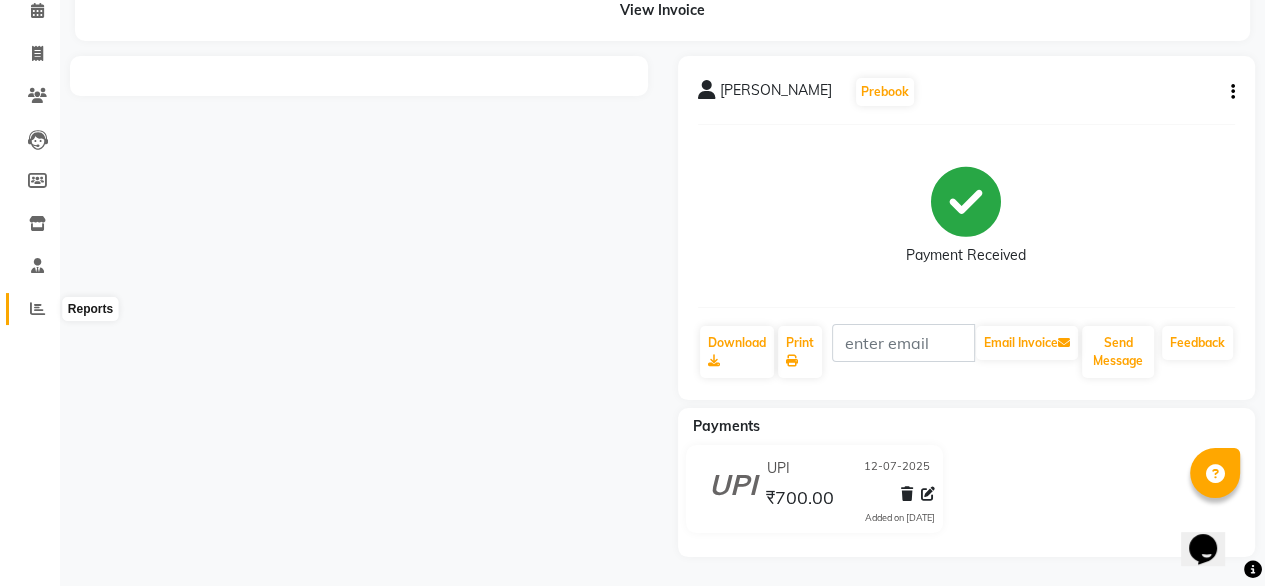 click 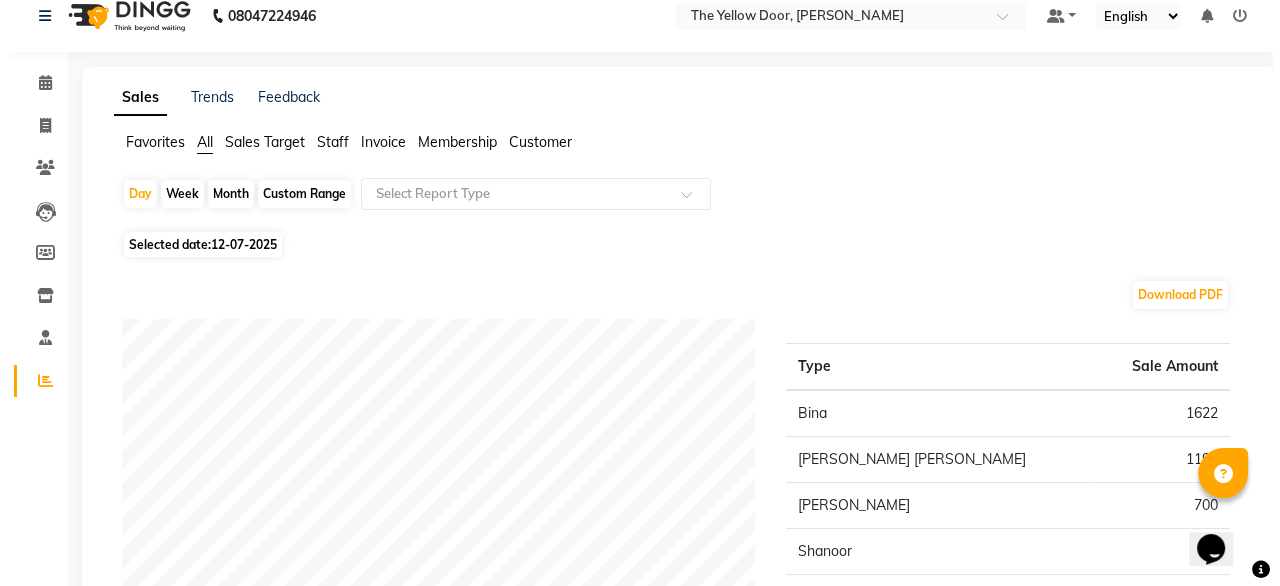 scroll, scrollTop: 0, scrollLeft: 0, axis: both 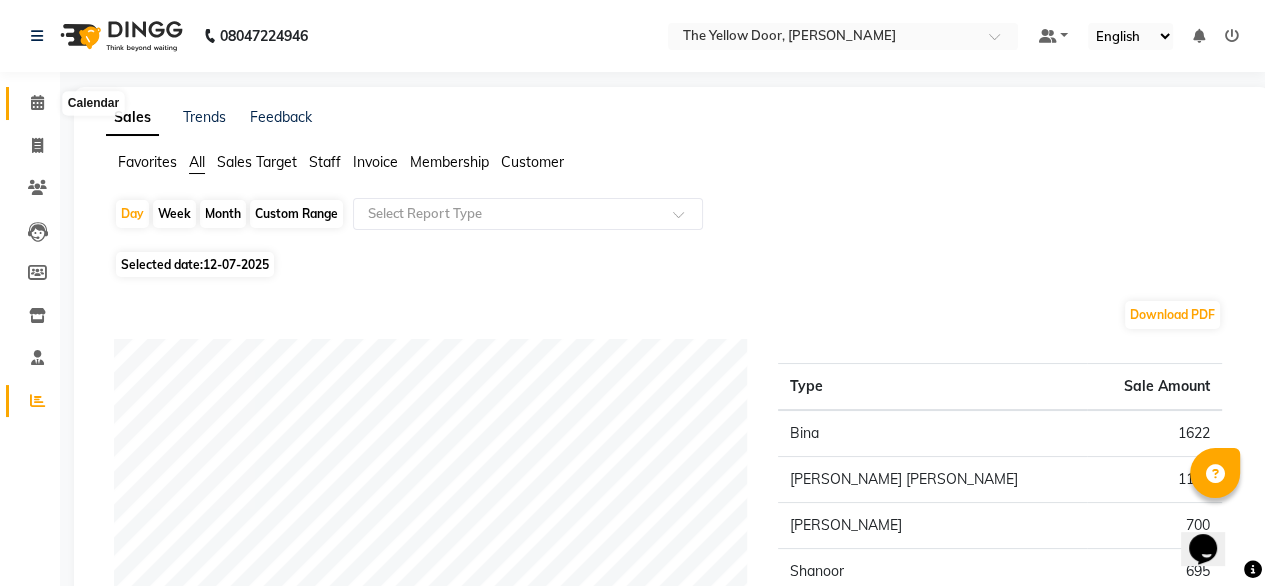 click 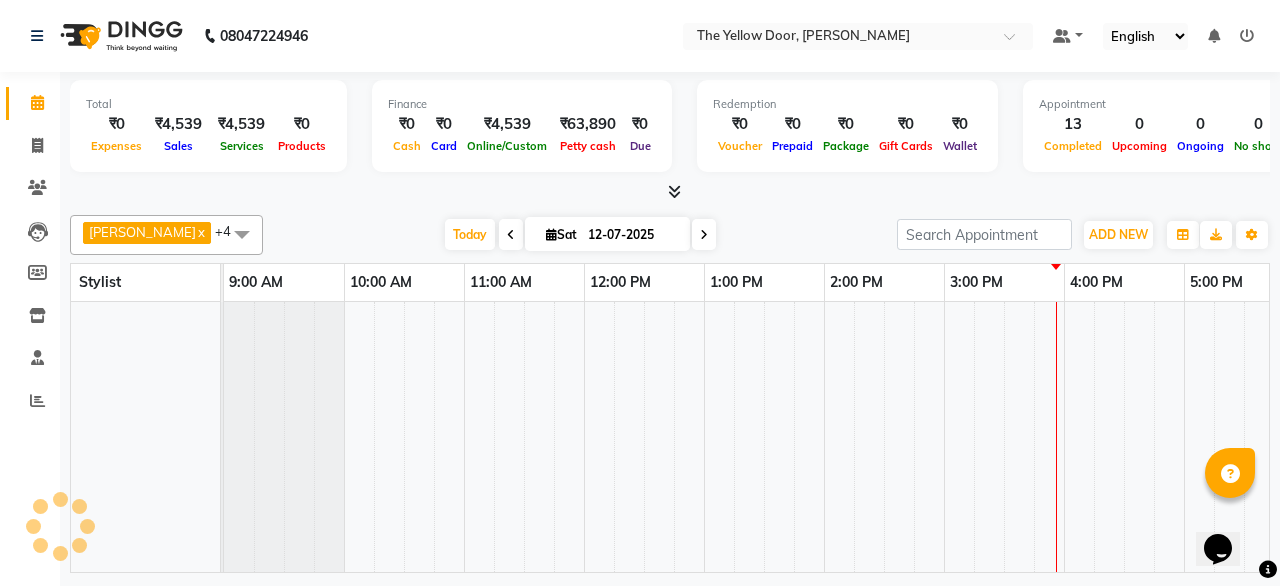 scroll, scrollTop: 0, scrollLeft: 514, axis: horizontal 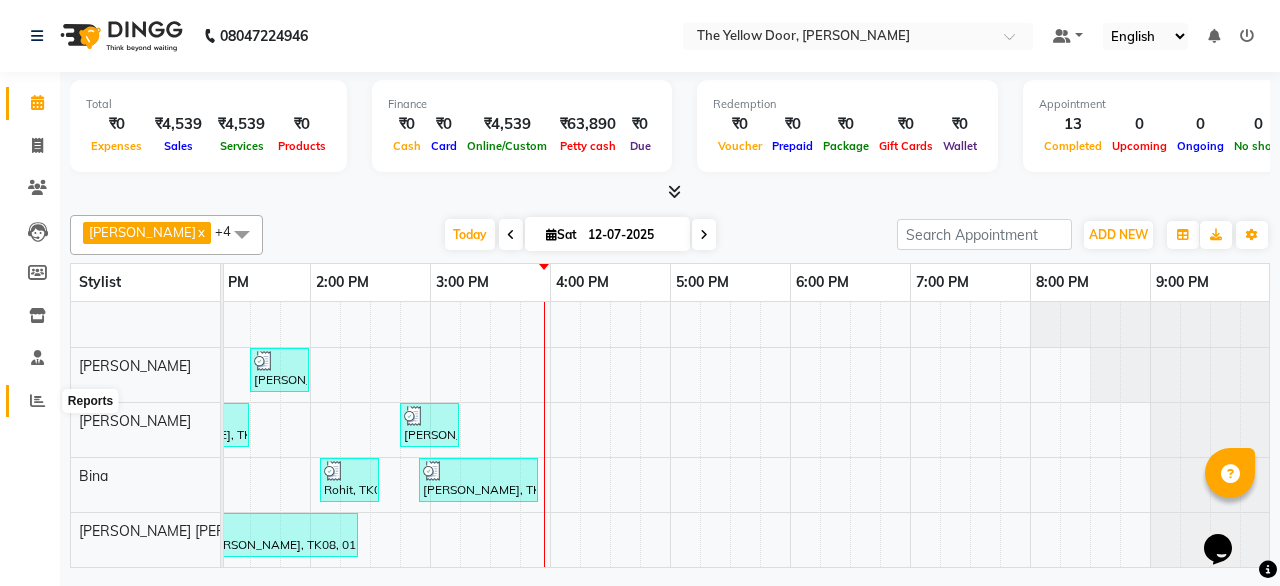 click 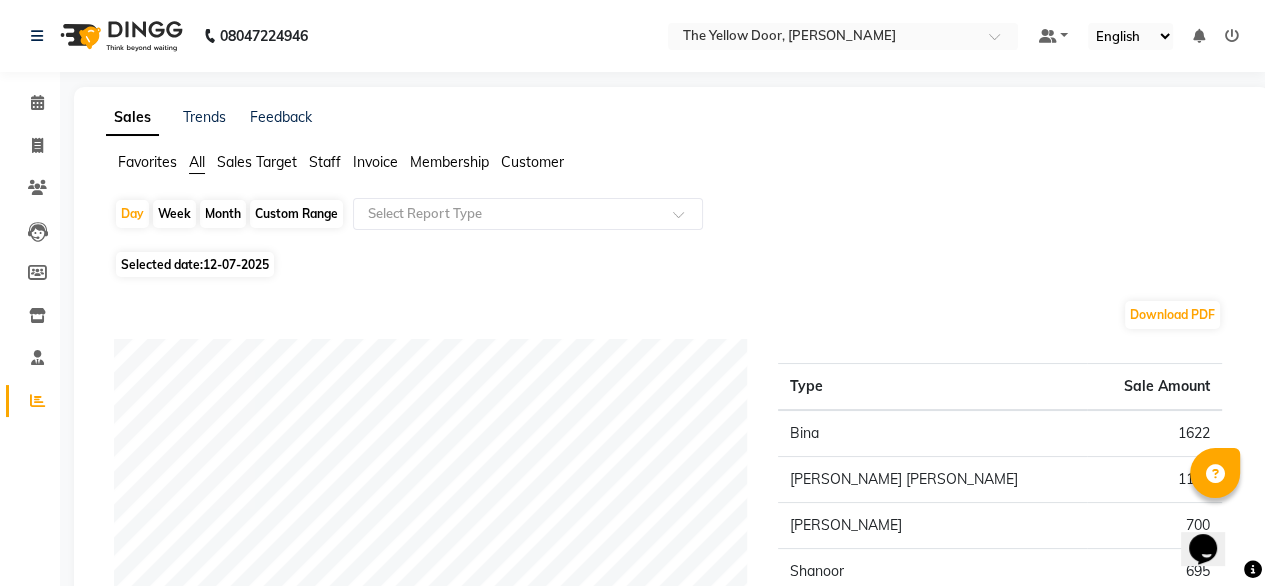 click on "Month" 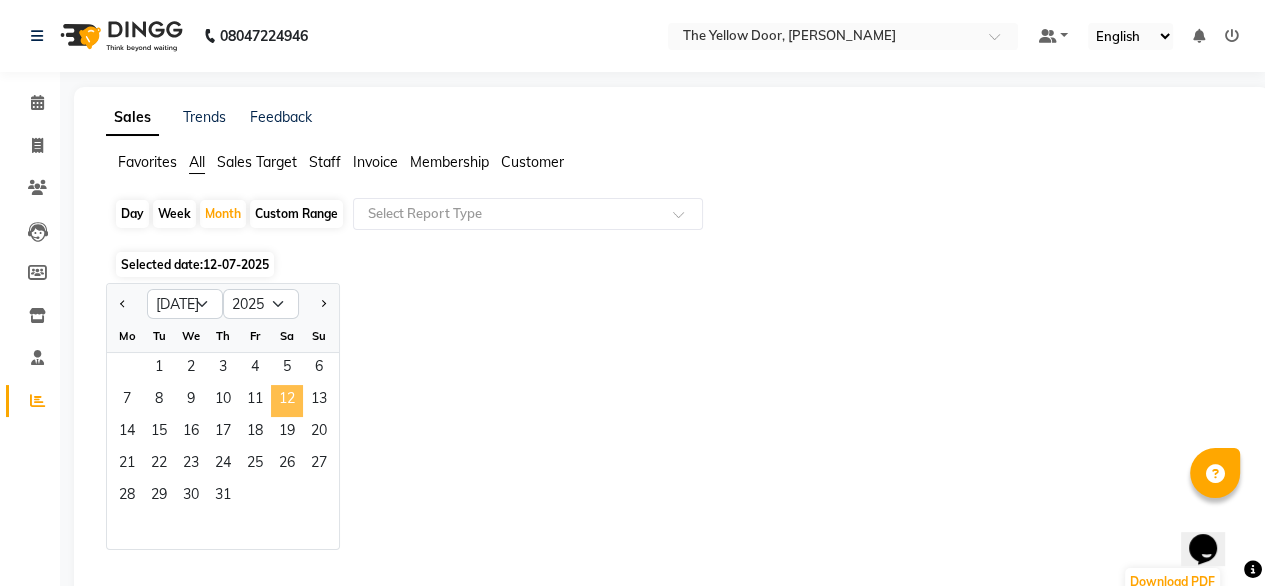 click on "12" 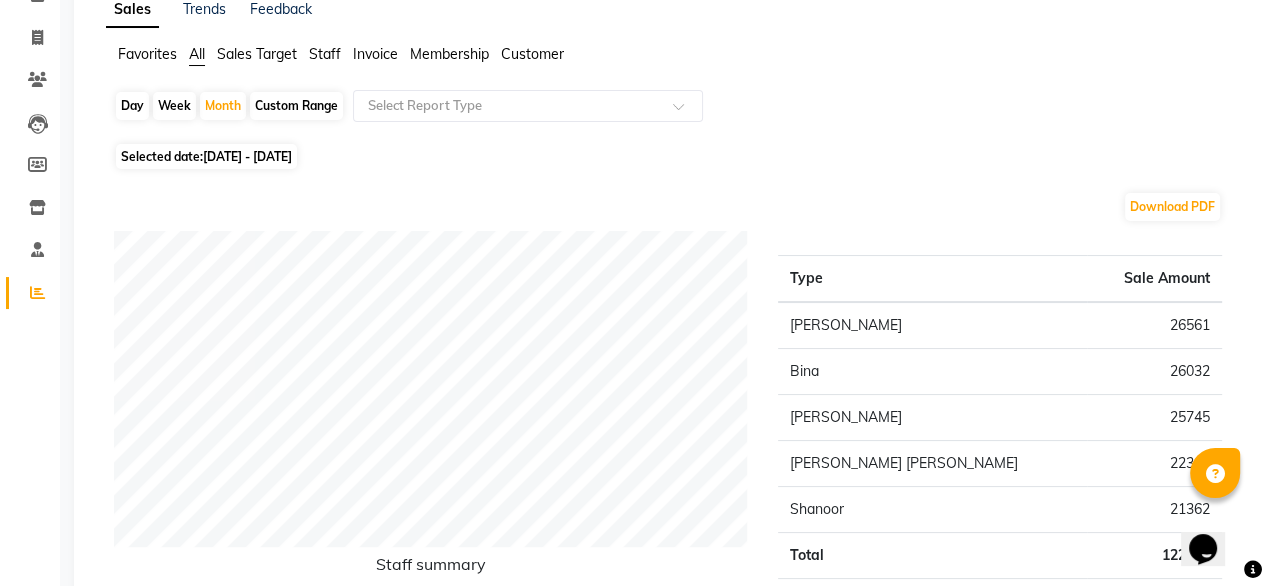 scroll, scrollTop: 0, scrollLeft: 0, axis: both 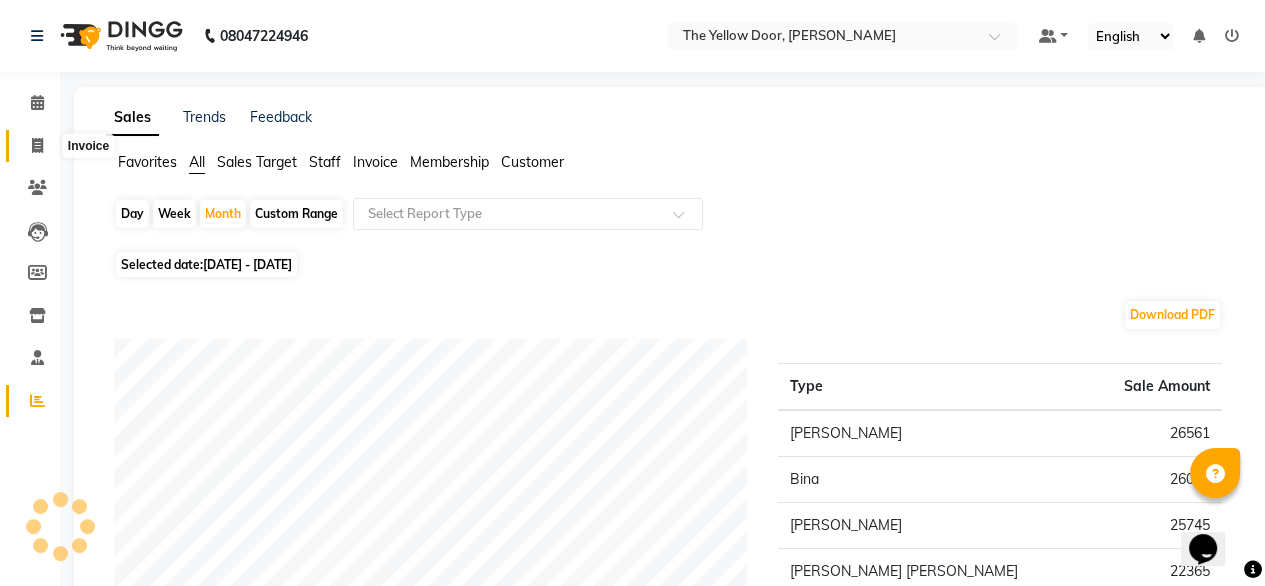 click 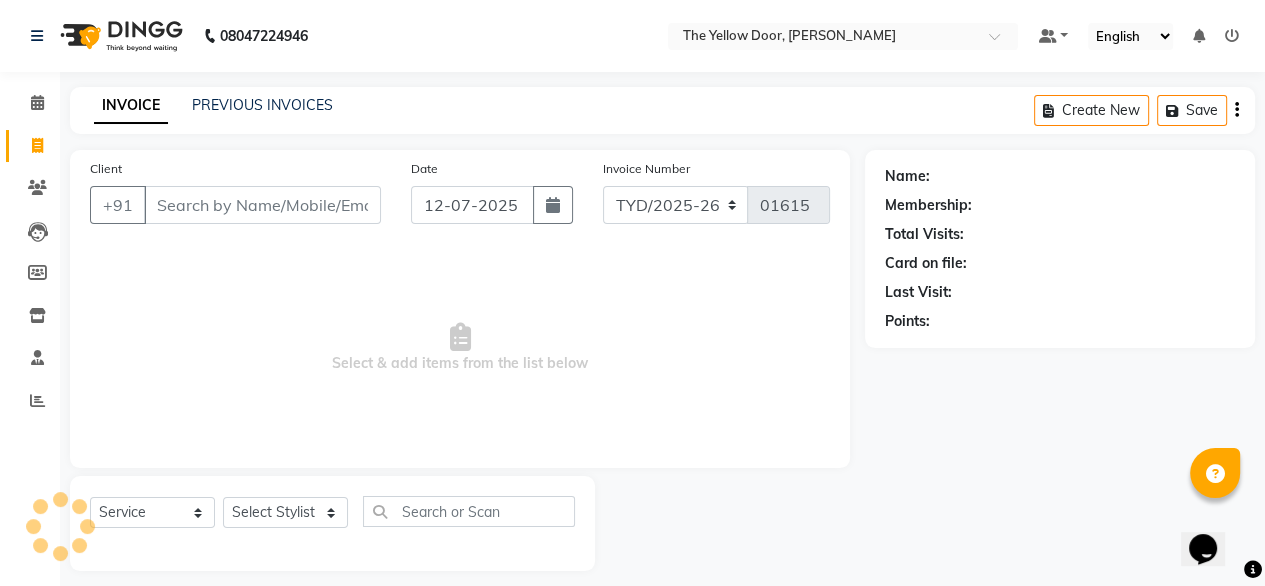 scroll, scrollTop: 16, scrollLeft: 0, axis: vertical 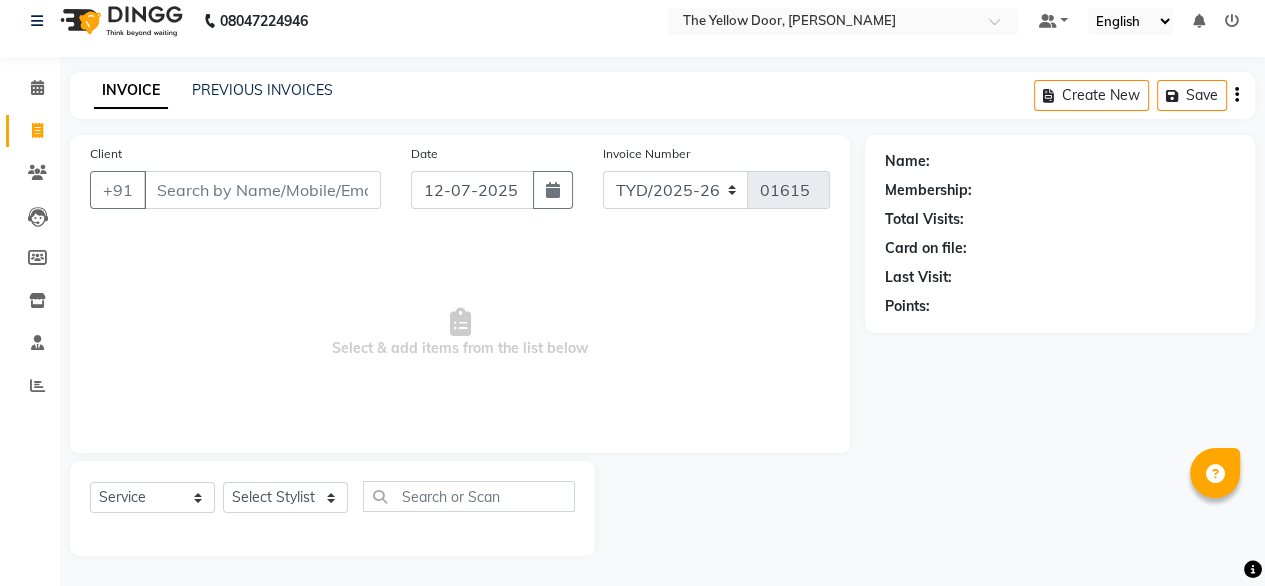 click on "Name: Membership: Total Visits: Card on file: Last Visit:  Points:" 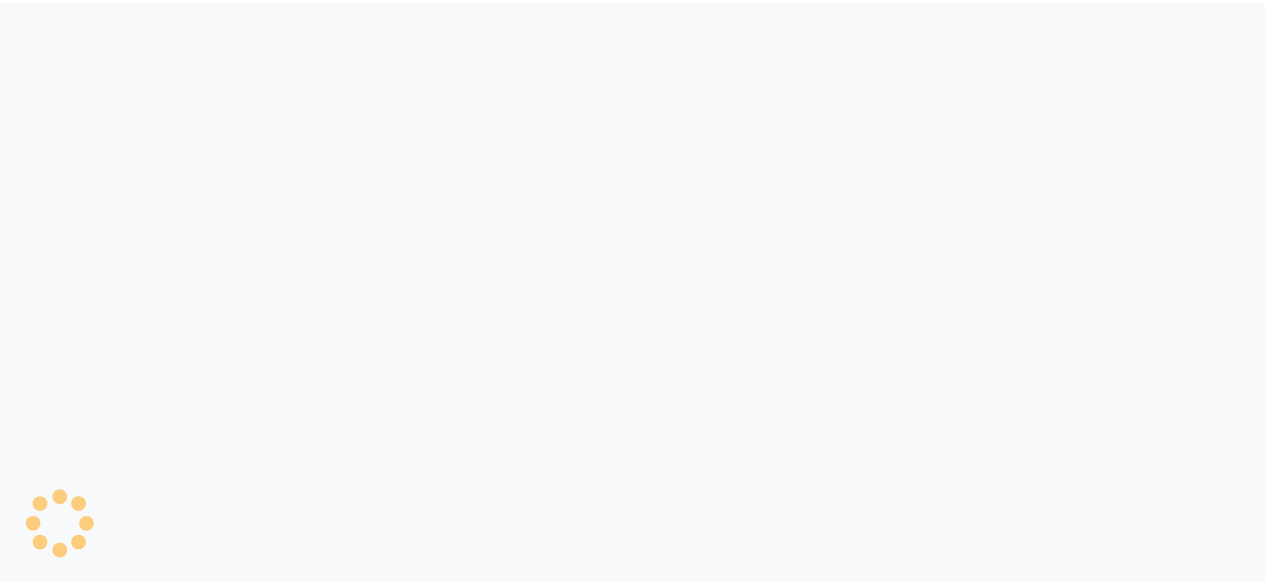 scroll, scrollTop: 0, scrollLeft: 0, axis: both 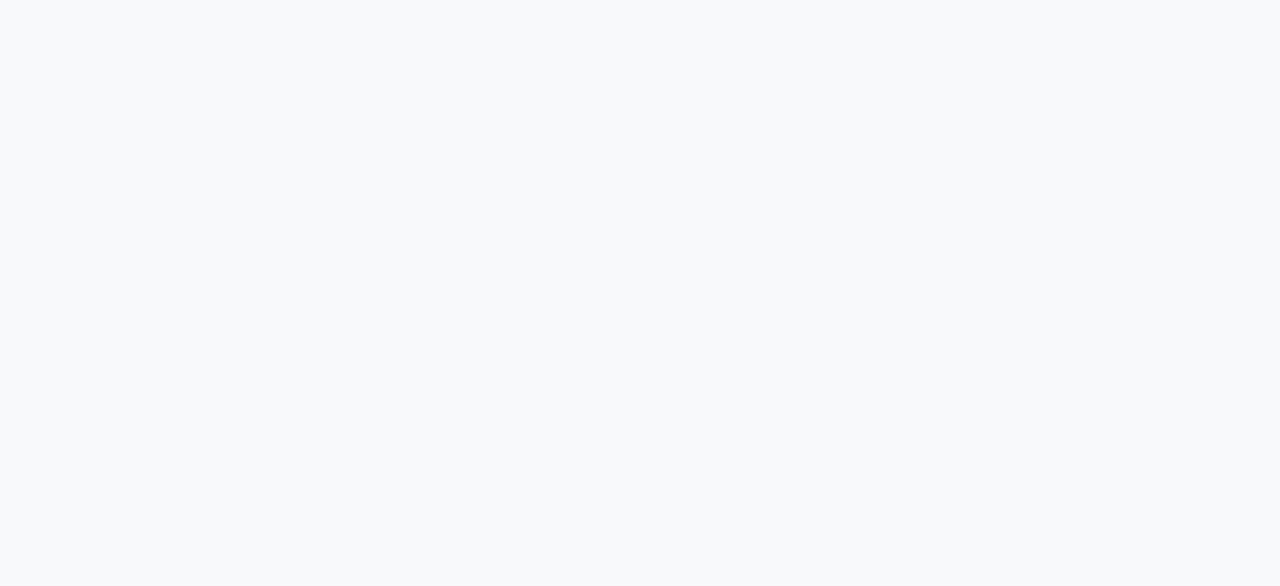 select on "service" 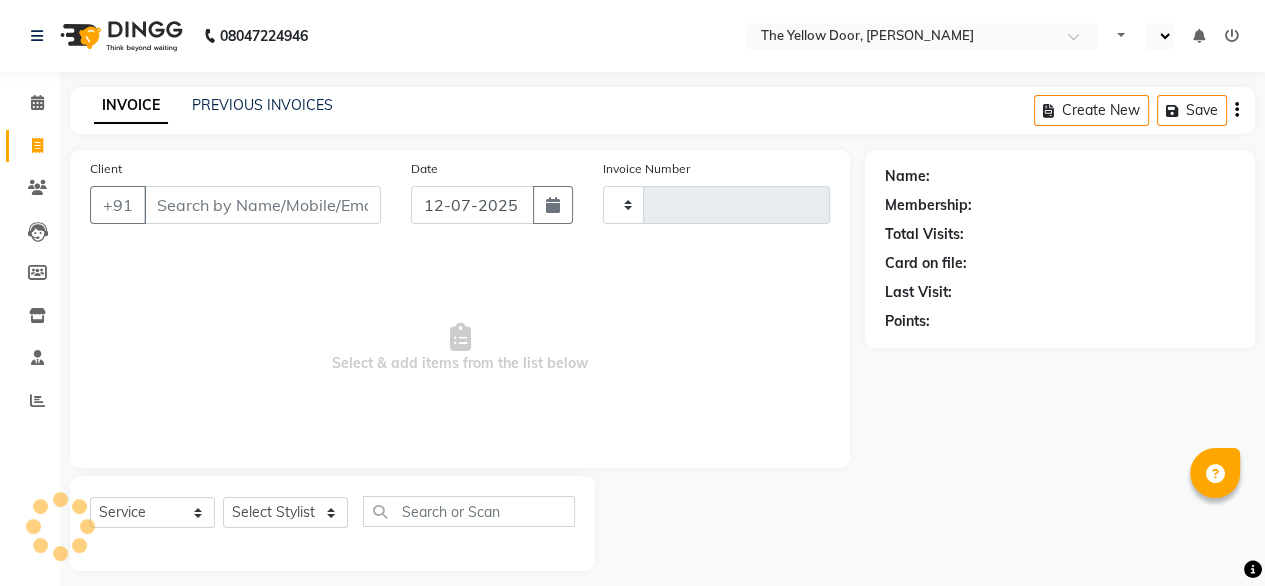 select on "en" 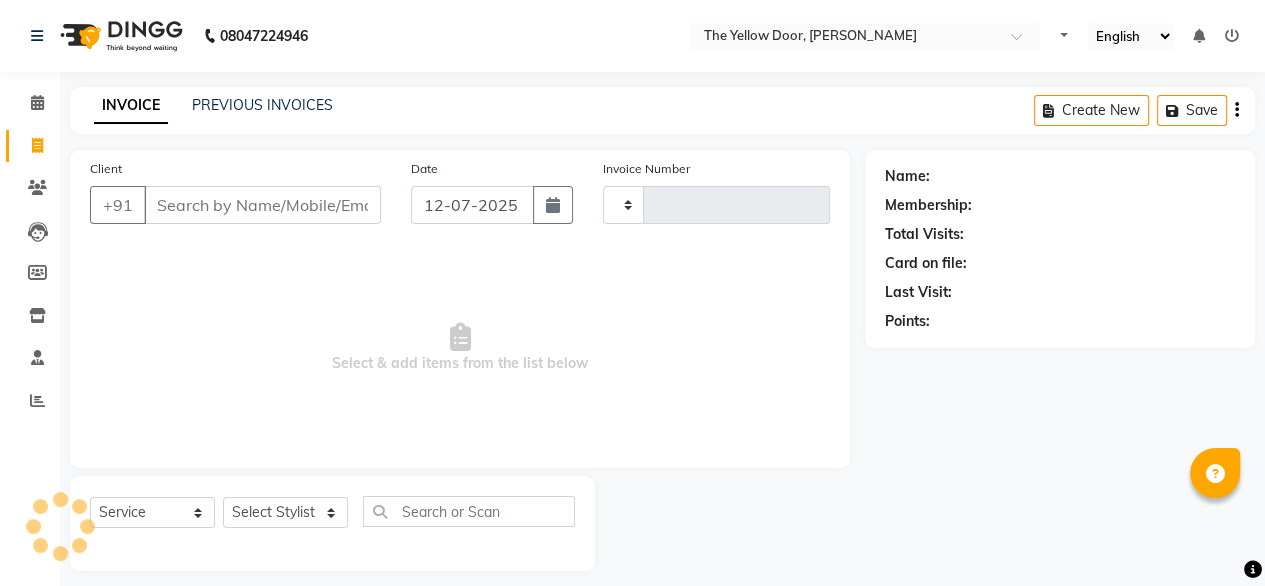 type on "01615" 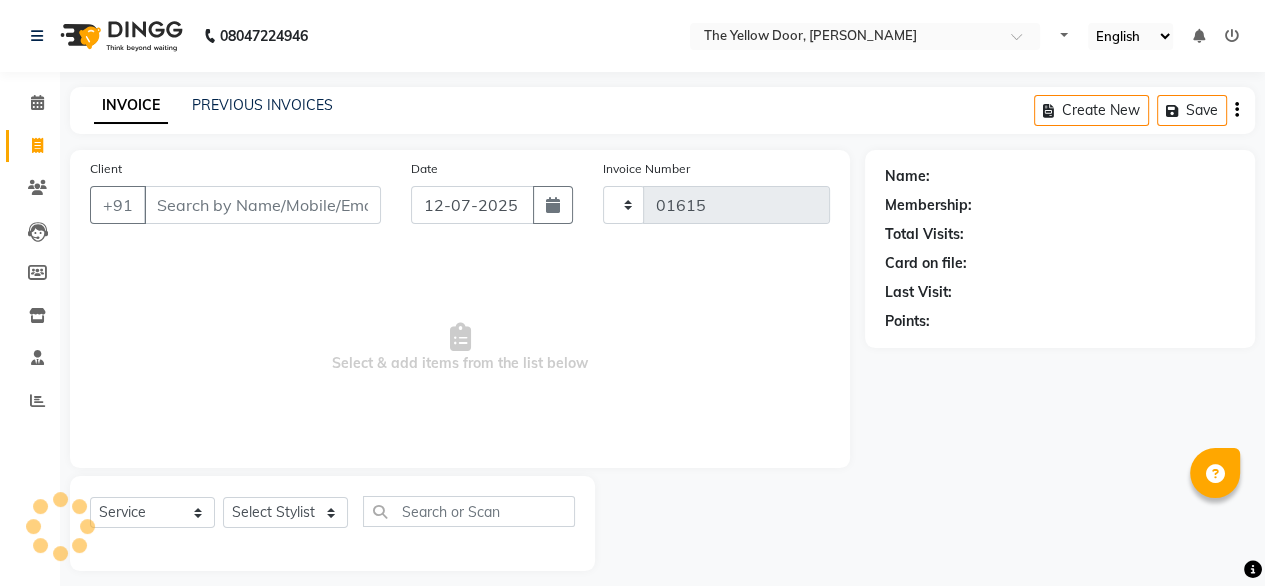 select on "5650" 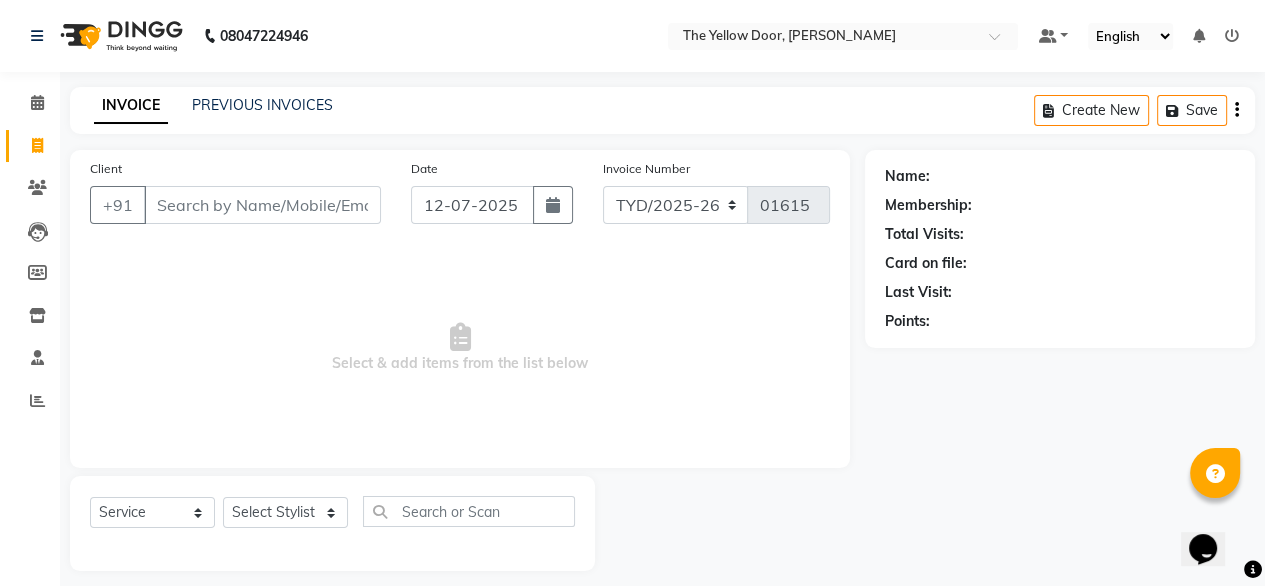 scroll, scrollTop: 0, scrollLeft: 0, axis: both 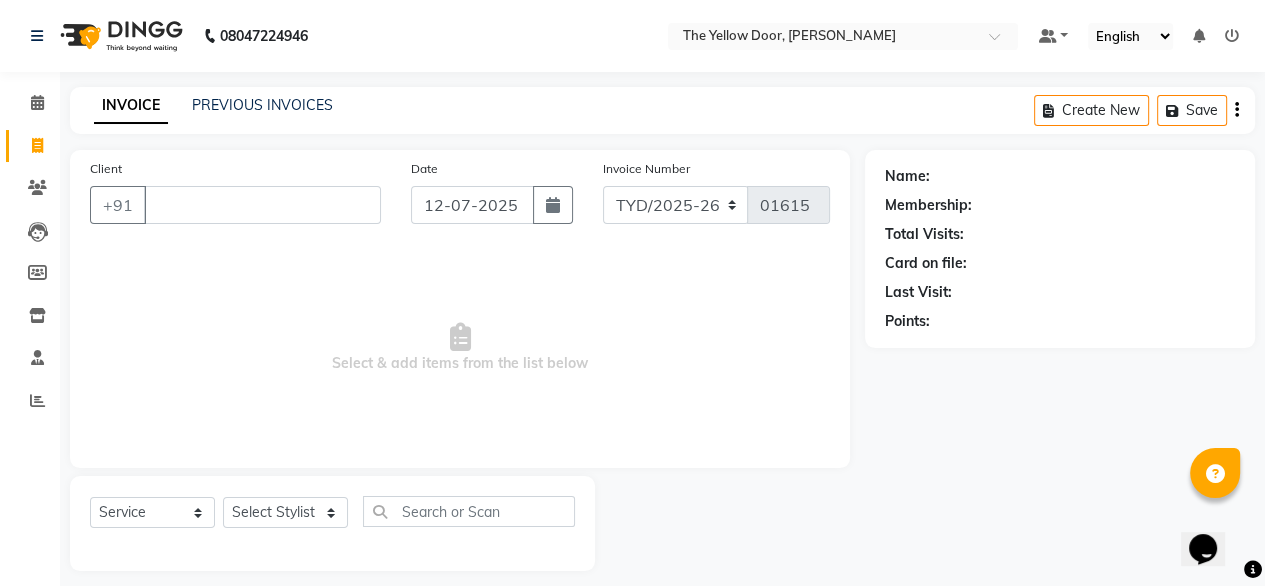 type 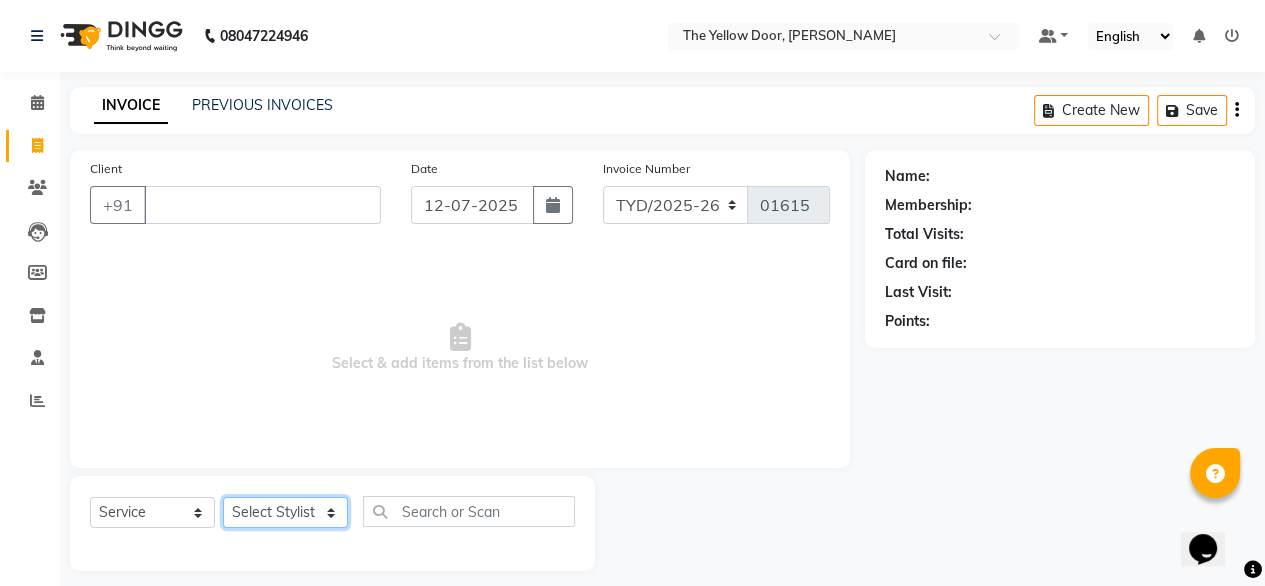 click on "Select Stylist [PERSON_NAME] [PERSON_NAME] [PERSON_NAME] Housekeeping Kaku Manager [PERSON_NAME]" 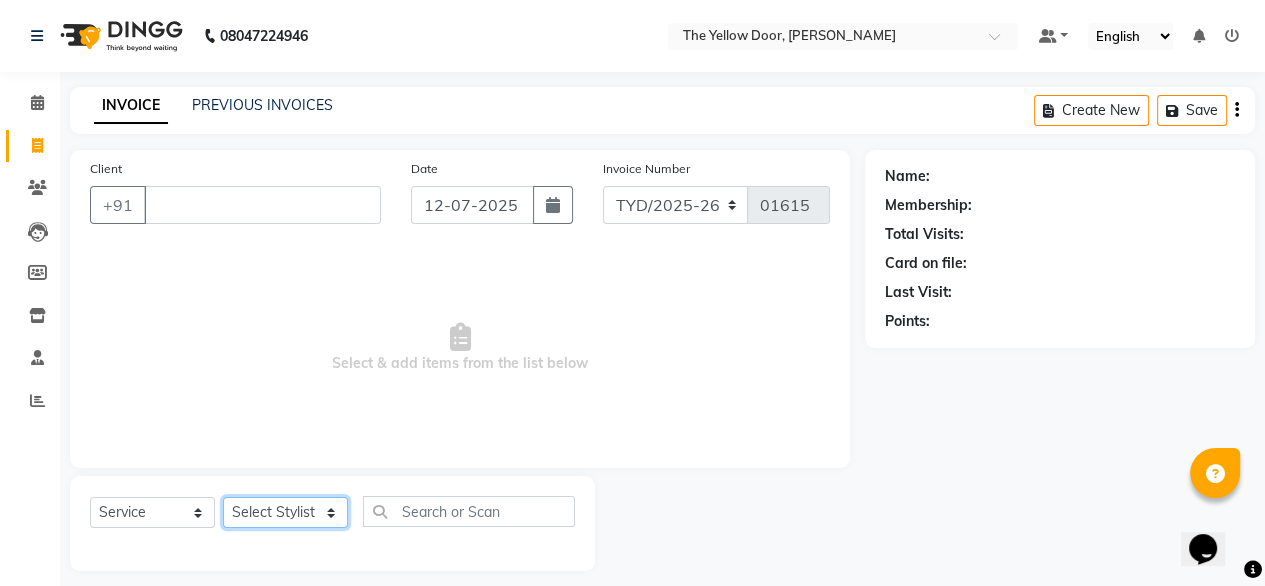 select on "71545" 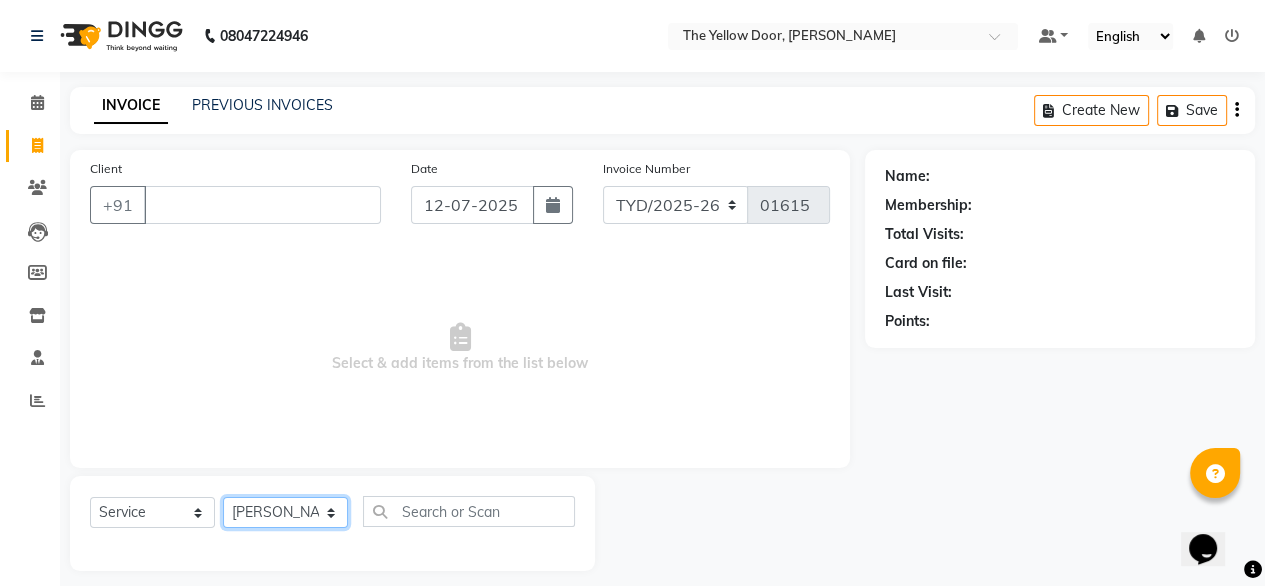 click on "Select Stylist [PERSON_NAME] [PERSON_NAME] [PERSON_NAME] Housekeeping Kaku Manager [PERSON_NAME]" 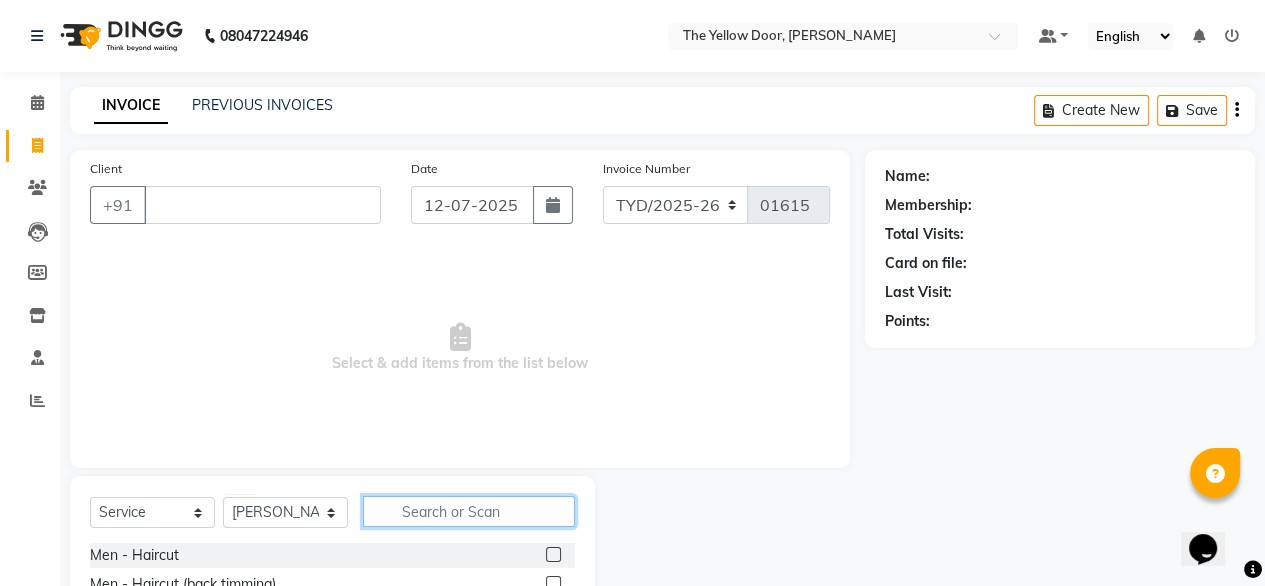 click 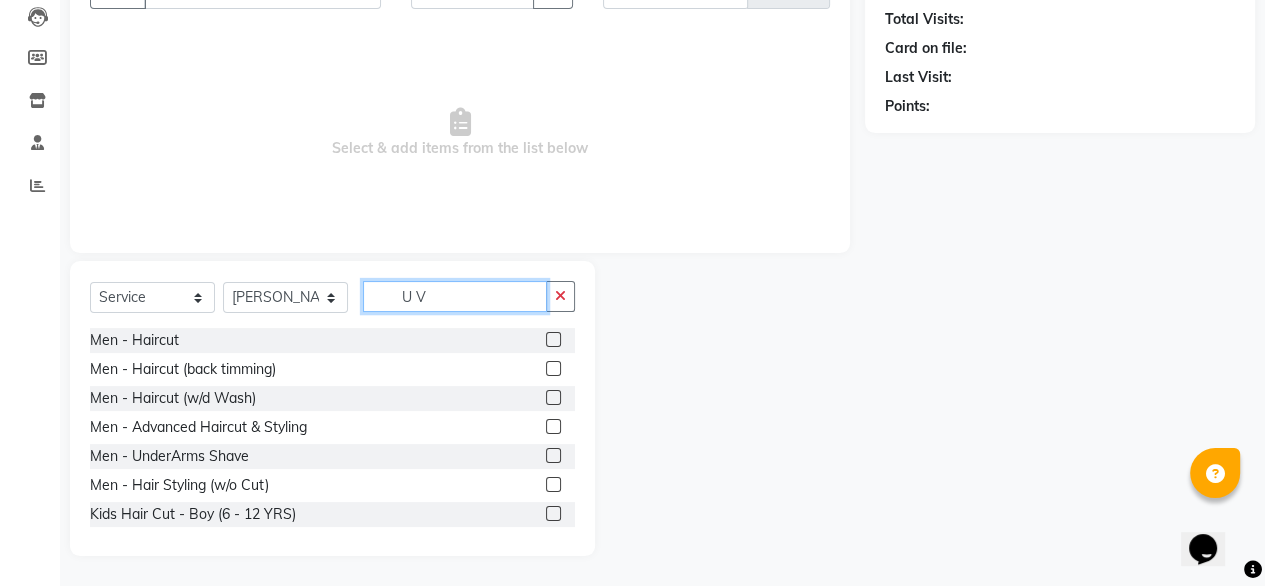 scroll, scrollTop: 103, scrollLeft: 0, axis: vertical 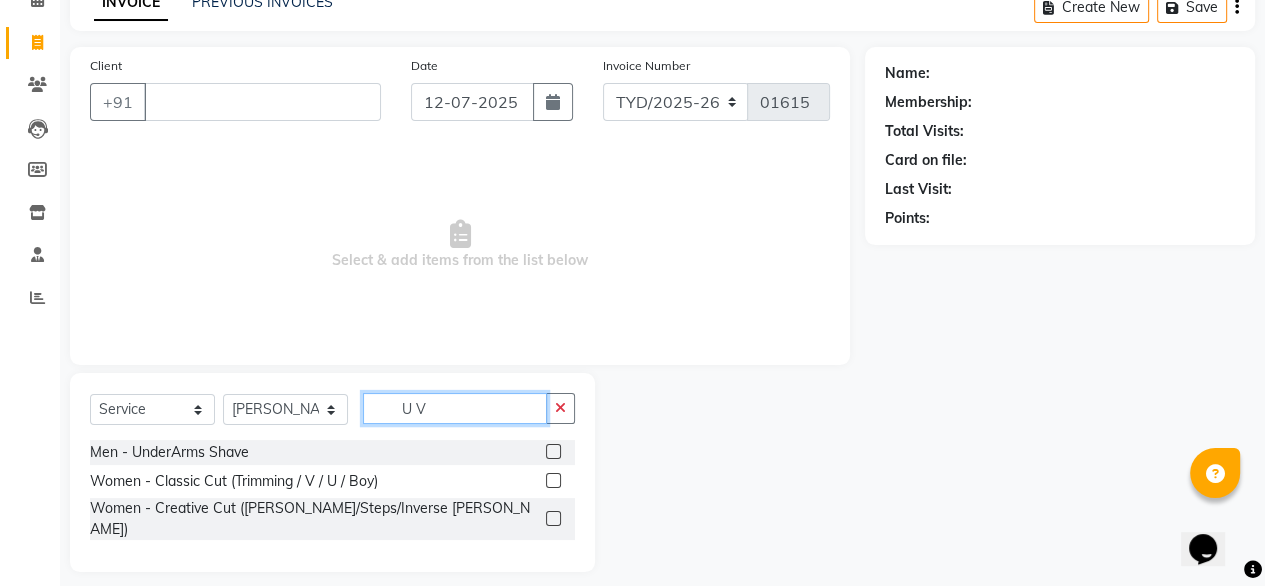type on "U V" 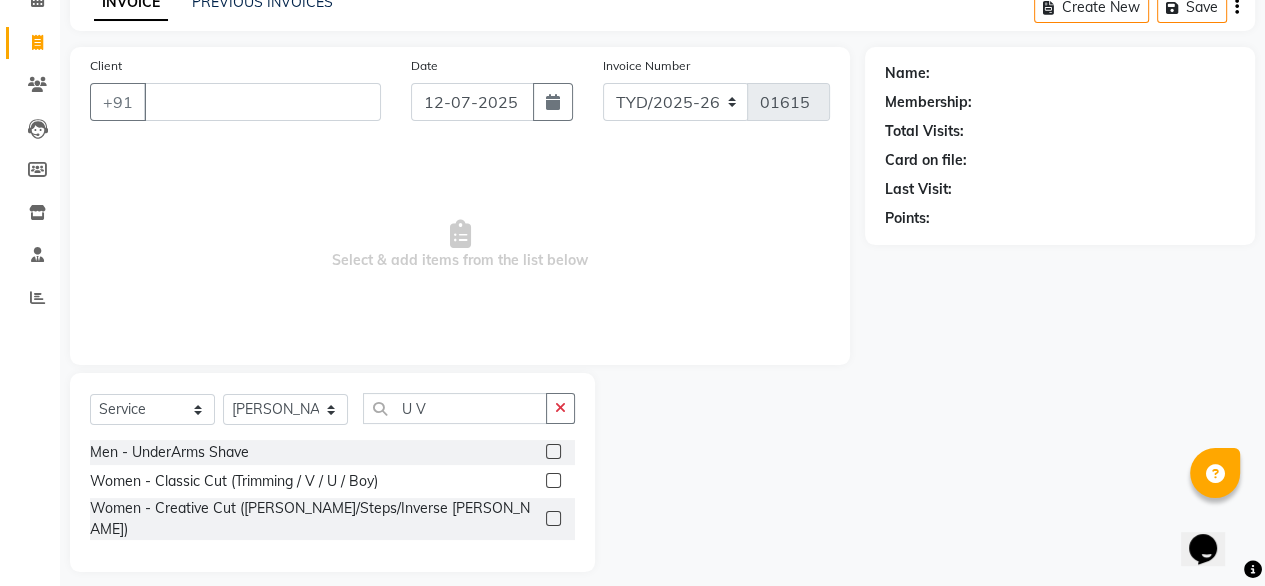 click 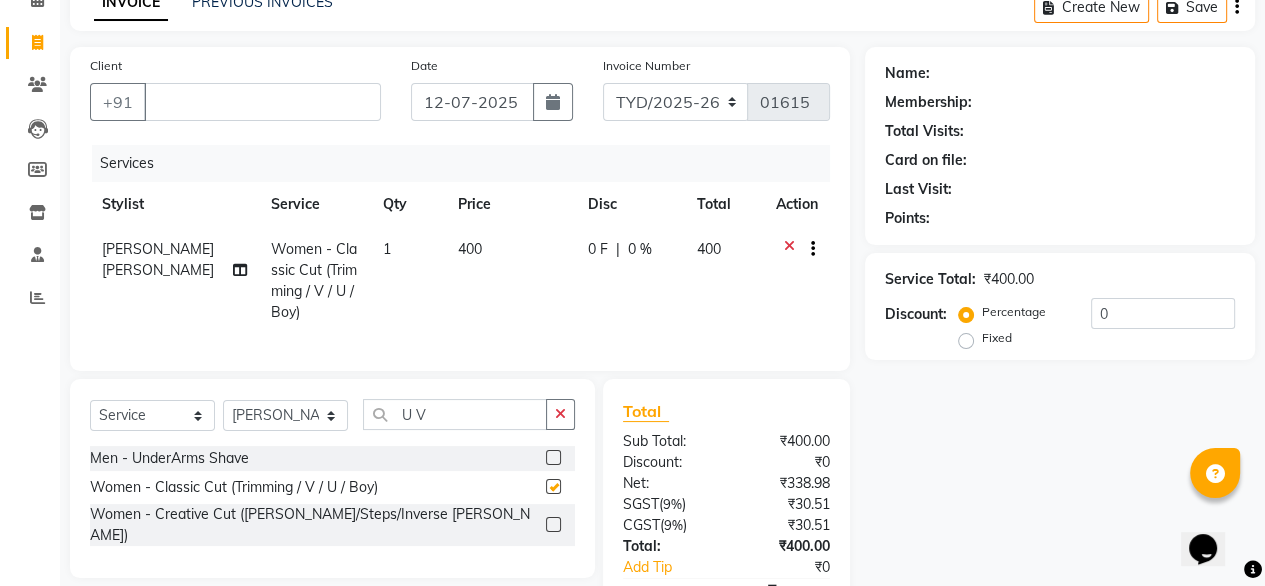 checkbox on "false" 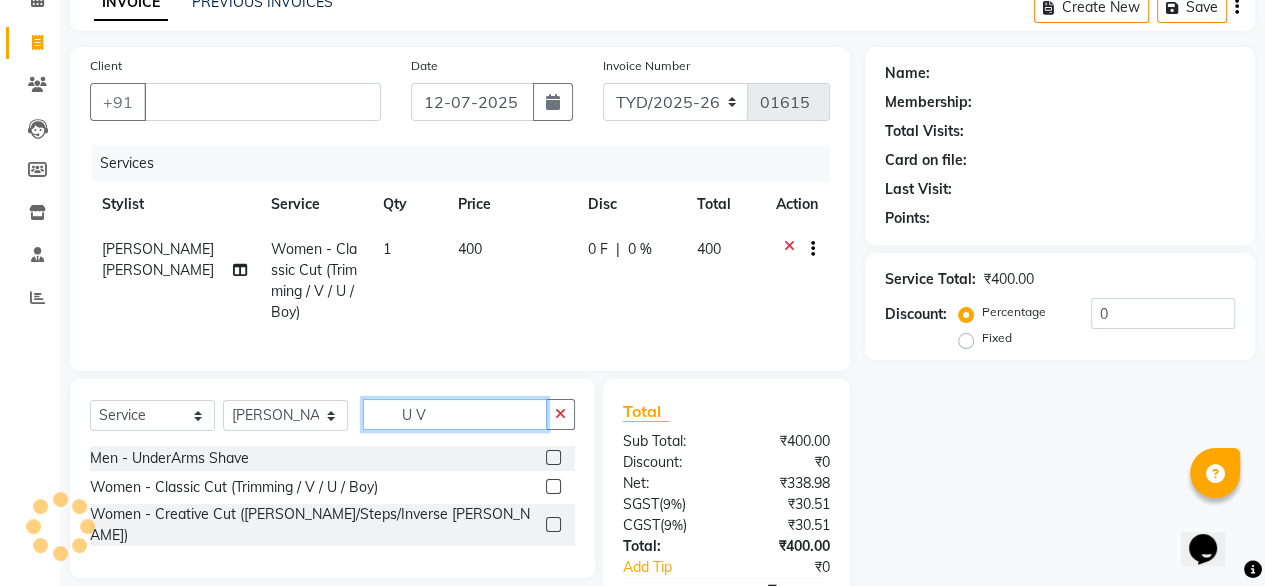 click on "U V" 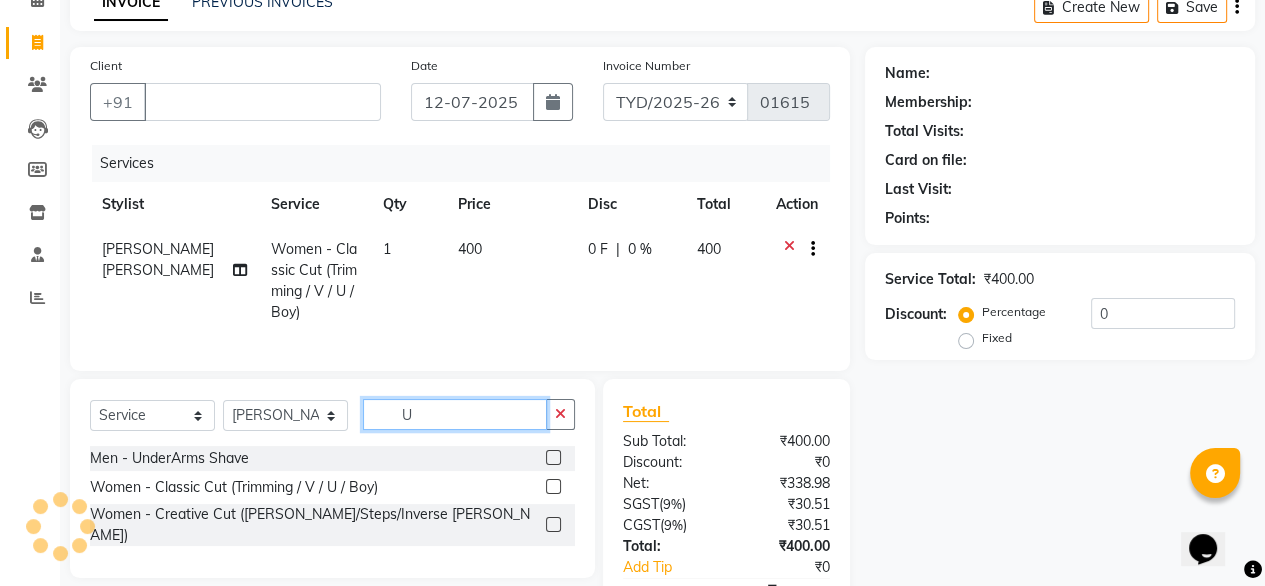 type on "U" 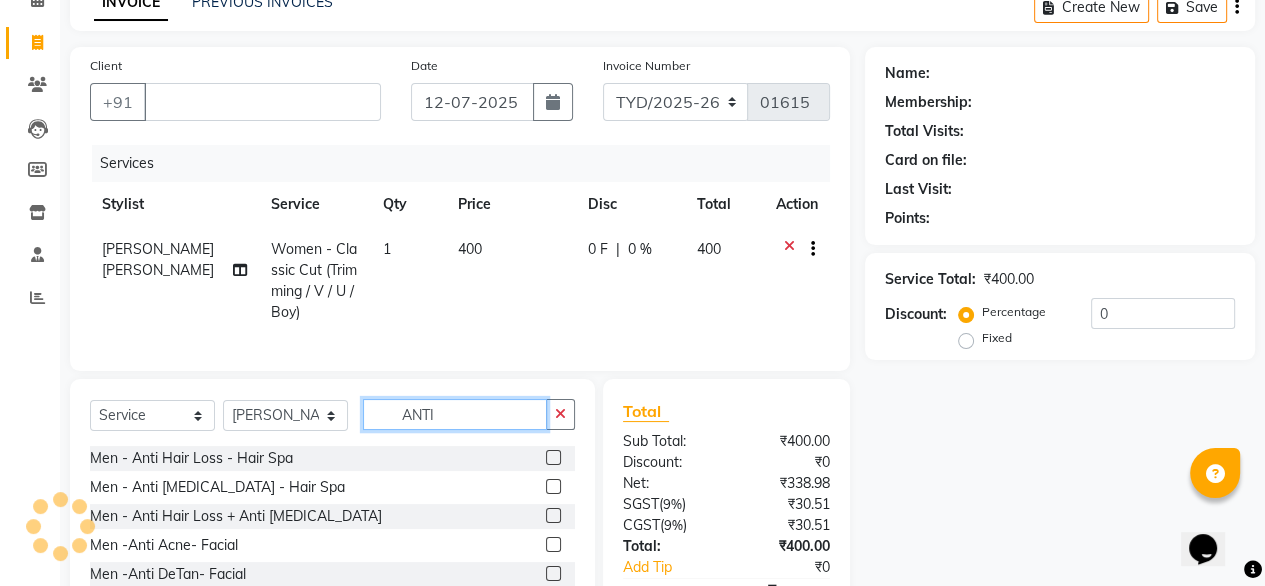 scroll, scrollTop: 237, scrollLeft: 0, axis: vertical 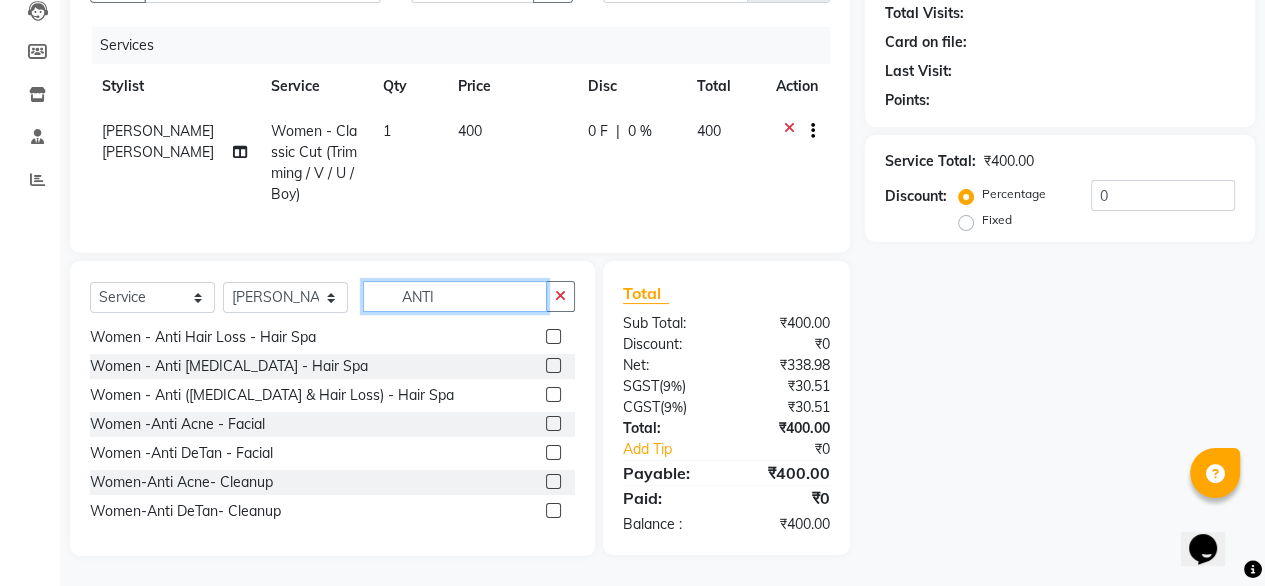 type on "ANTI" 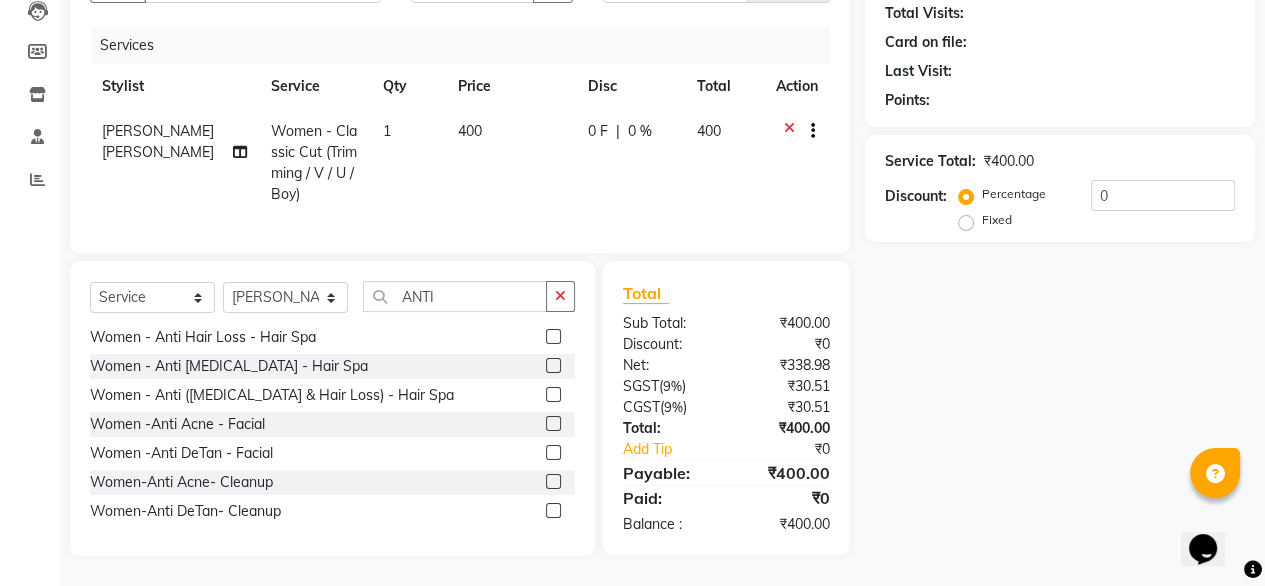 click 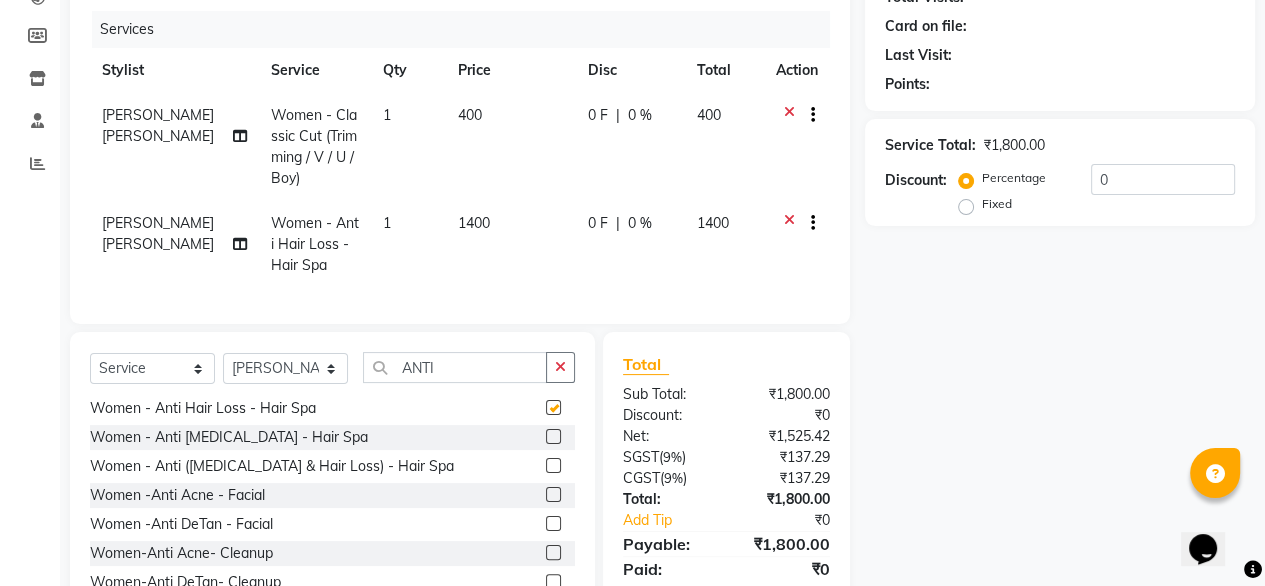 checkbox on "false" 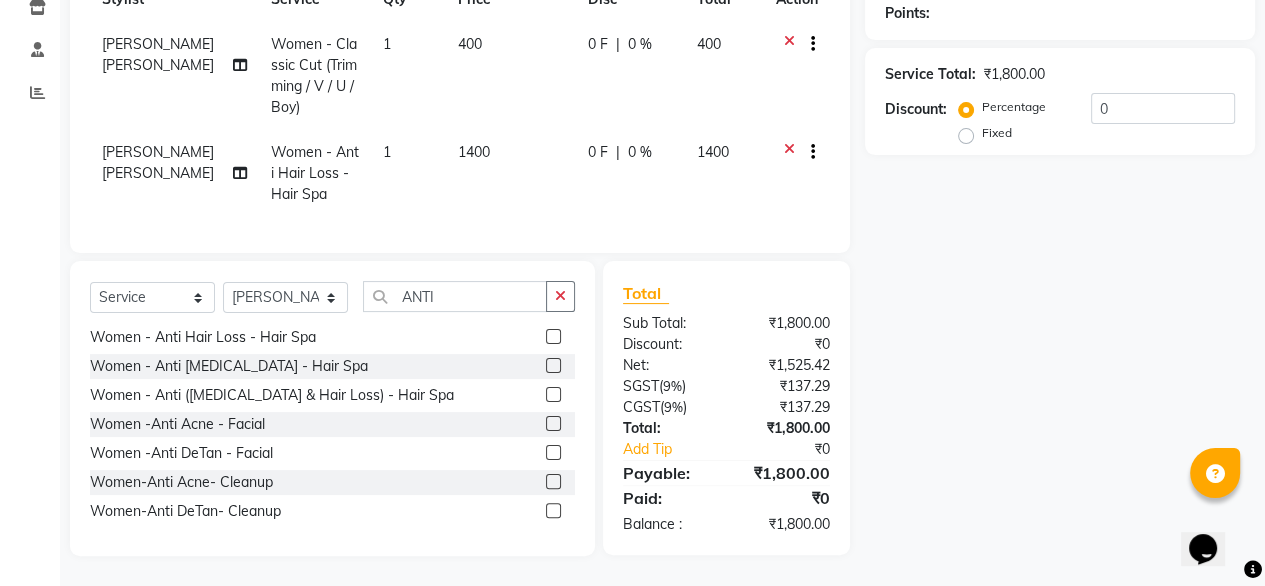 scroll, scrollTop: 324, scrollLeft: 0, axis: vertical 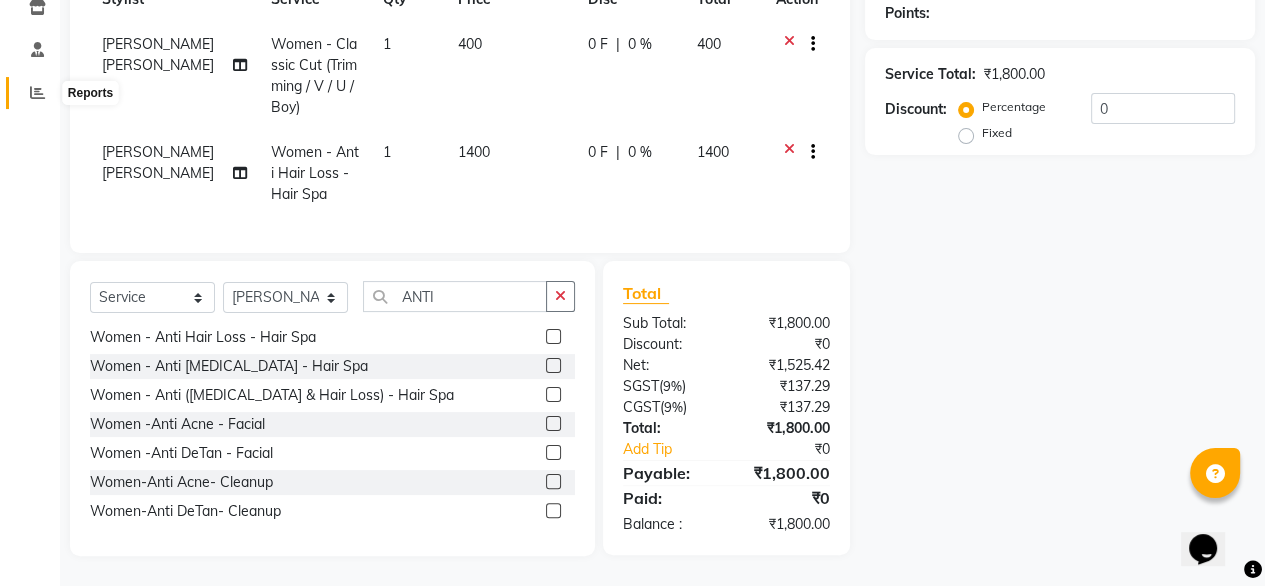 click 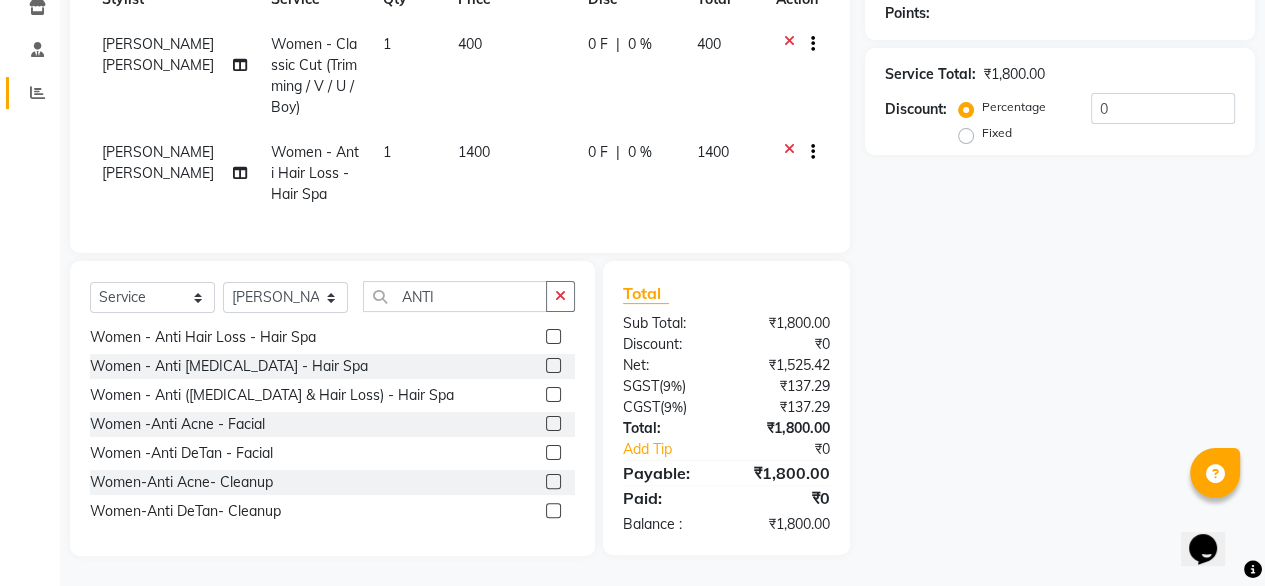 scroll, scrollTop: 0, scrollLeft: 15, axis: horizontal 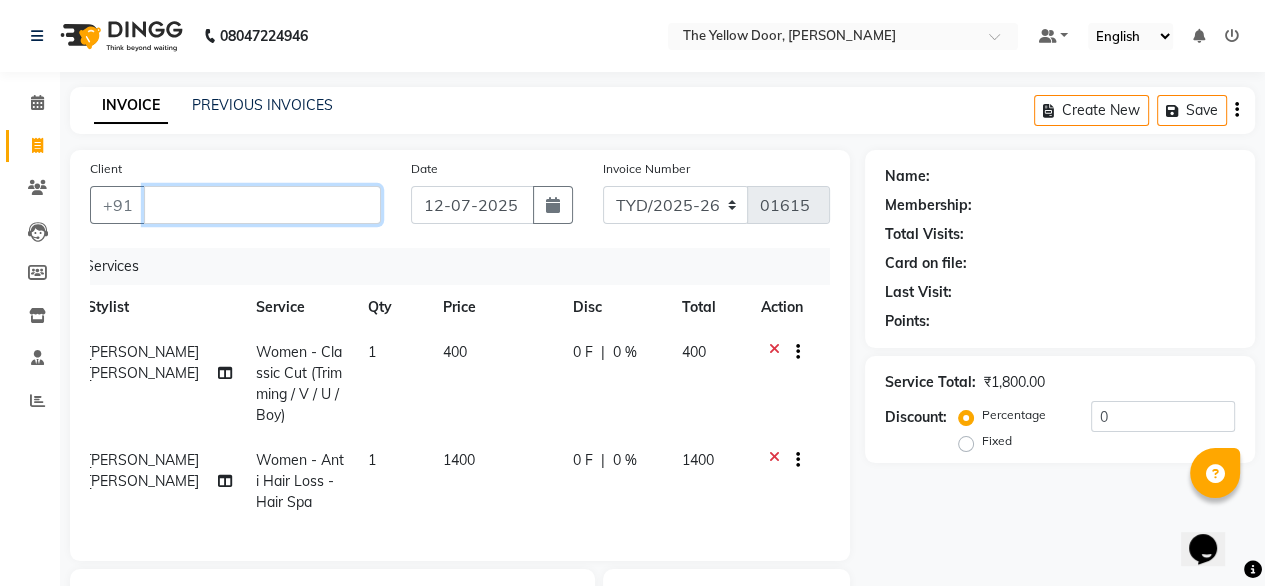 click on "Client" at bounding box center (262, 205) 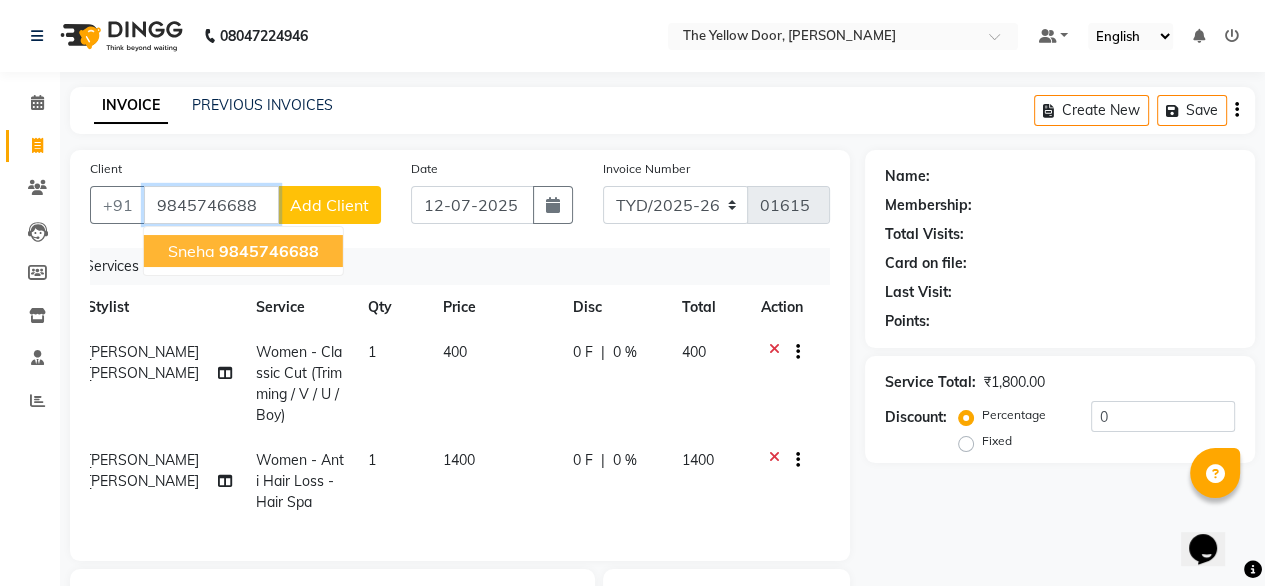 click on "9845746688" 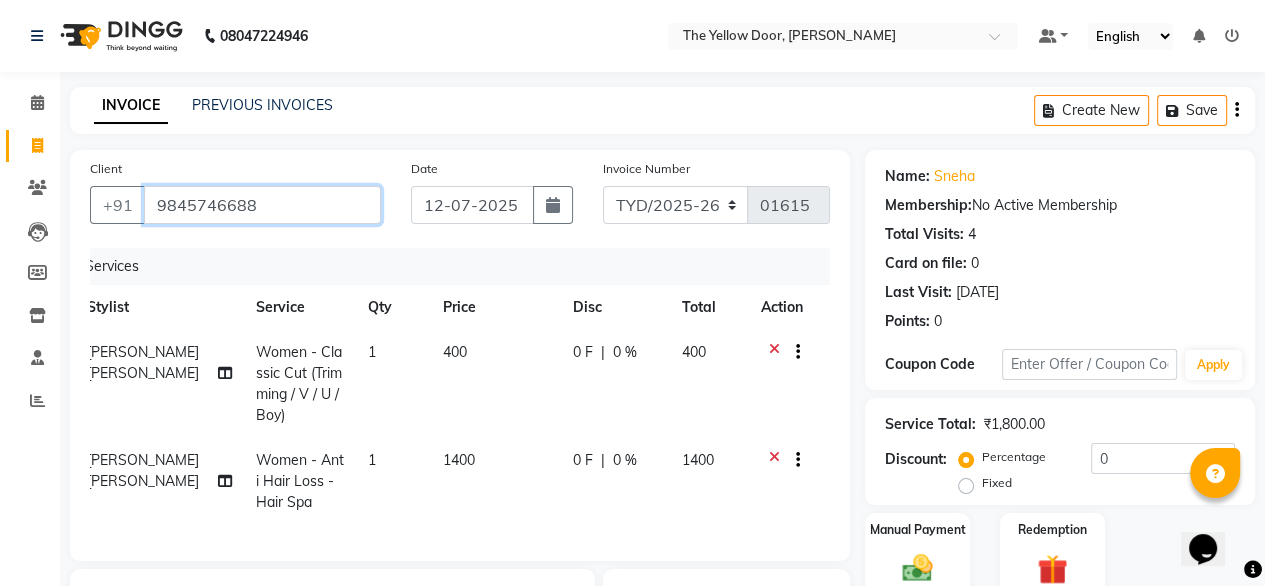 click on "9845746688" at bounding box center [262, 205] 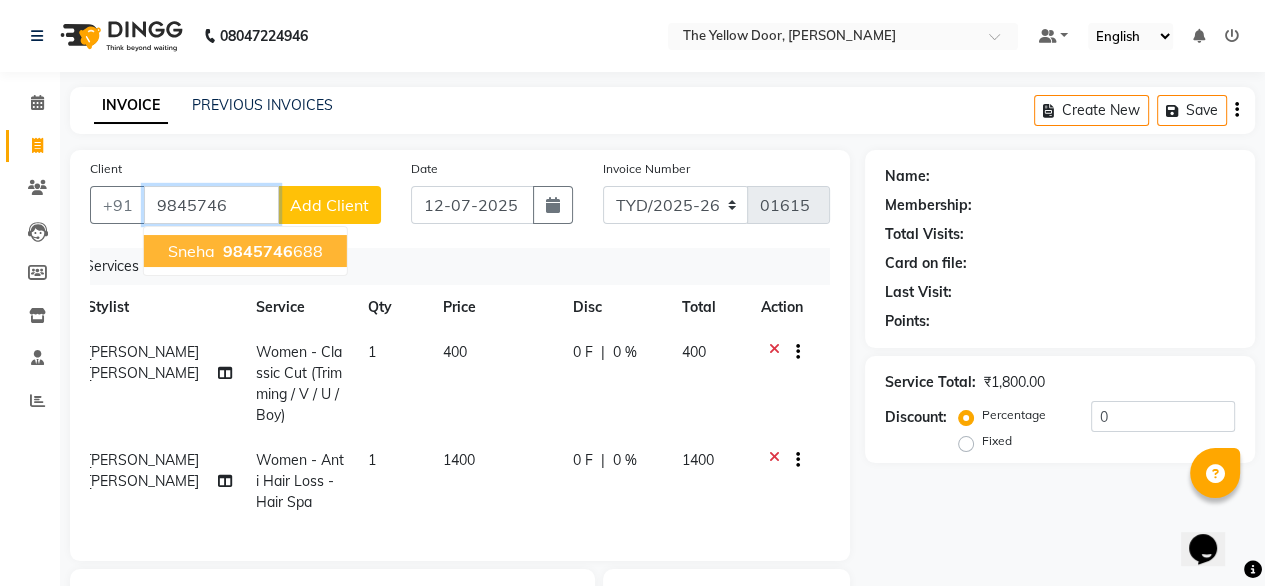 click on "9845746" at bounding box center (258, 251) 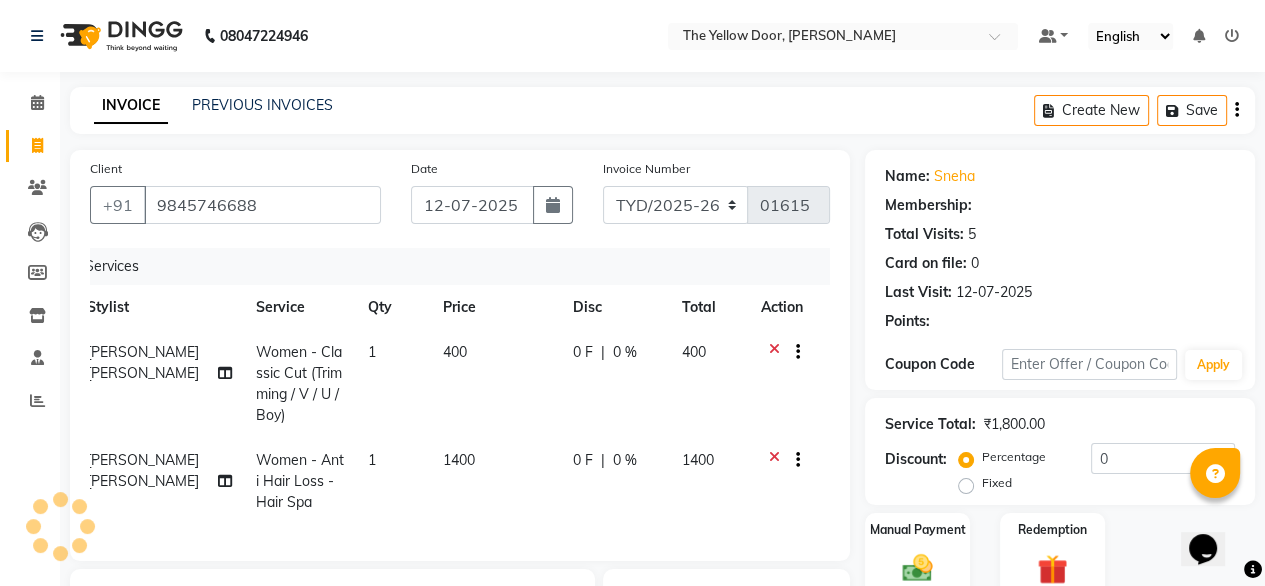 select on "1: Object" 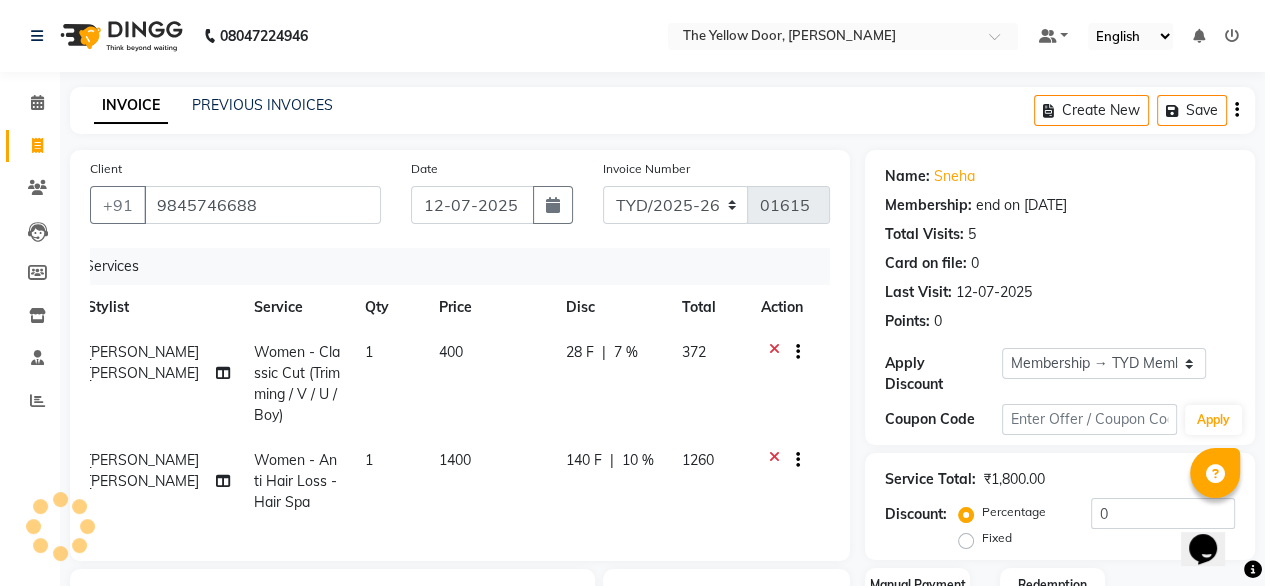 radio on "false" 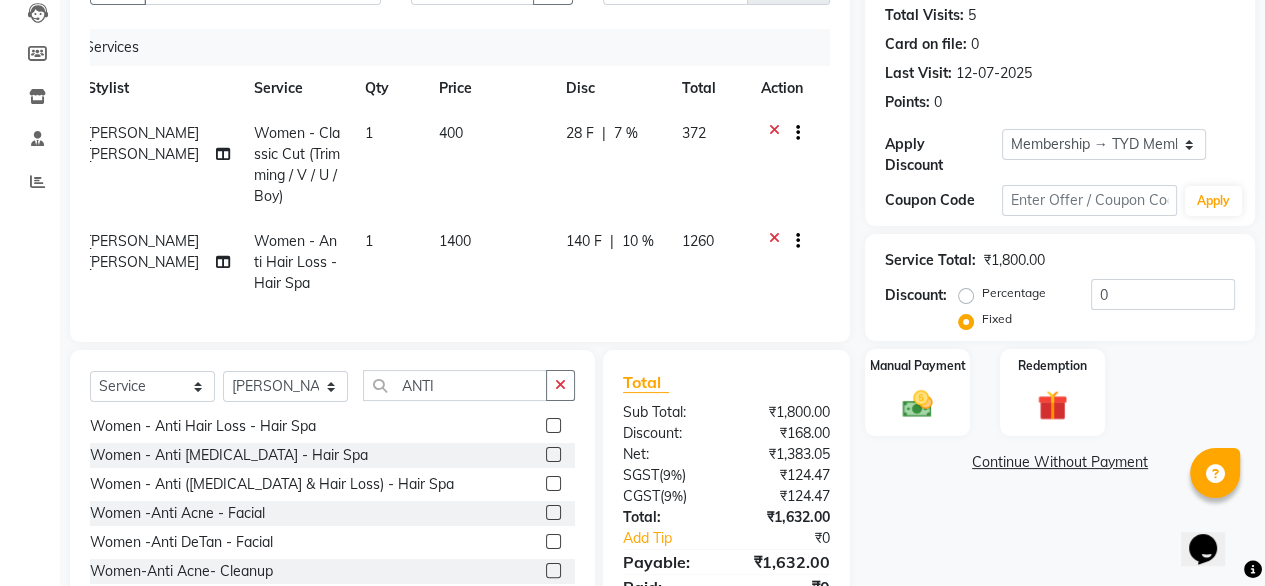 scroll, scrollTop: 324, scrollLeft: 0, axis: vertical 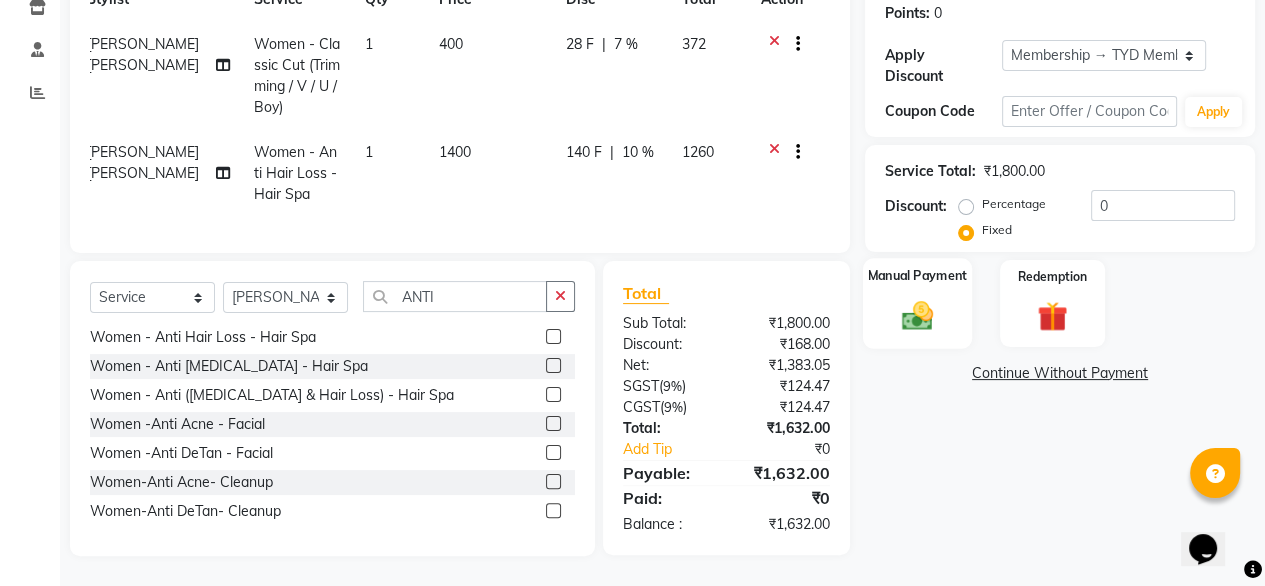 click 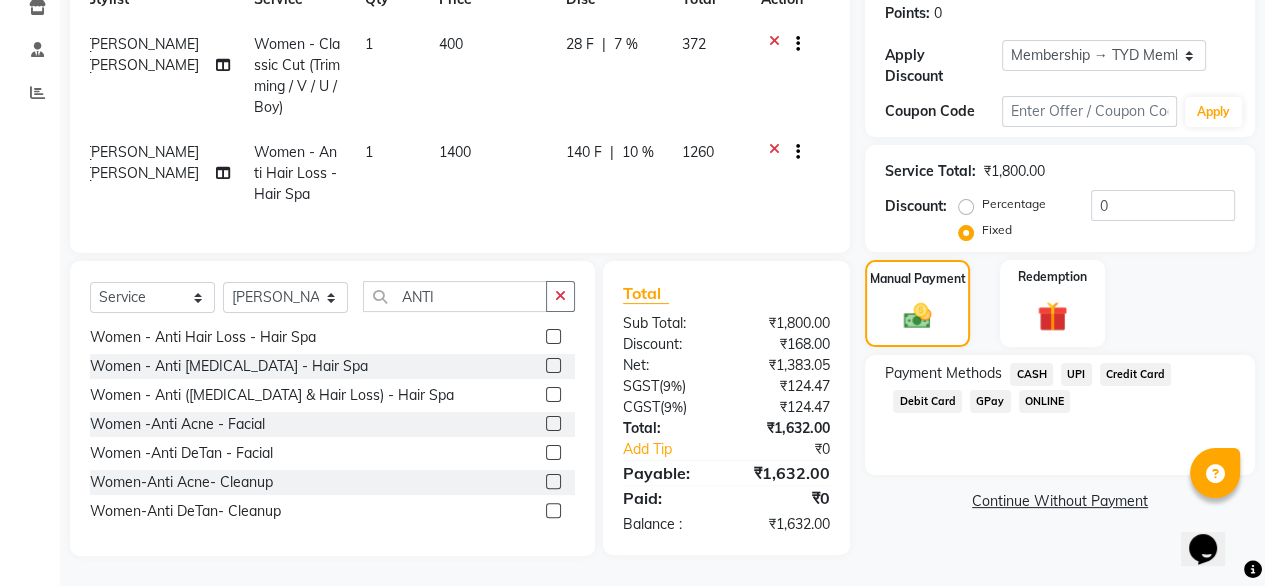 click on "UPI" 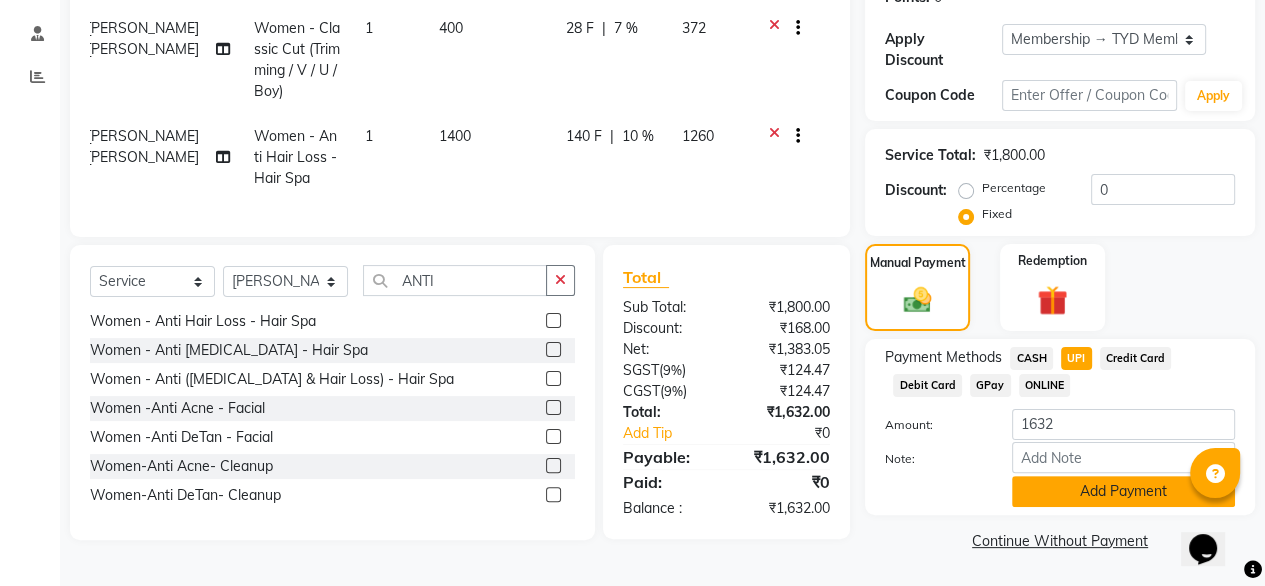 click on "Add Payment" 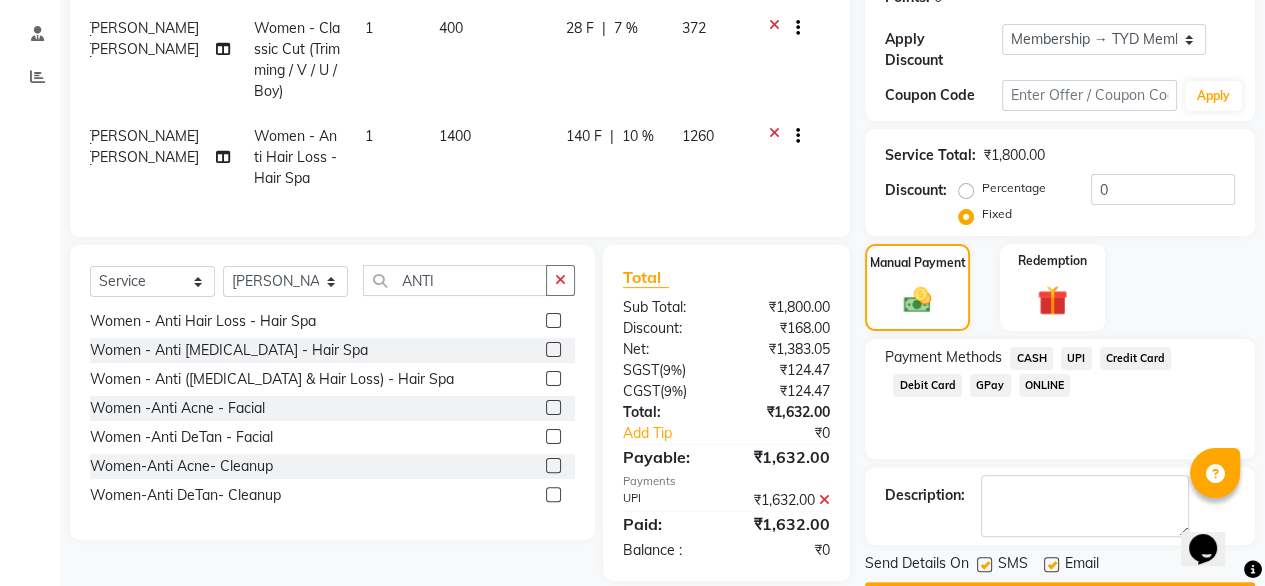 scroll, scrollTop: 364, scrollLeft: 0, axis: vertical 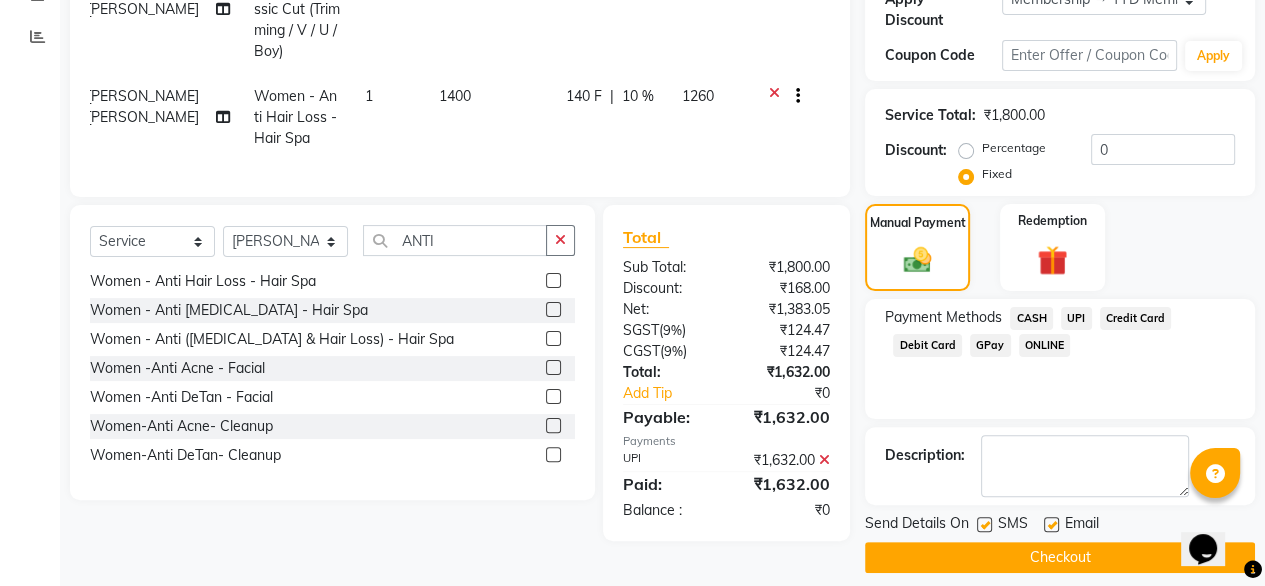 click on "Checkout" 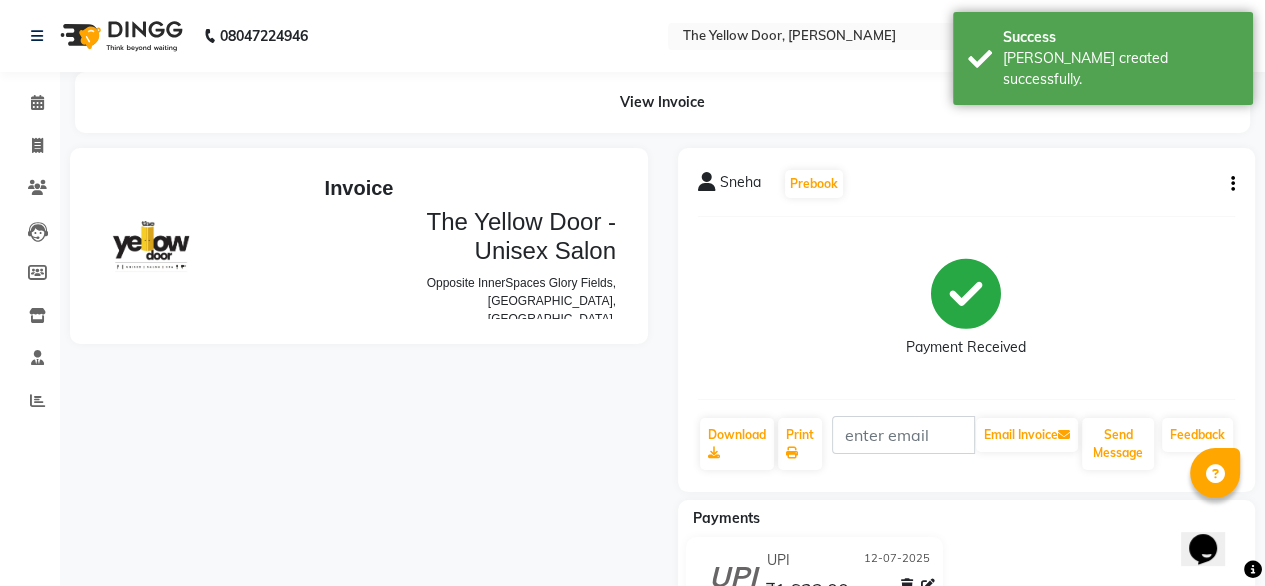 scroll, scrollTop: 0, scrollLeft: 0, axis: both 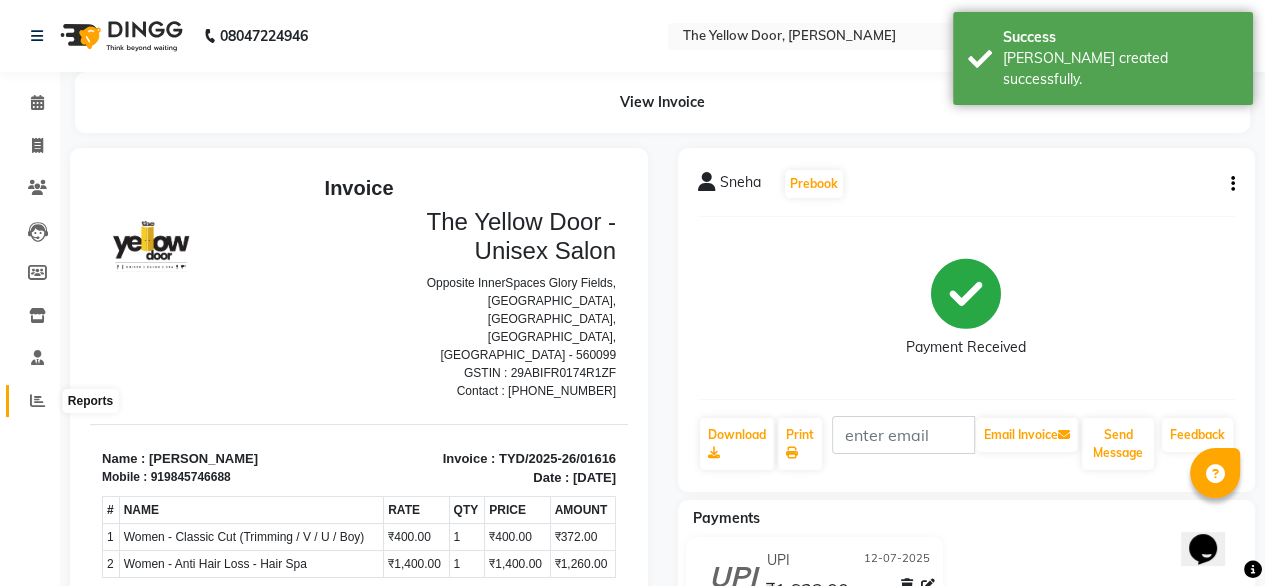 click 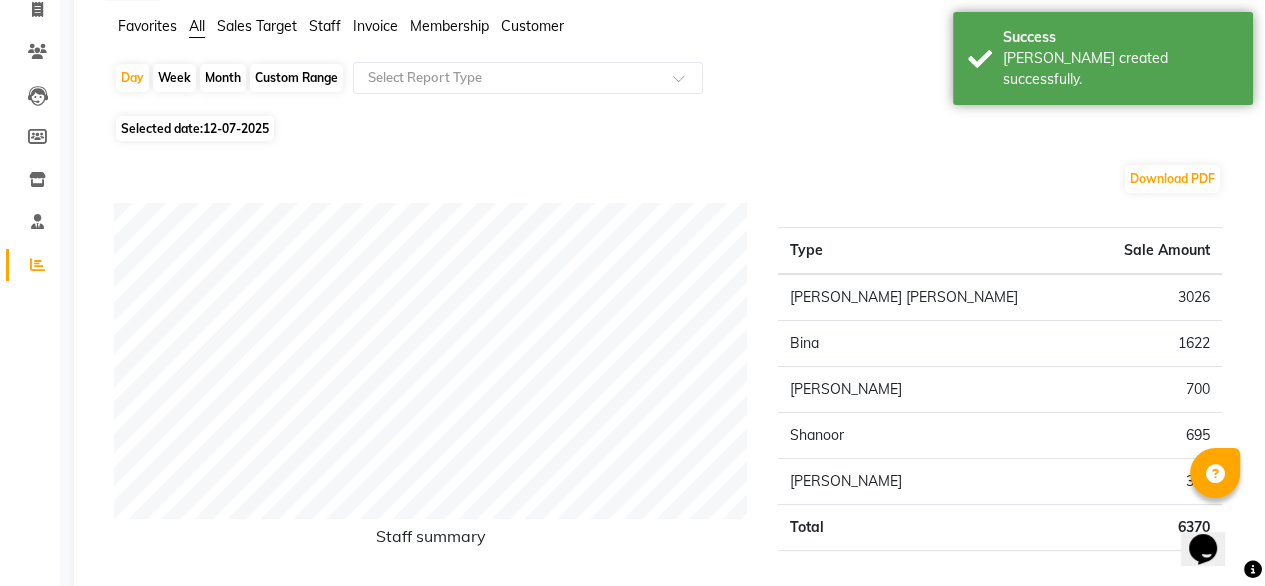 scroll, scrollTop: 0, scrollLeft: 0, axis: both 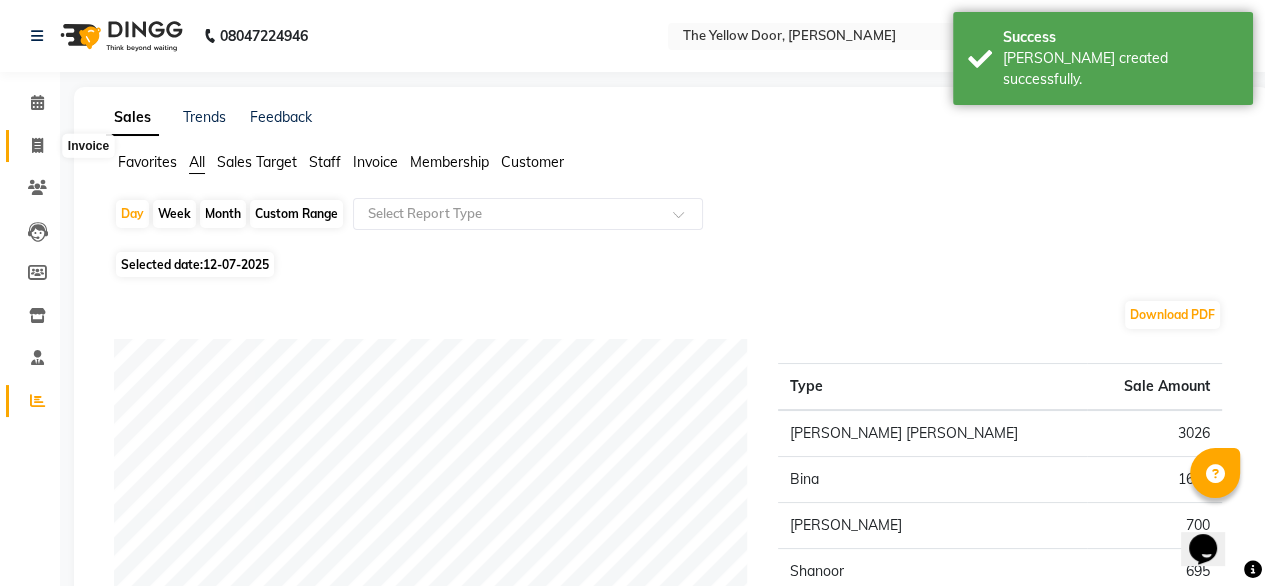 click 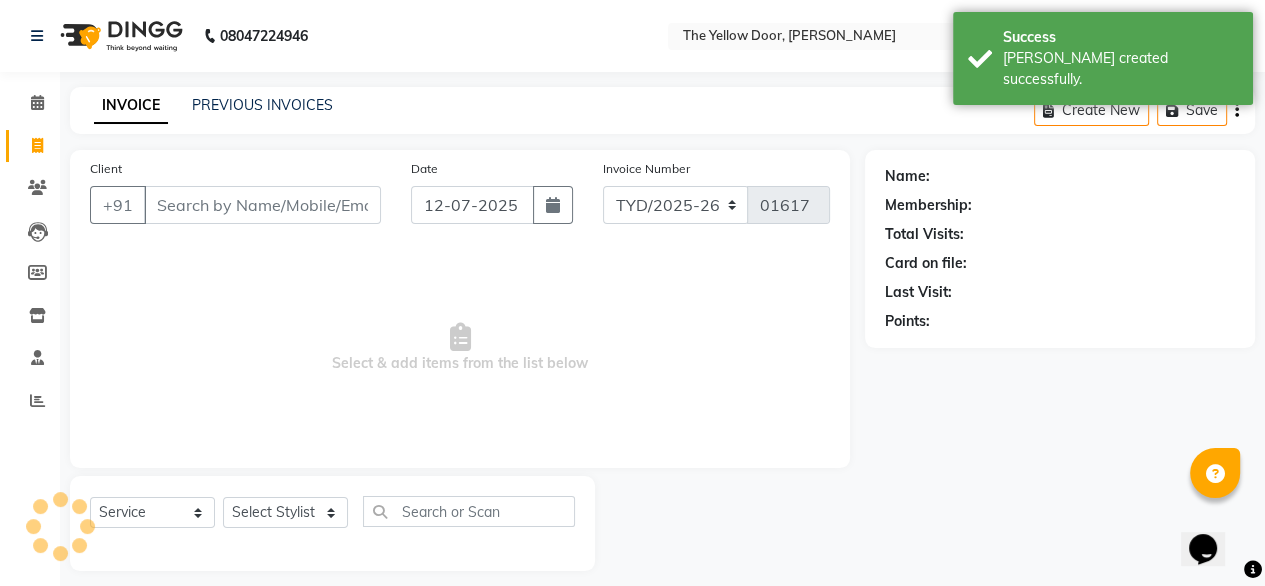 scroll, scrollTop: 16, scrollLeft: 0, axis: vertical 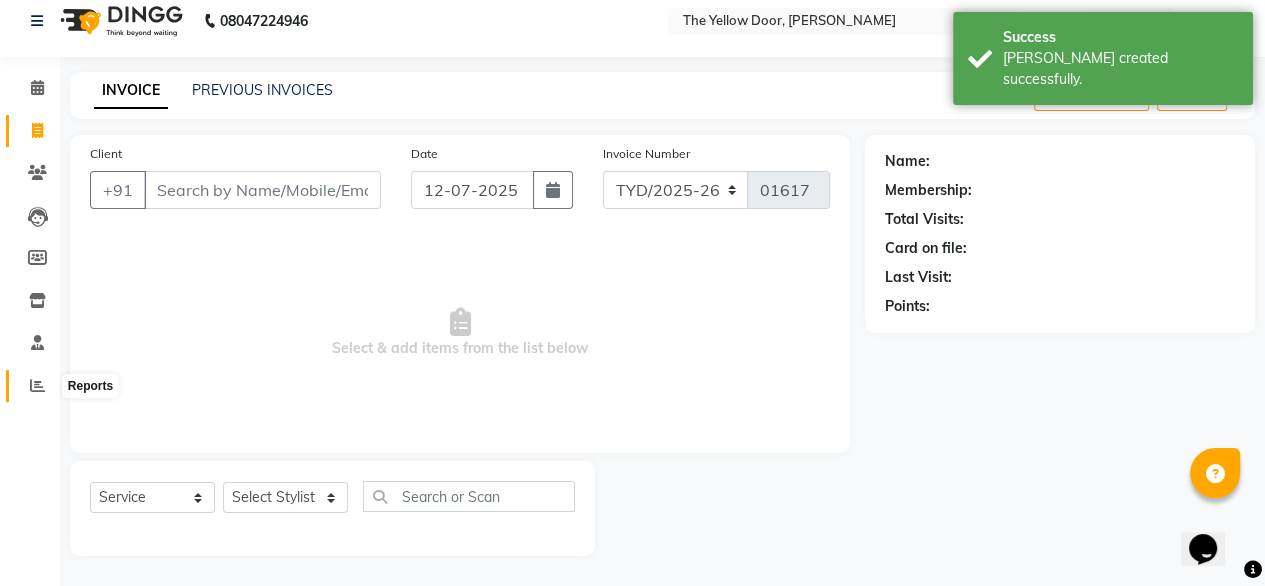 click 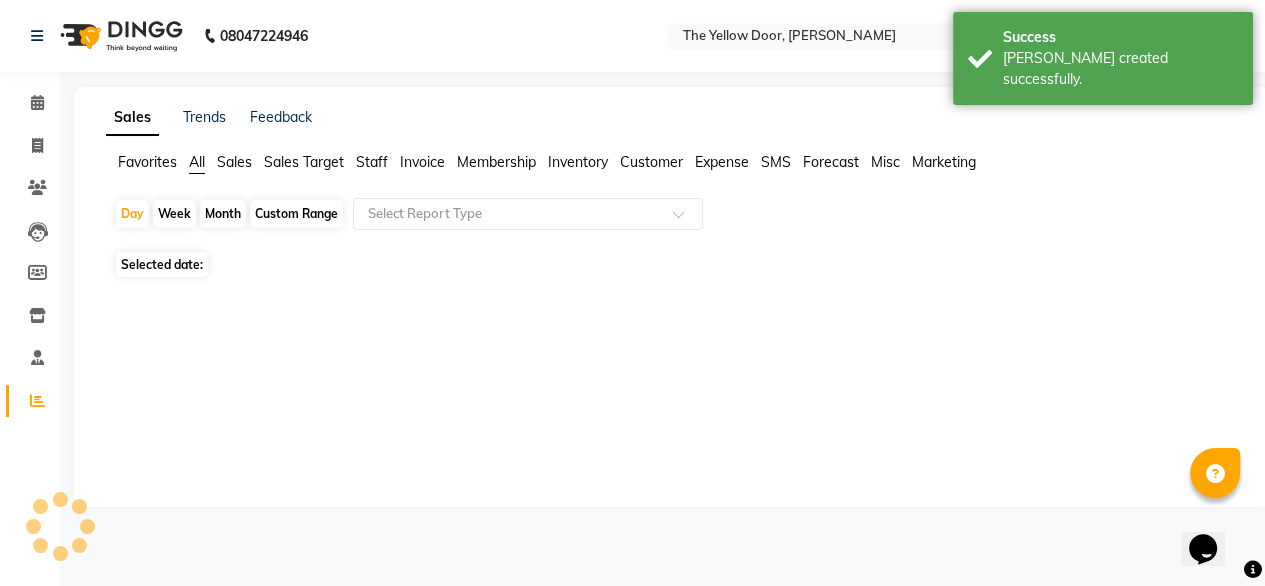 scroll, scrollTop: 0, scrollLeft: 0, axis: both 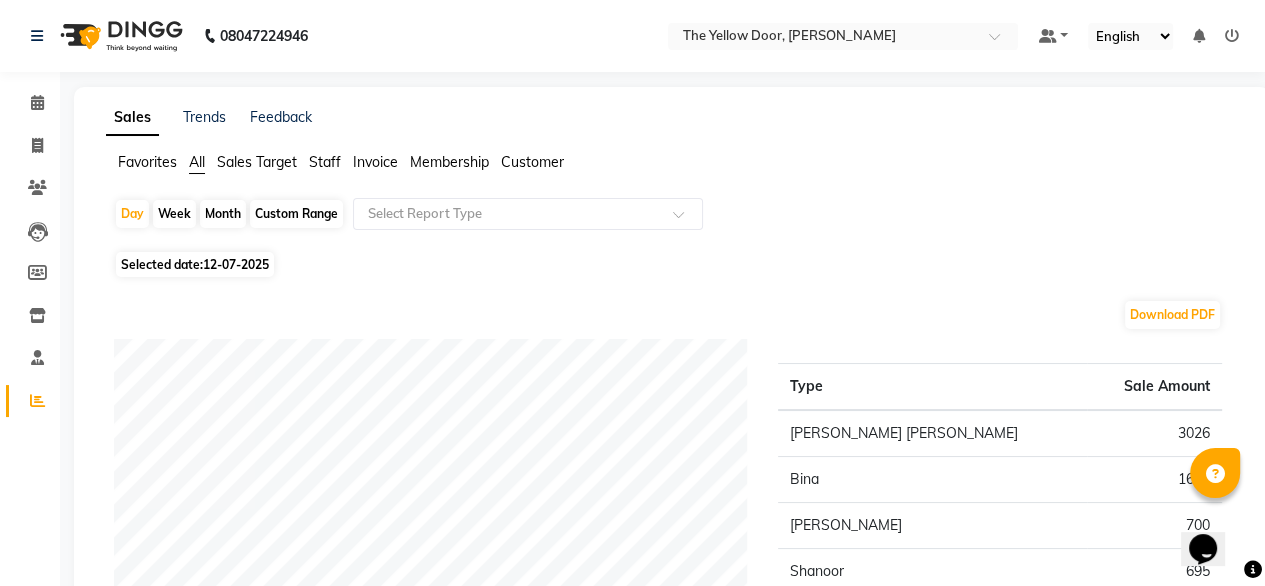 click on "Month" 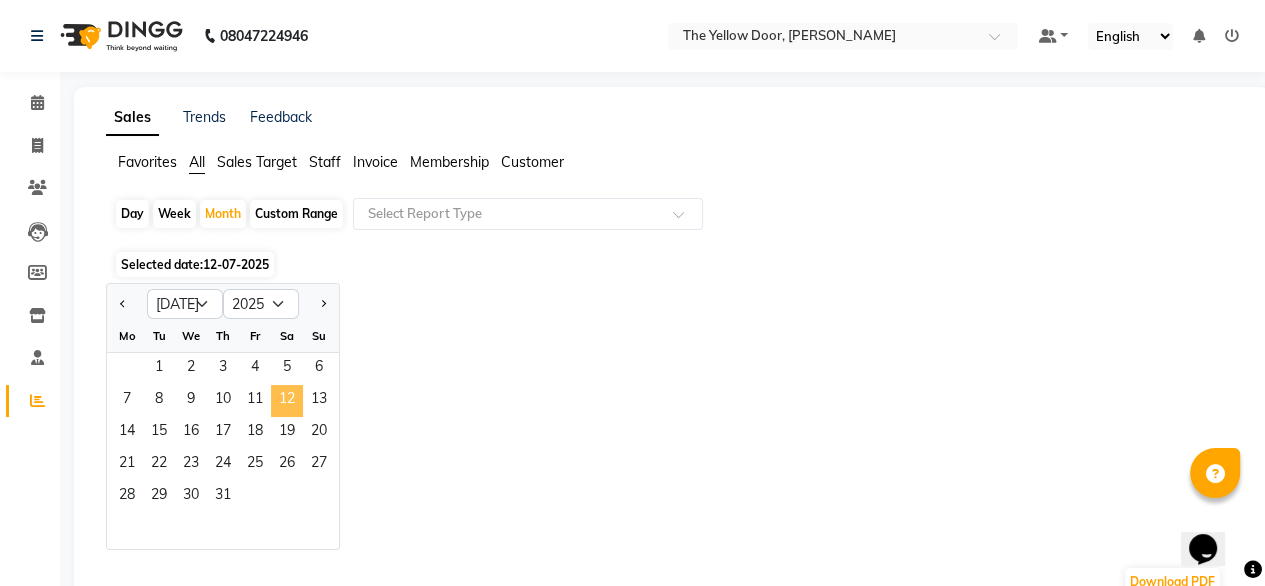 click on "12" 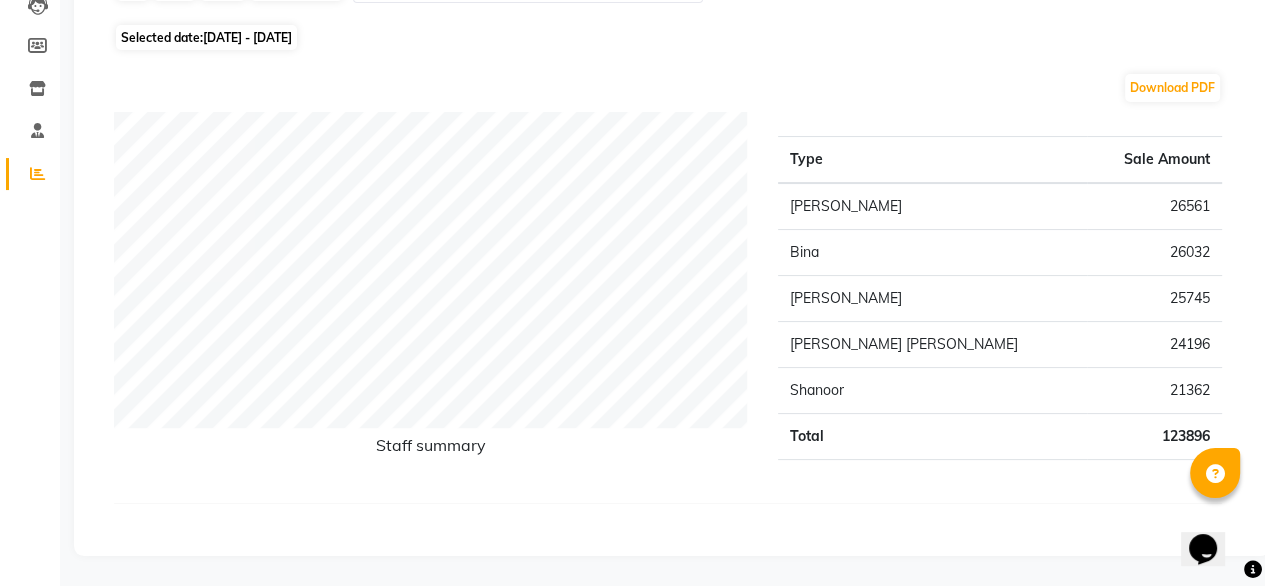 scroll, scrollTop: 0, scrollLeft: 0, axis: both 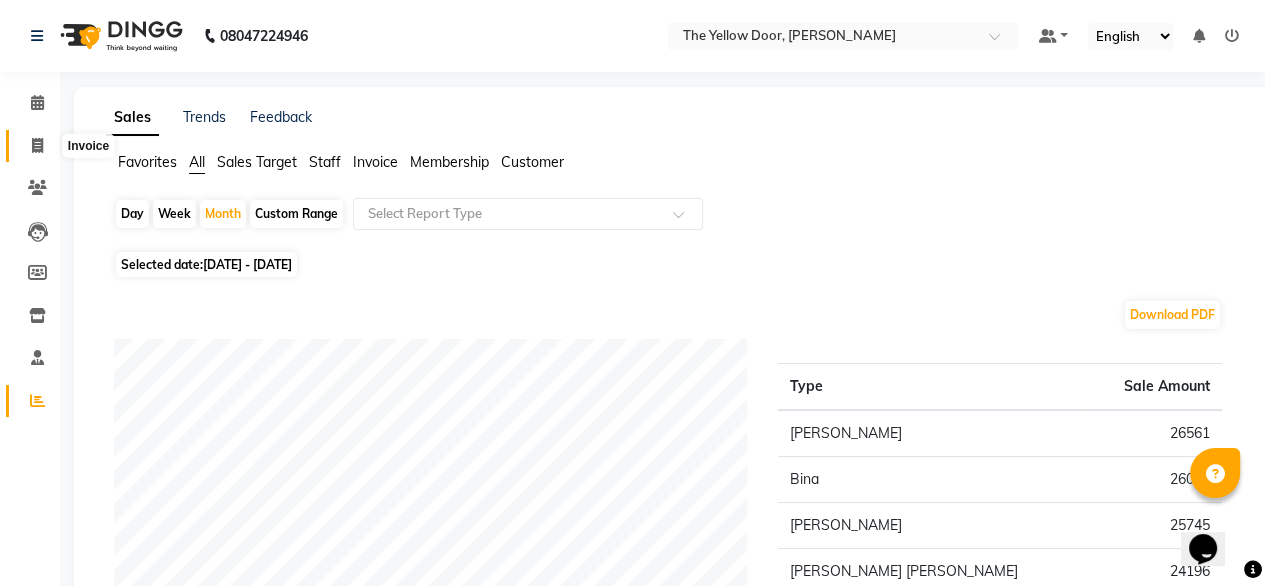 click 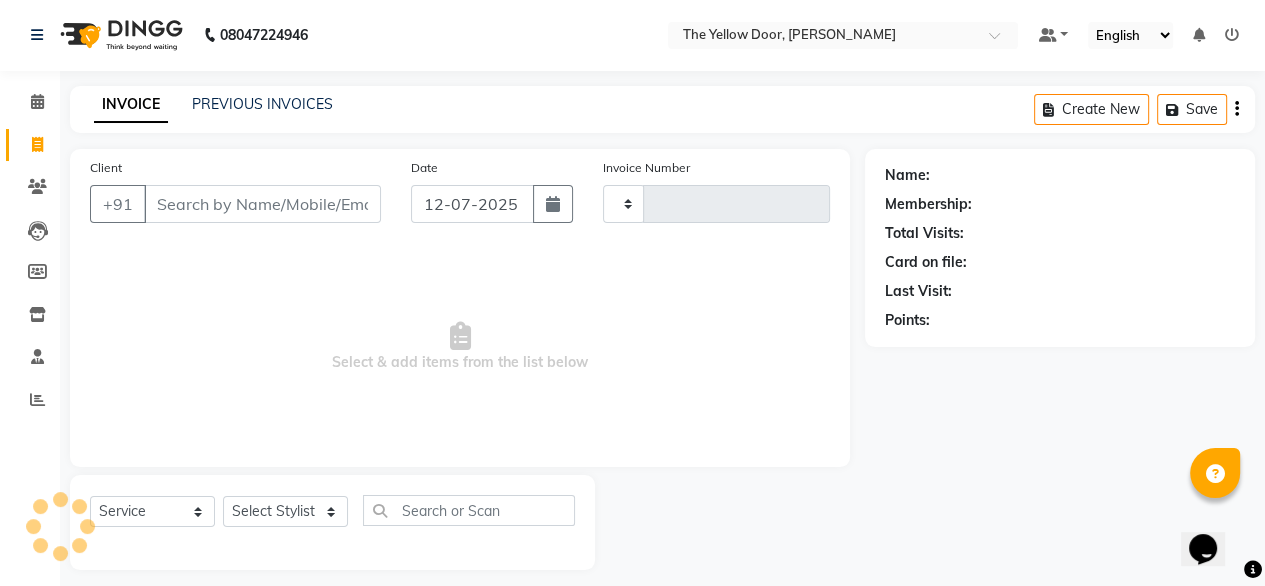 type on "01617" 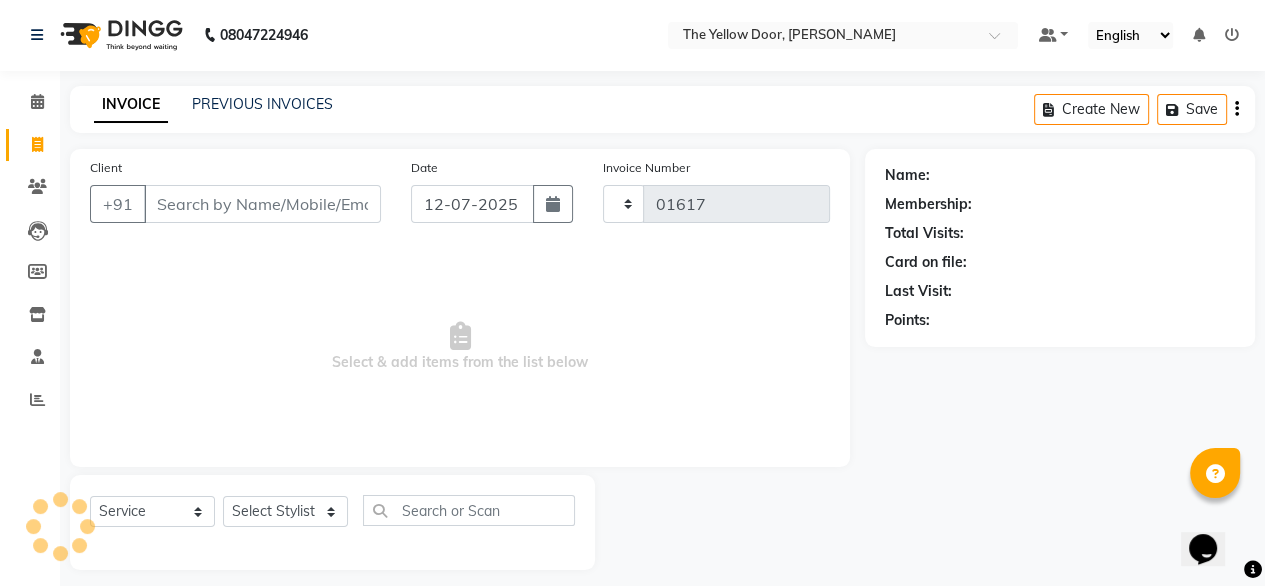 scroll, scrollTop: 16, scrollLeft: 0, axis: vertical 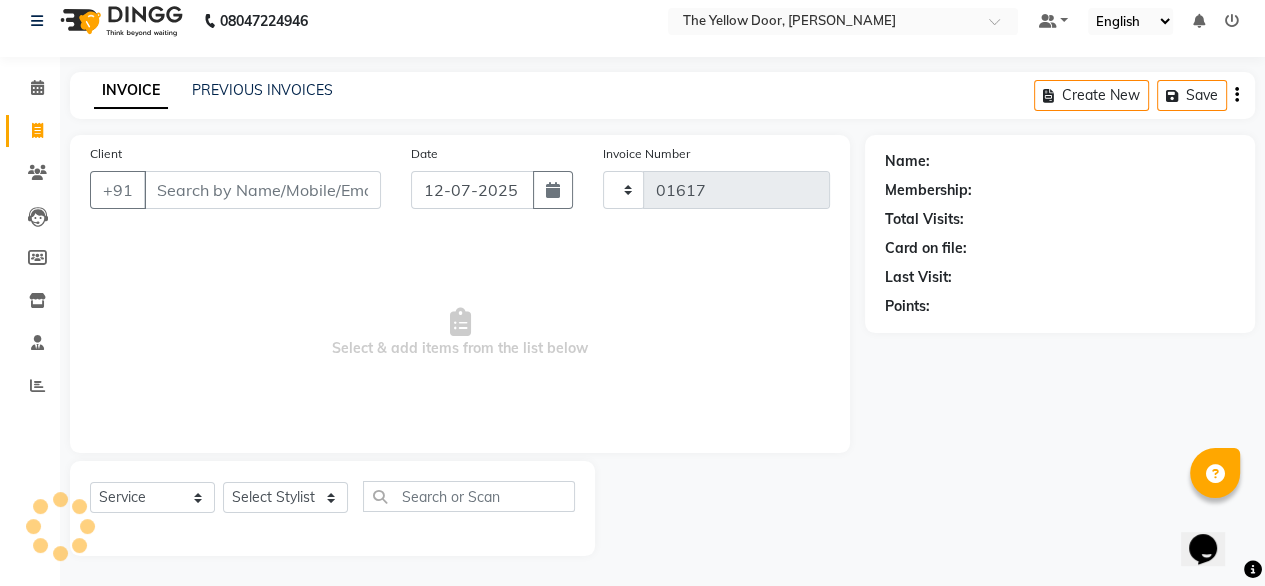 select on "5650" 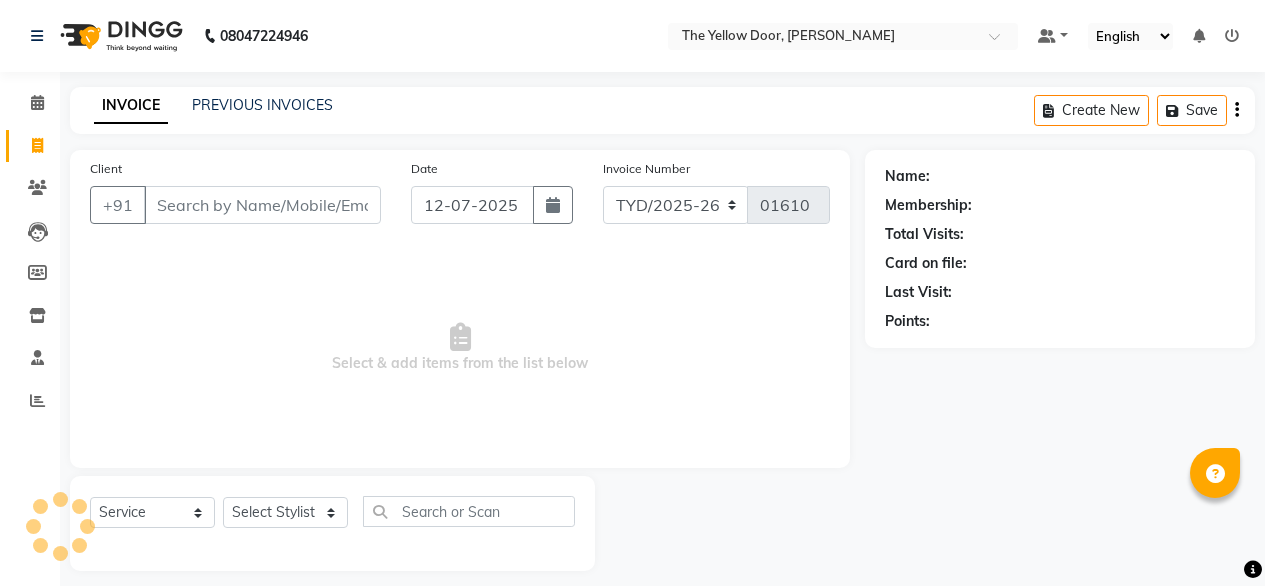 select on "service" 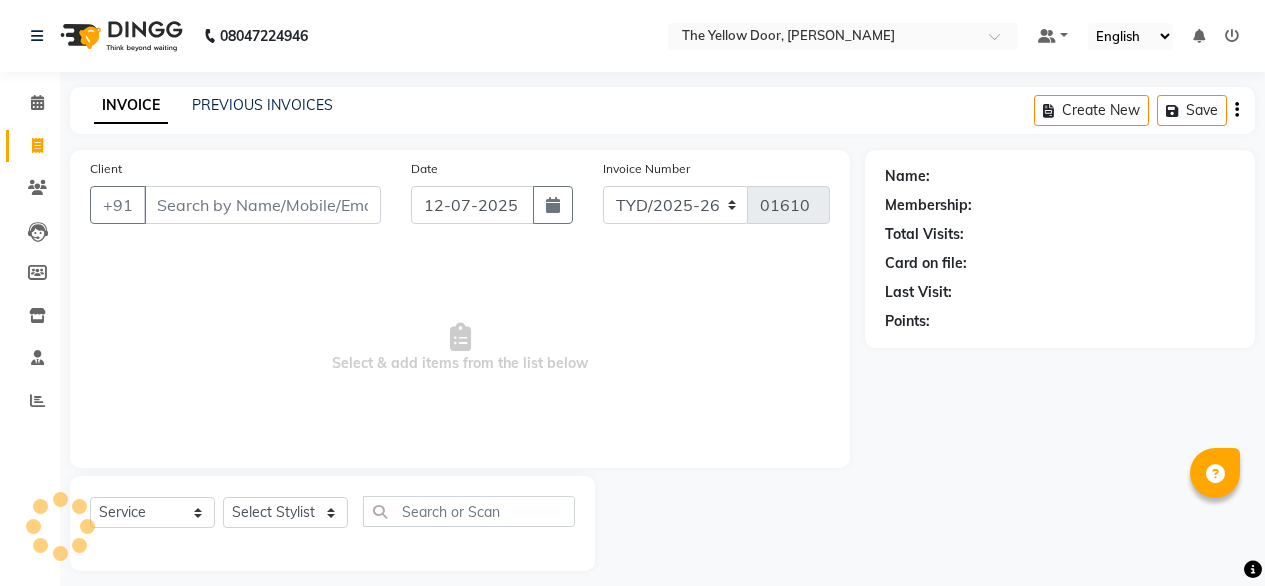 scroll, scrollTop: 16, scrollLeft: 0, axis: vertical 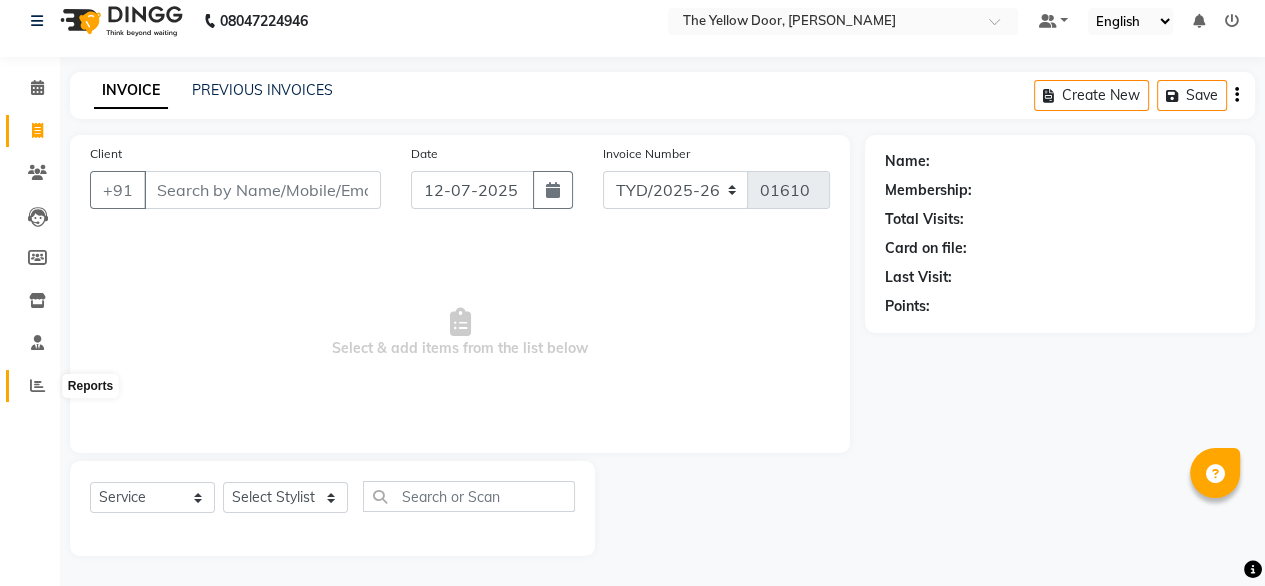 click 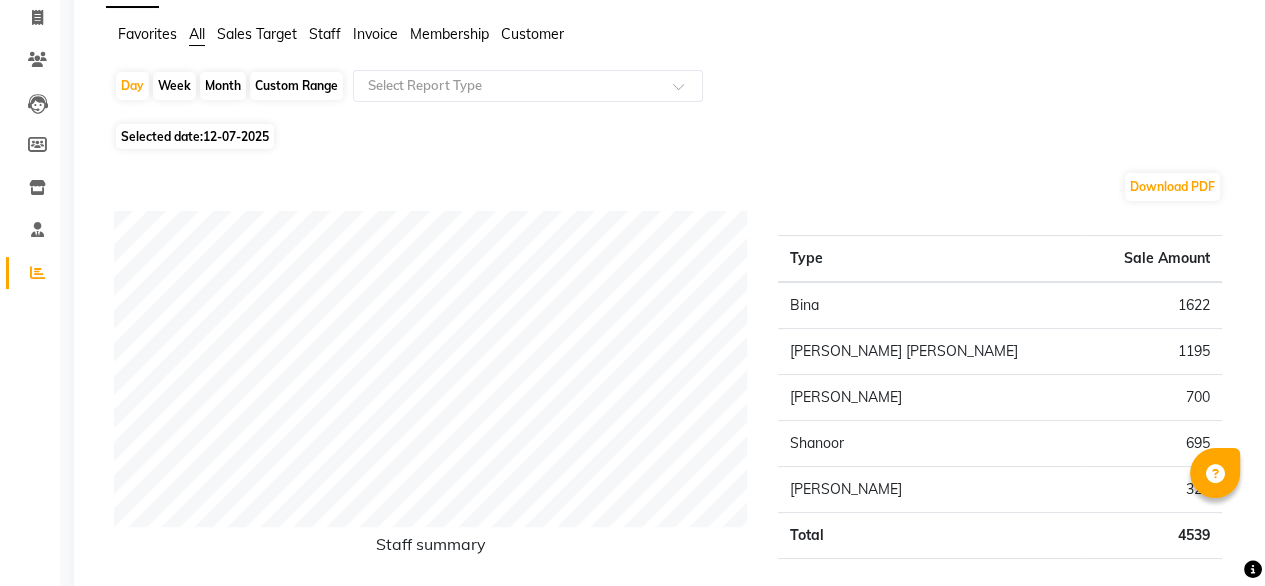 scroll, scrollTop: 0, scrollLeft: 0, axis: both 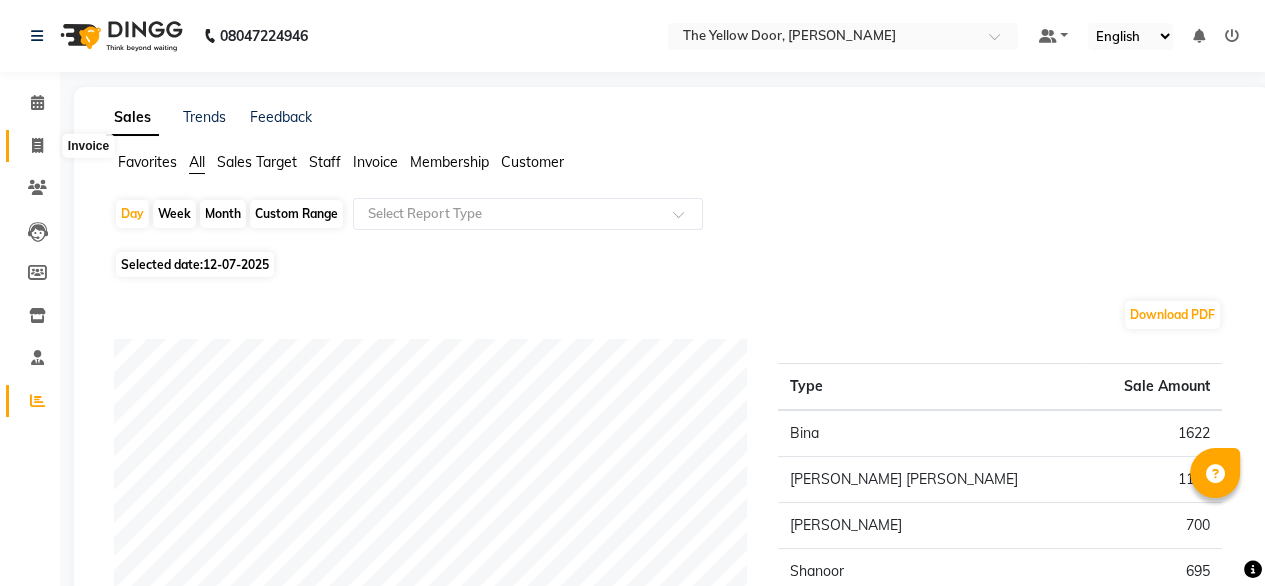 click 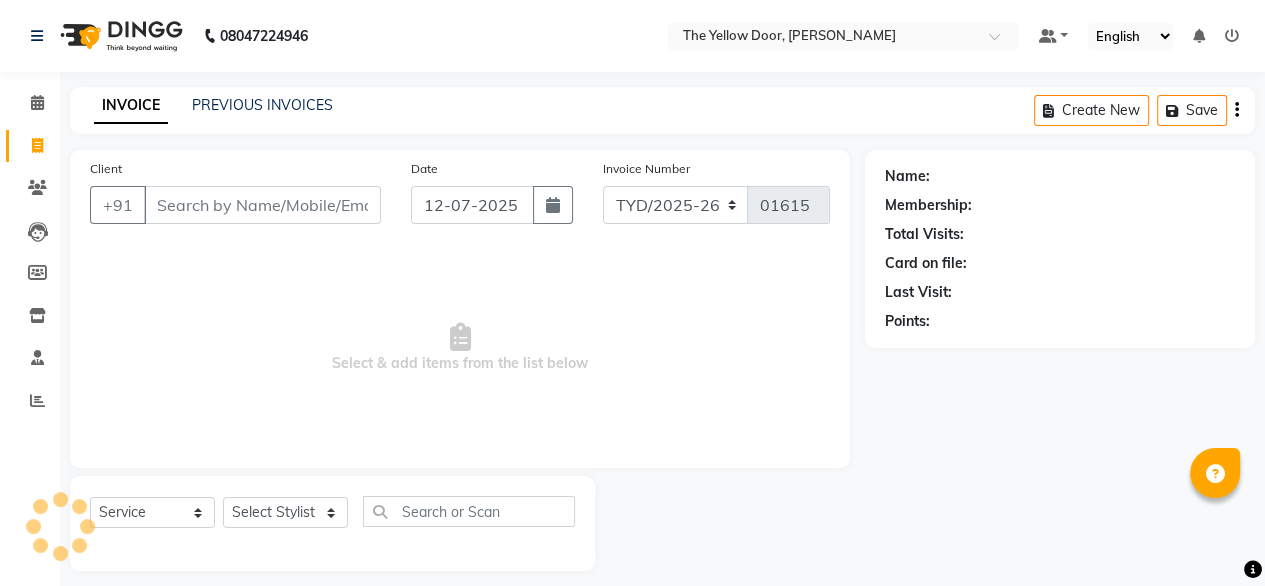 scroll, scrollTop: 16, scrollLeft: 0, axis: vertical 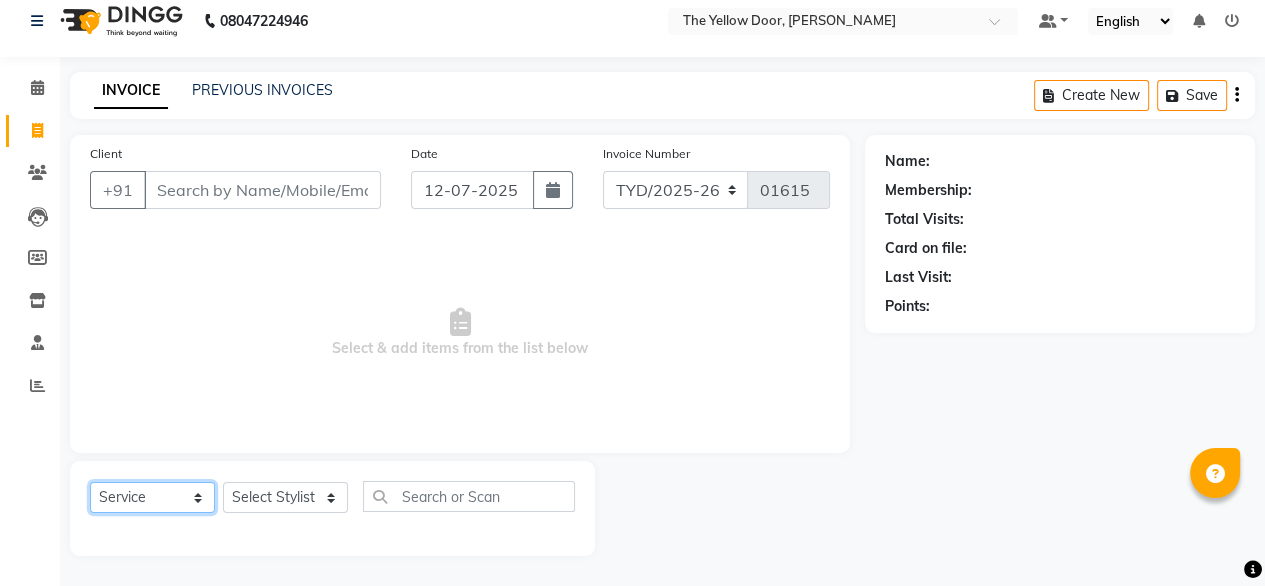 click on "Select  Service  Product  Membership  Package Voucher Prepaid Gift Card" 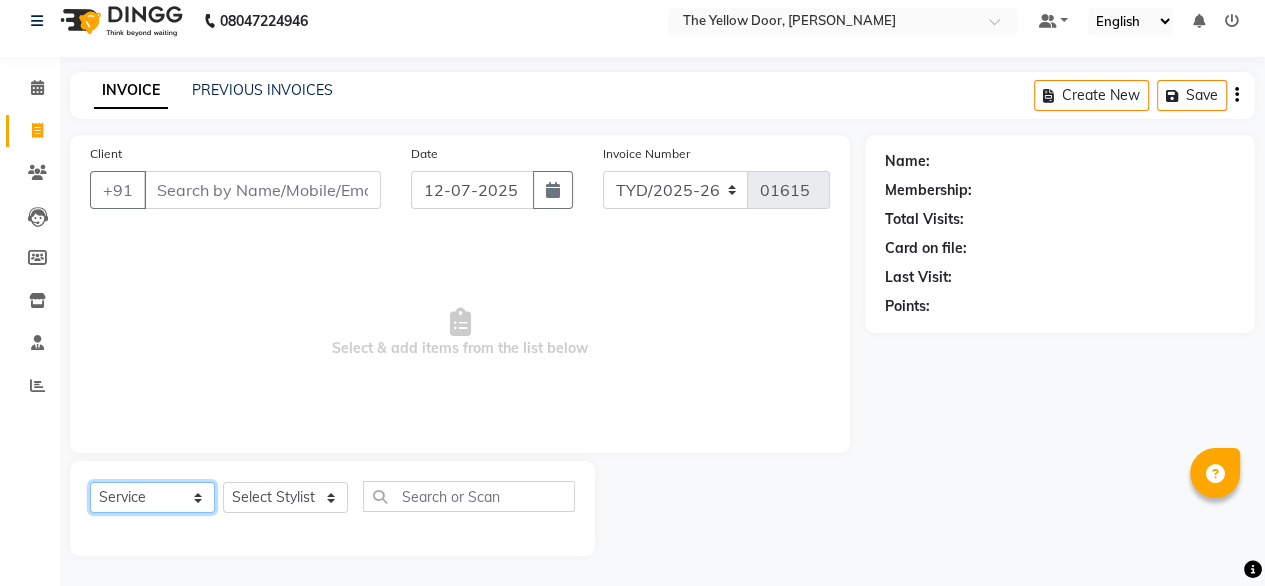 select on "membership" 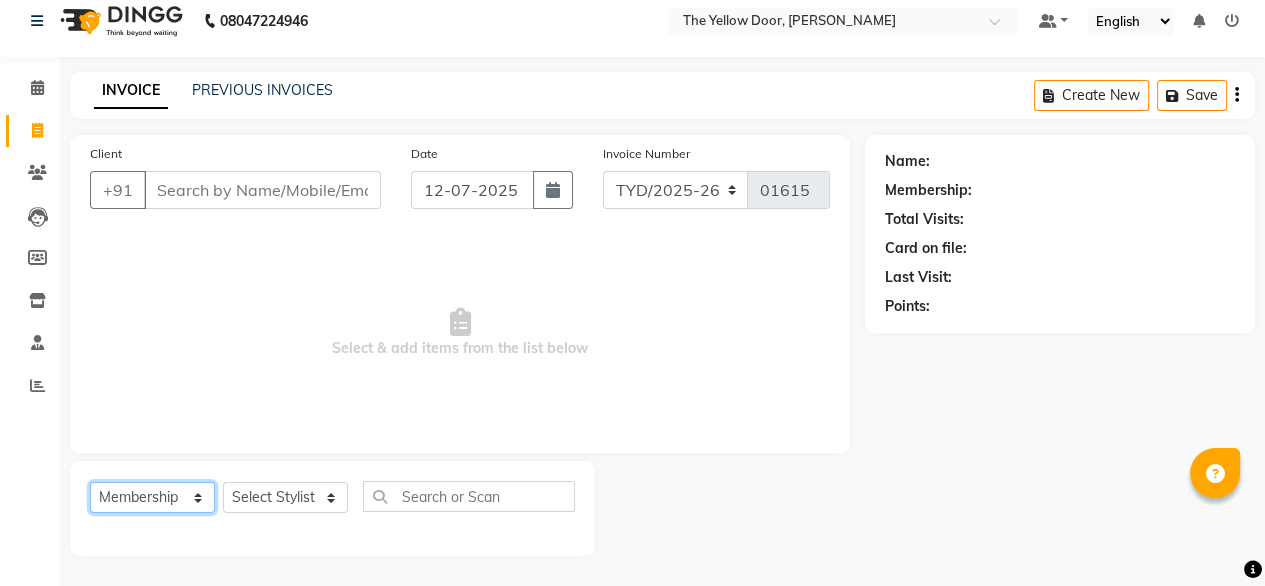click on "Select  Service  Product  Membership  Package Voucher Prepaid Gift Card" 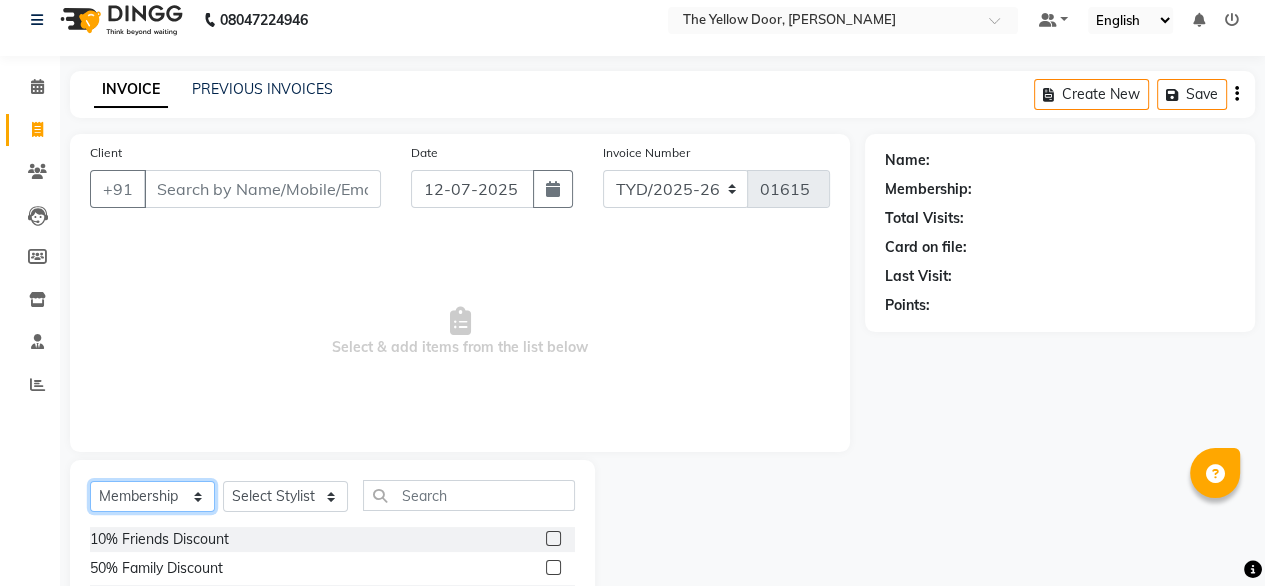 scroll, scrollTop: 132, scrollLeft: 0, axis: vertical 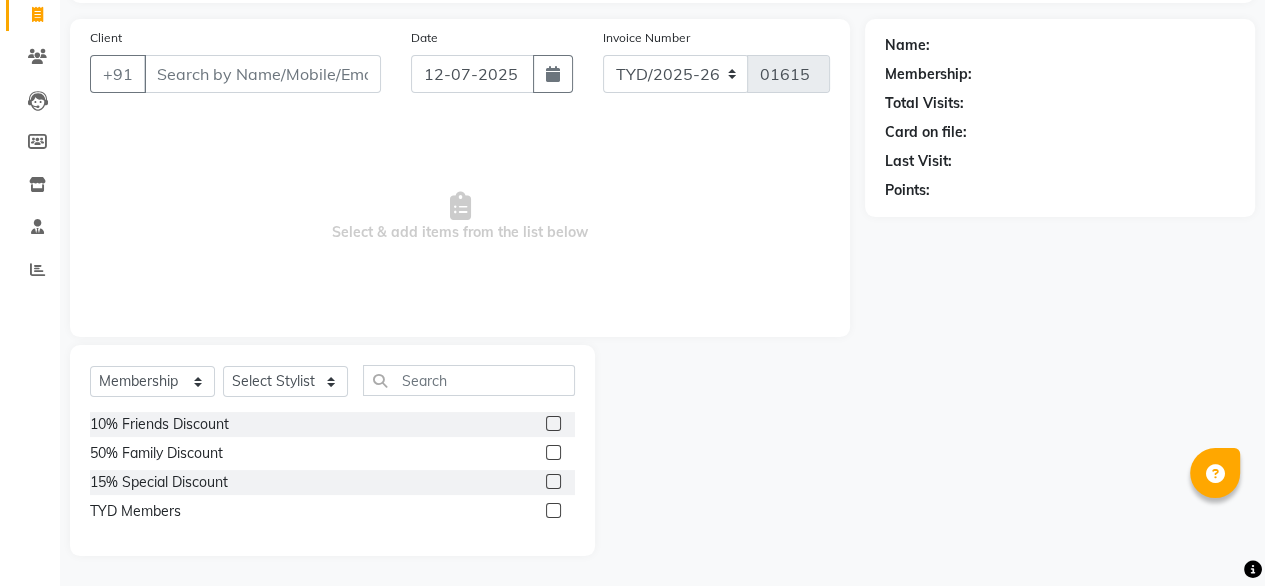 click 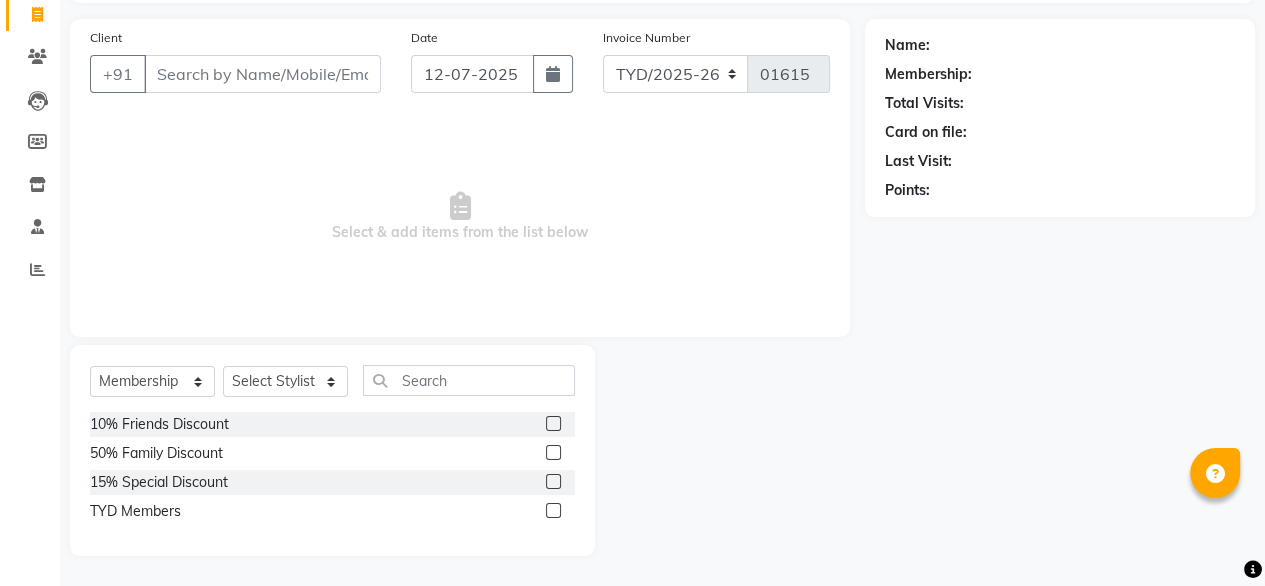 click 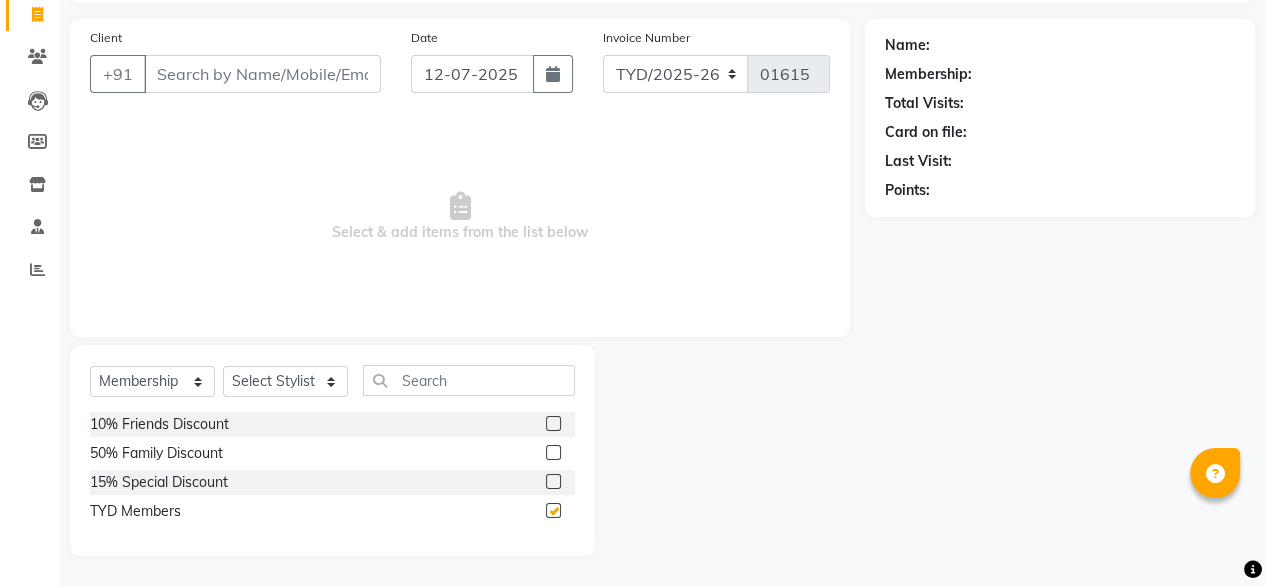 checkbox on "false" 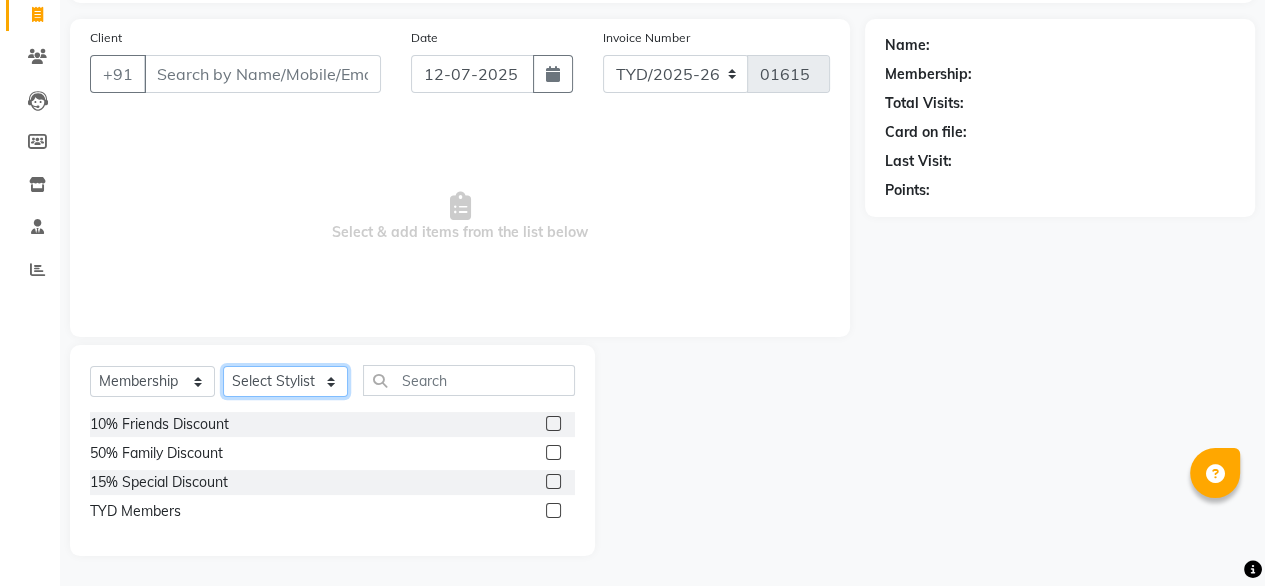 click on "Select Stylist [PERSON_NAME] [PERSON_NAME] [PERSON_NAME] Housekeeping Kaku Manager [PERSON_NAME]" 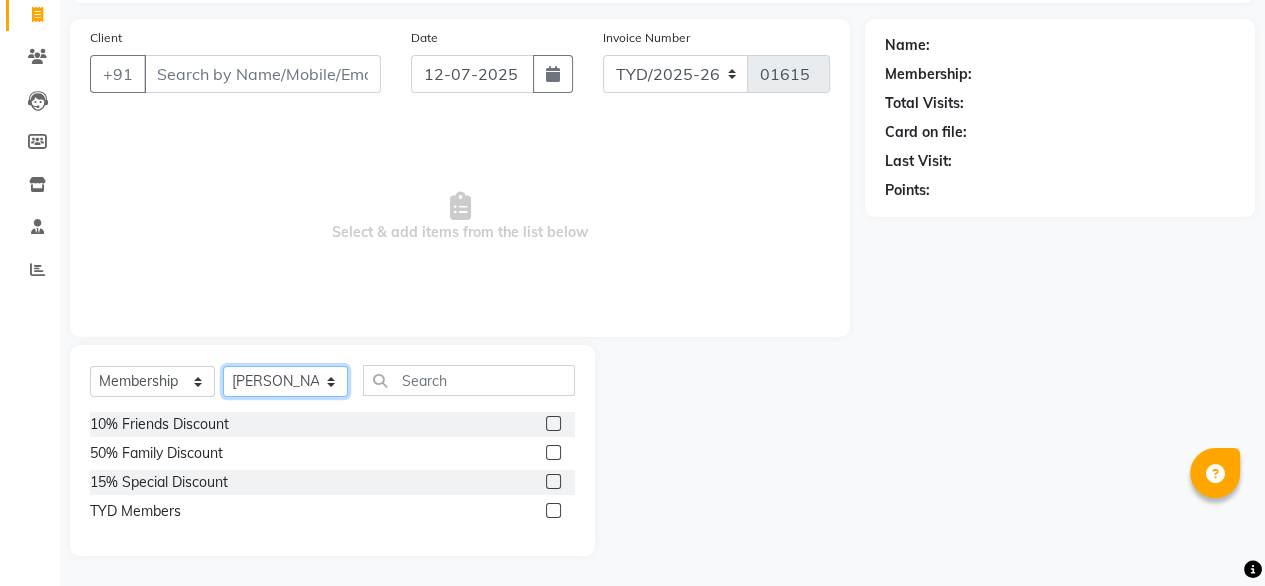 click on "Select Stylist [PERSON_NAME] [PERSON_NAME] [PERSON_NAME] Housekeeping Kaku Manager [PERSON_NAME]" 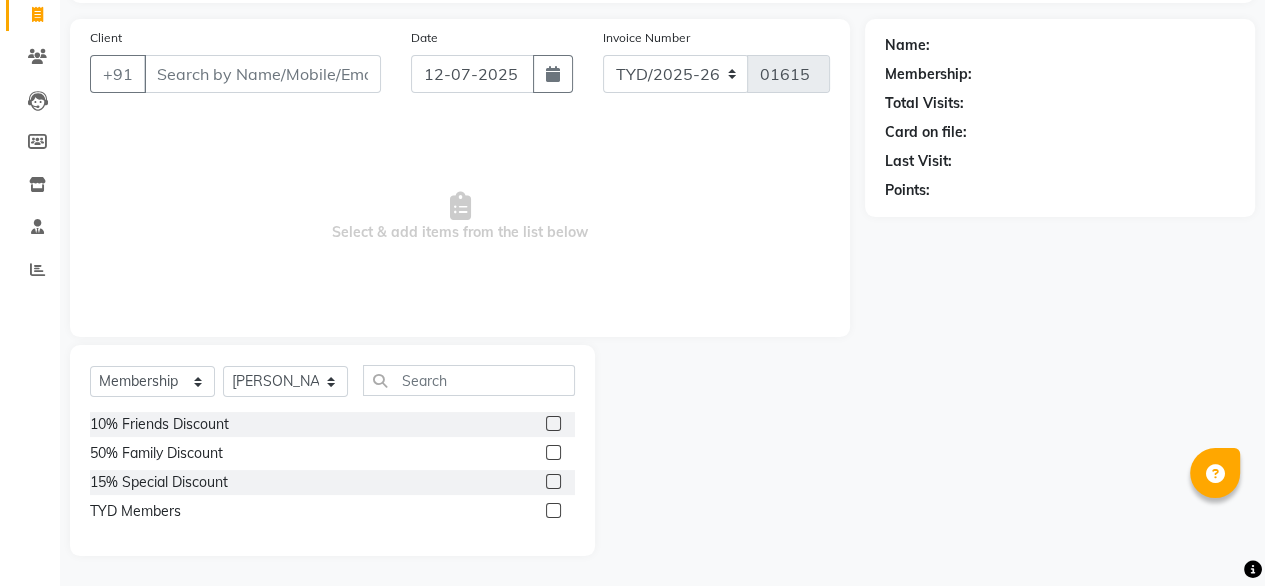 click 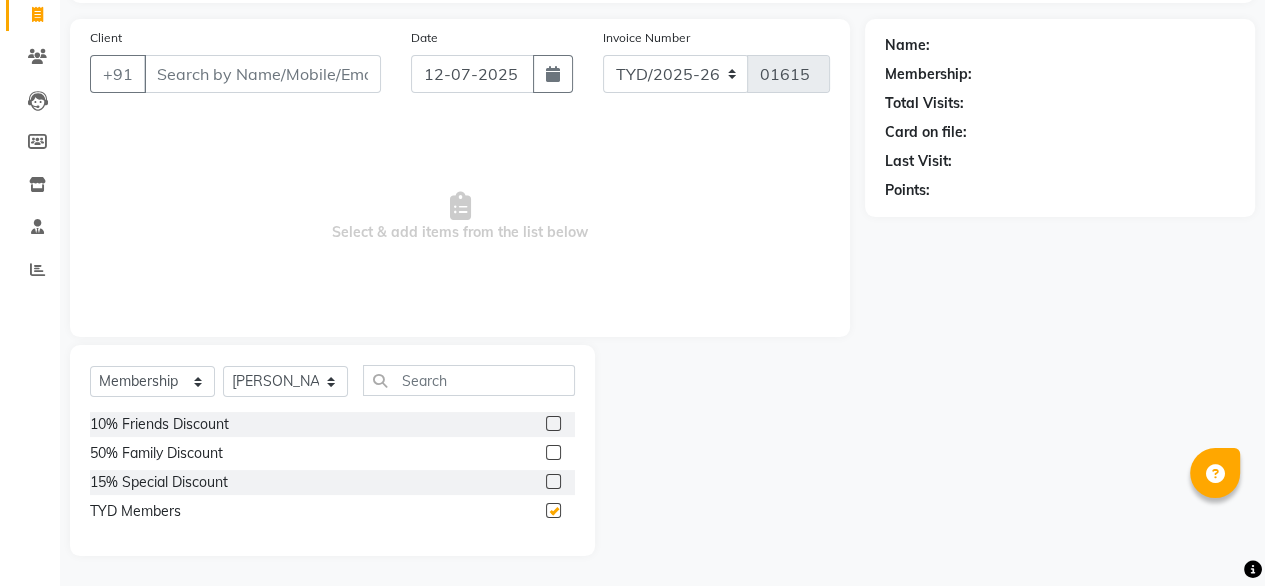select on "select" 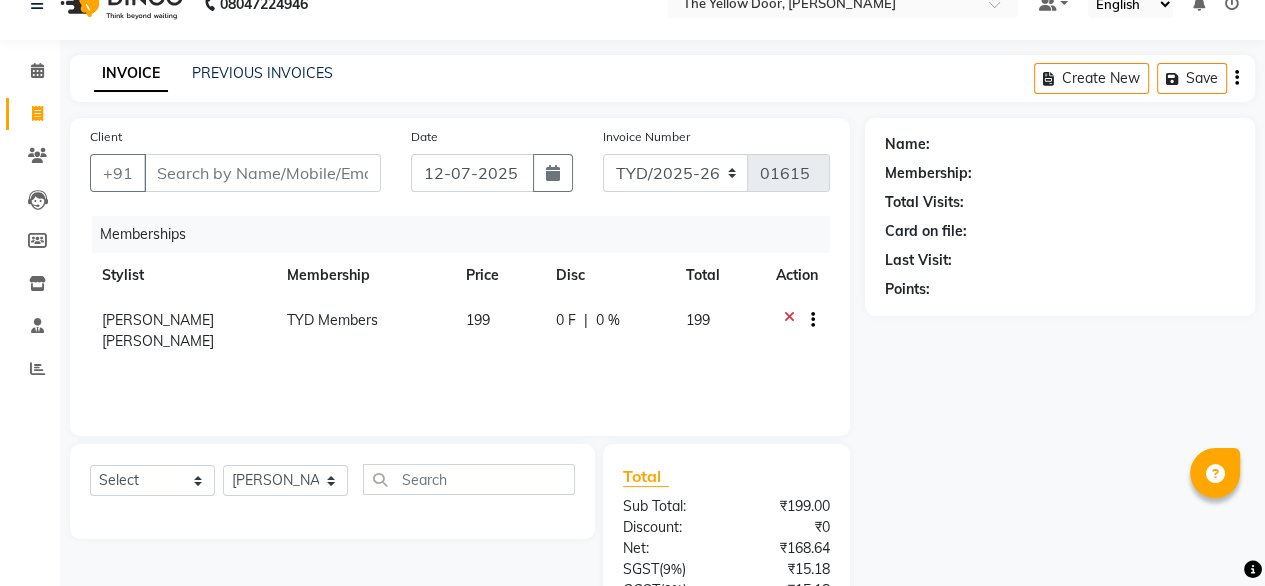 scroll, scrollTop: 28, scrollLeft: 0, axis: vertical 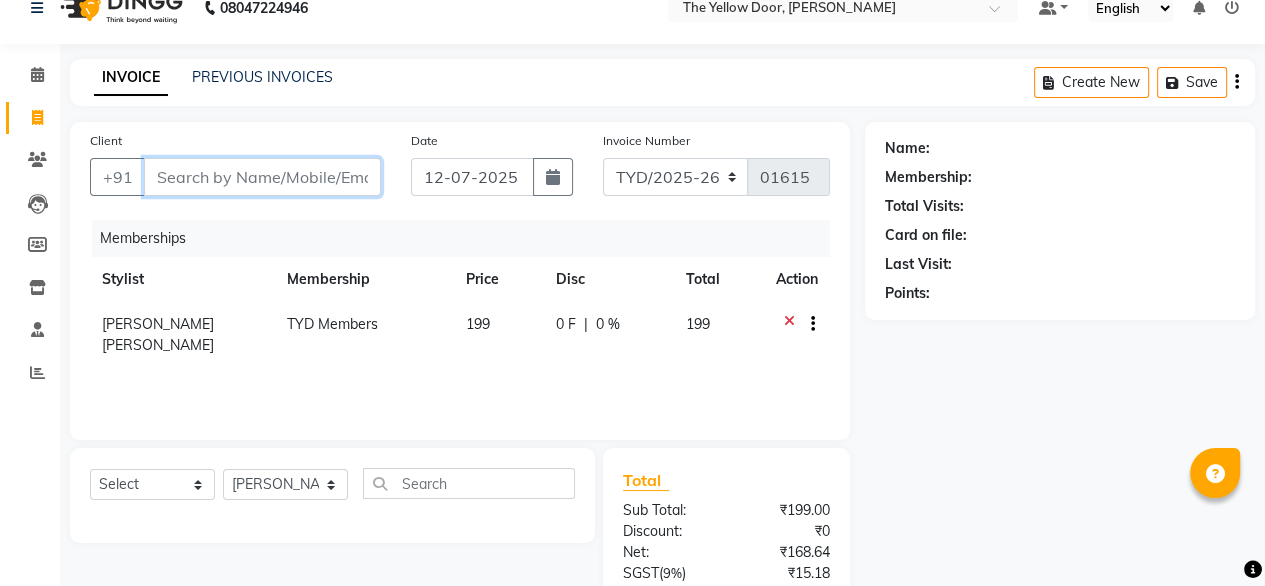 click on "Client" at bounding box center (262, 177) 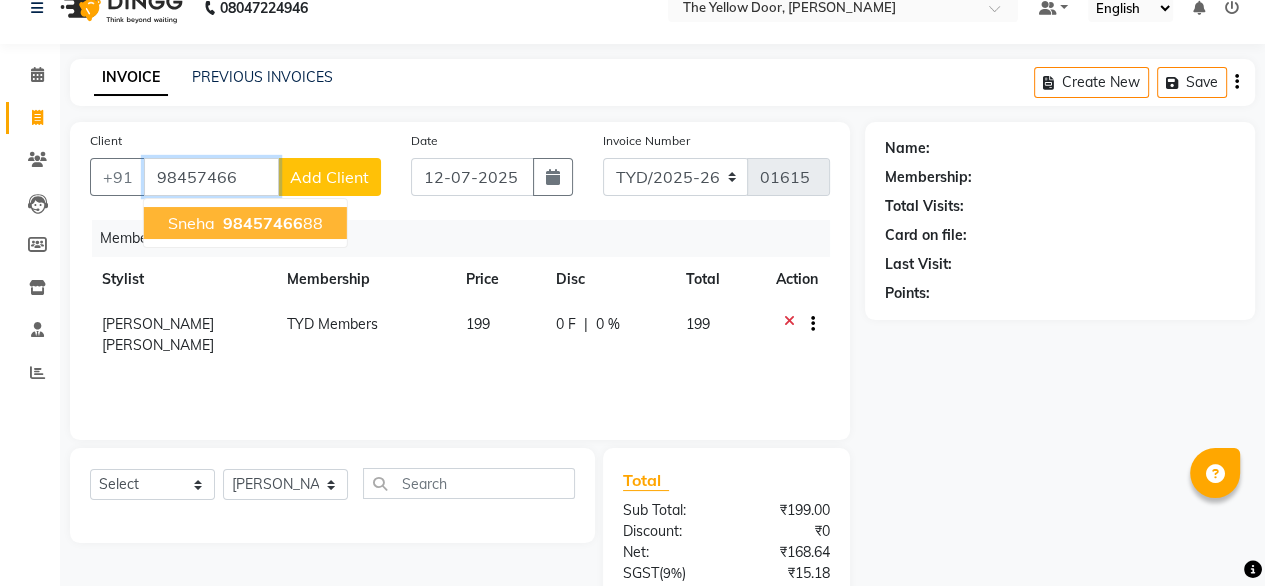 click on "98457466" at bounding box center (263, 223) 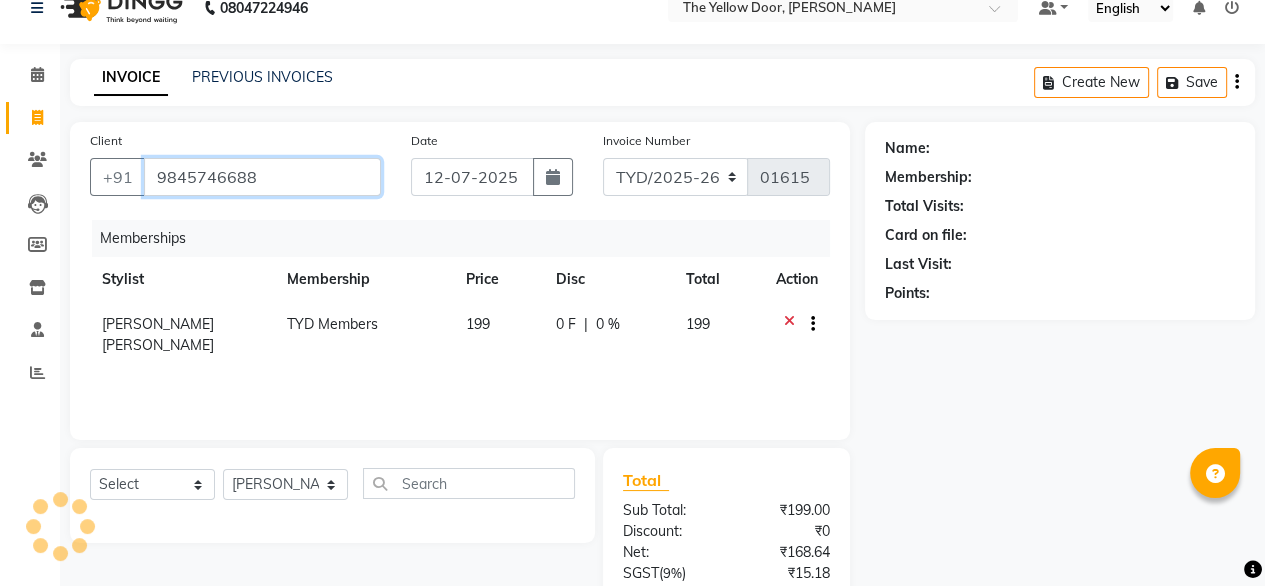 type on "9845746688" 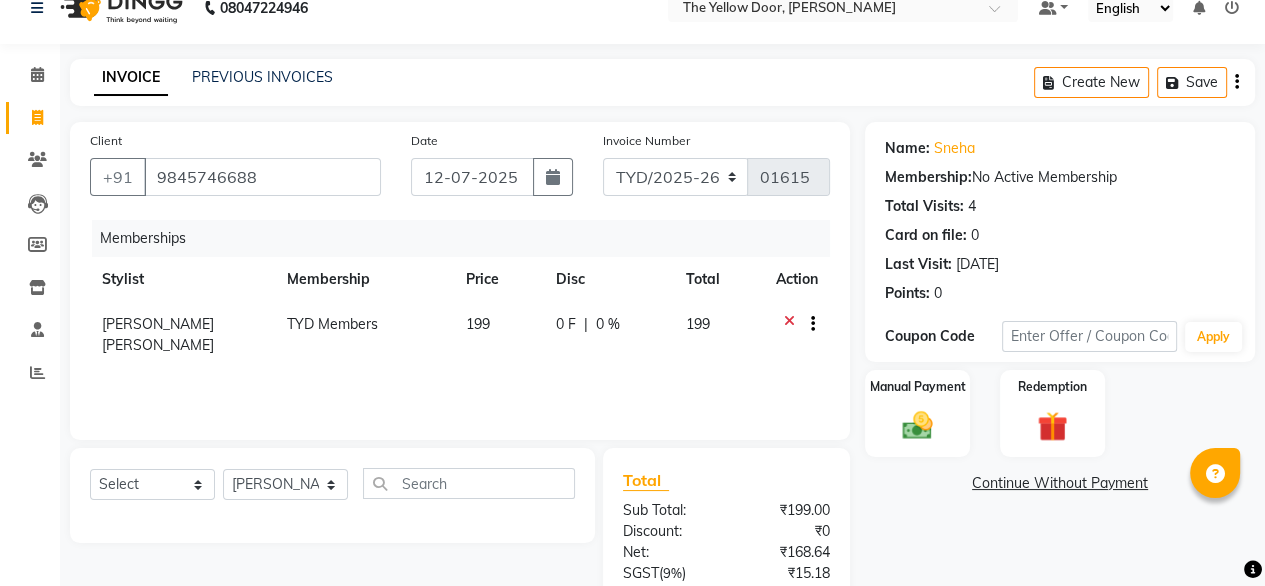 scroll, scrollTop: 194, scrollLeft: 0, axis: vertical 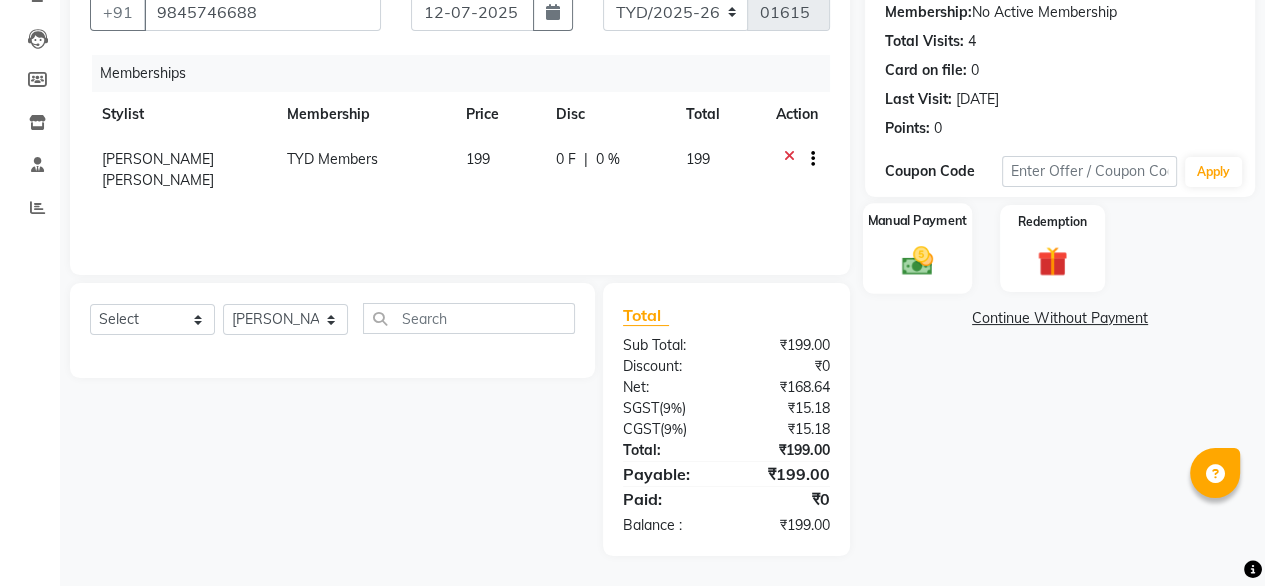 click on "Manual Payment" 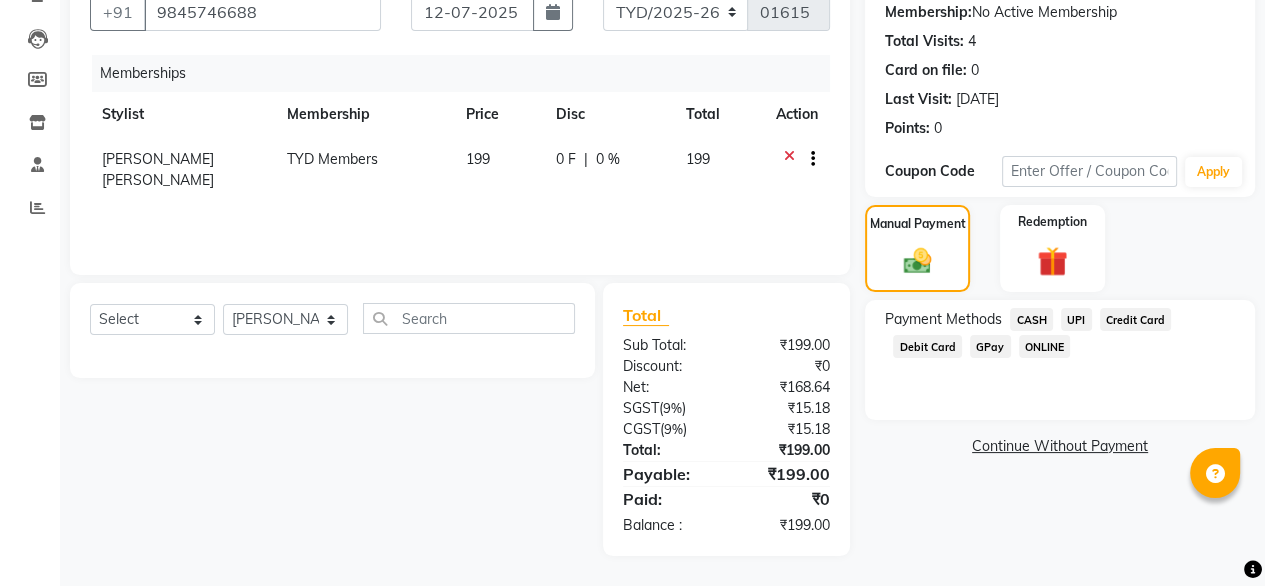 click on "UPI" 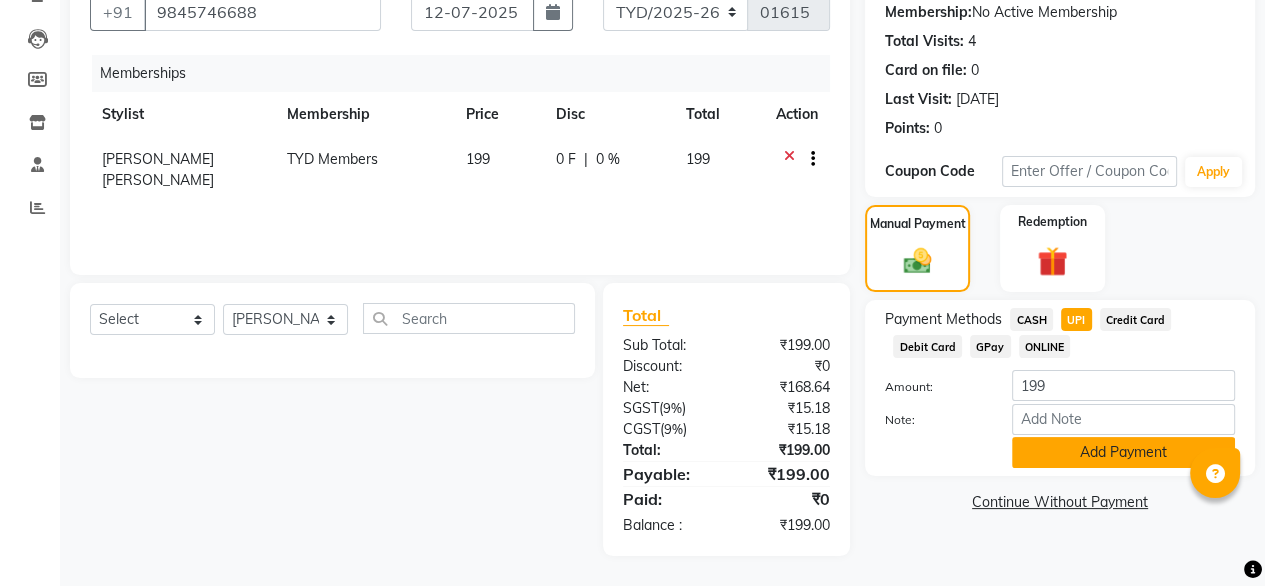 click on "Add Payment" 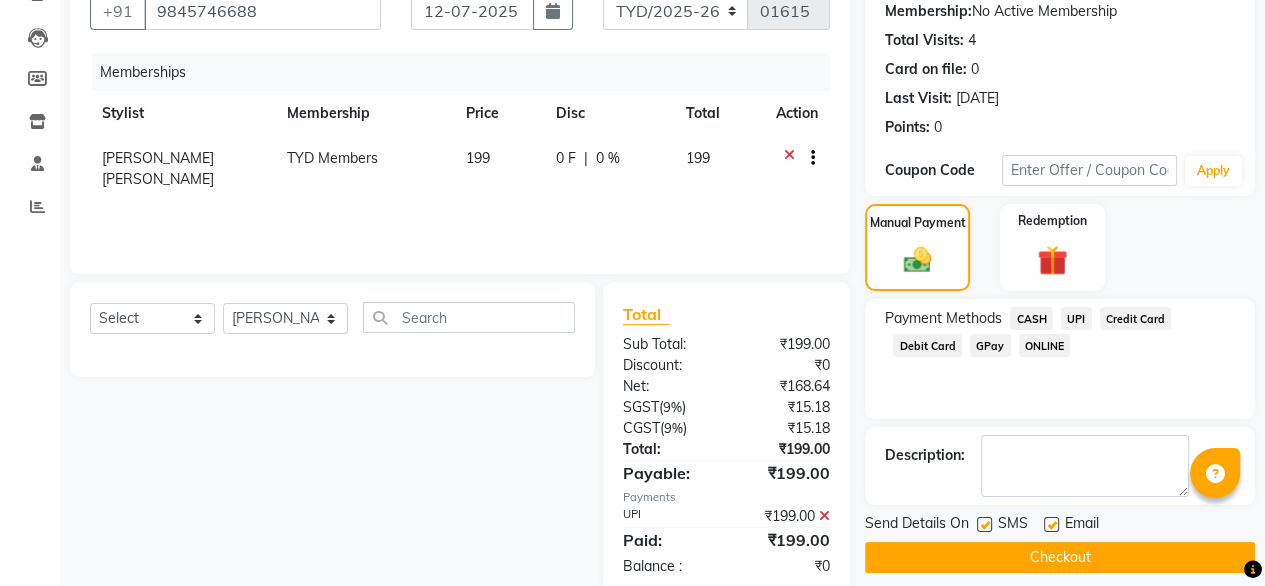 scroll, scrollTop: 236, scrollLeft: 0, axis: vertical 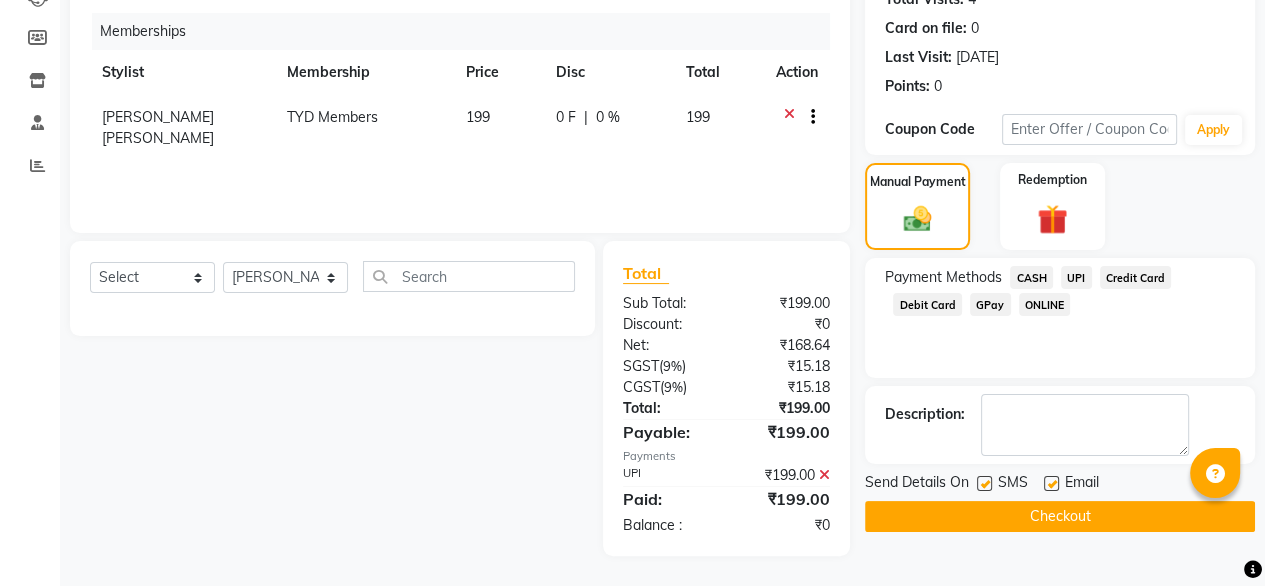click on "Checkout" 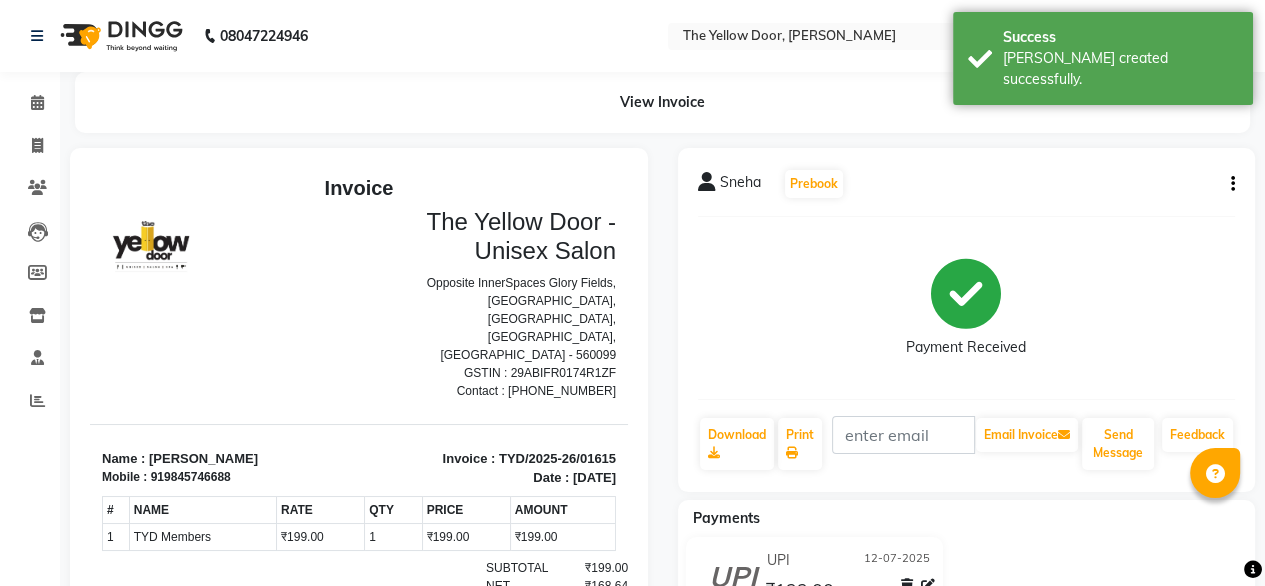 scroll, scrollTop: 0, scrollLeft: 0, axis: both 